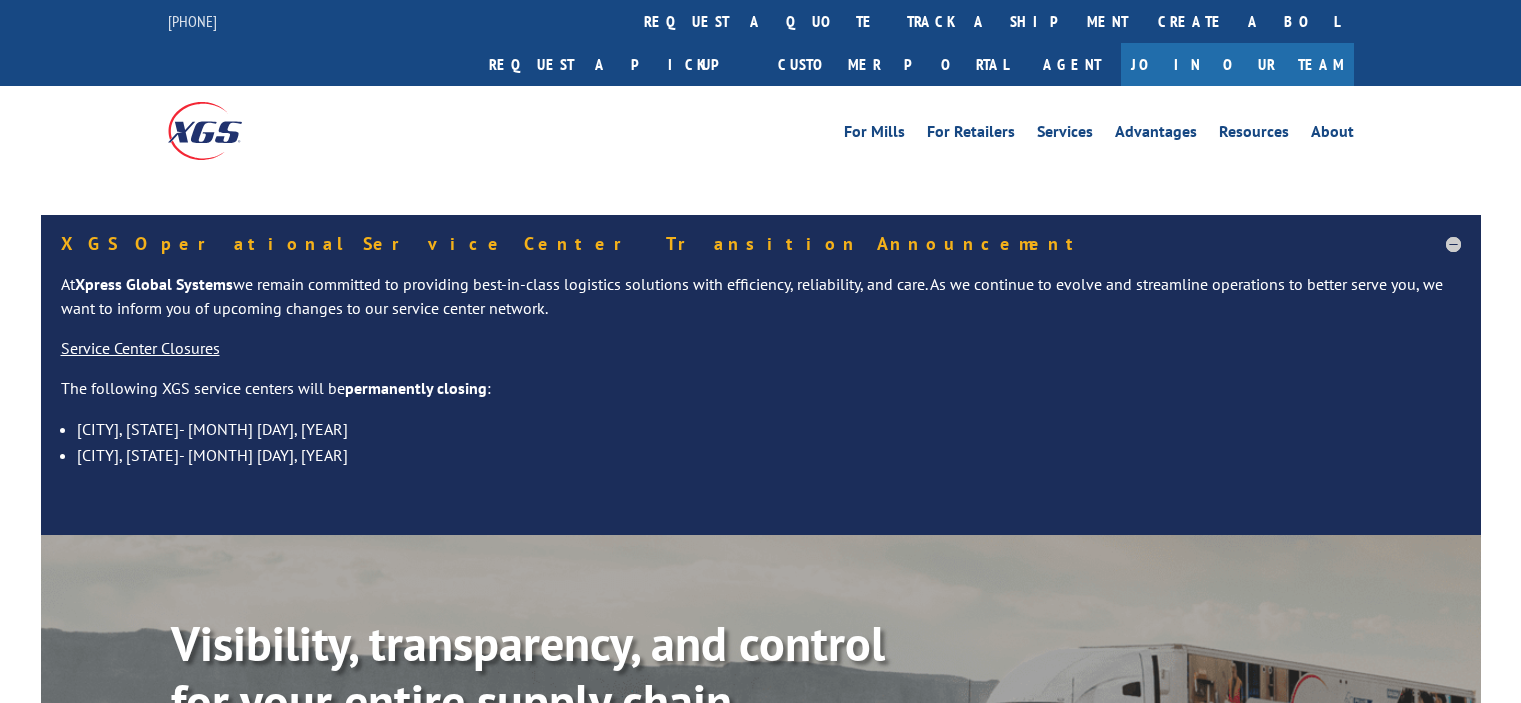 scroll, scrollTop: 0, scrollLeft: 0, axis: both 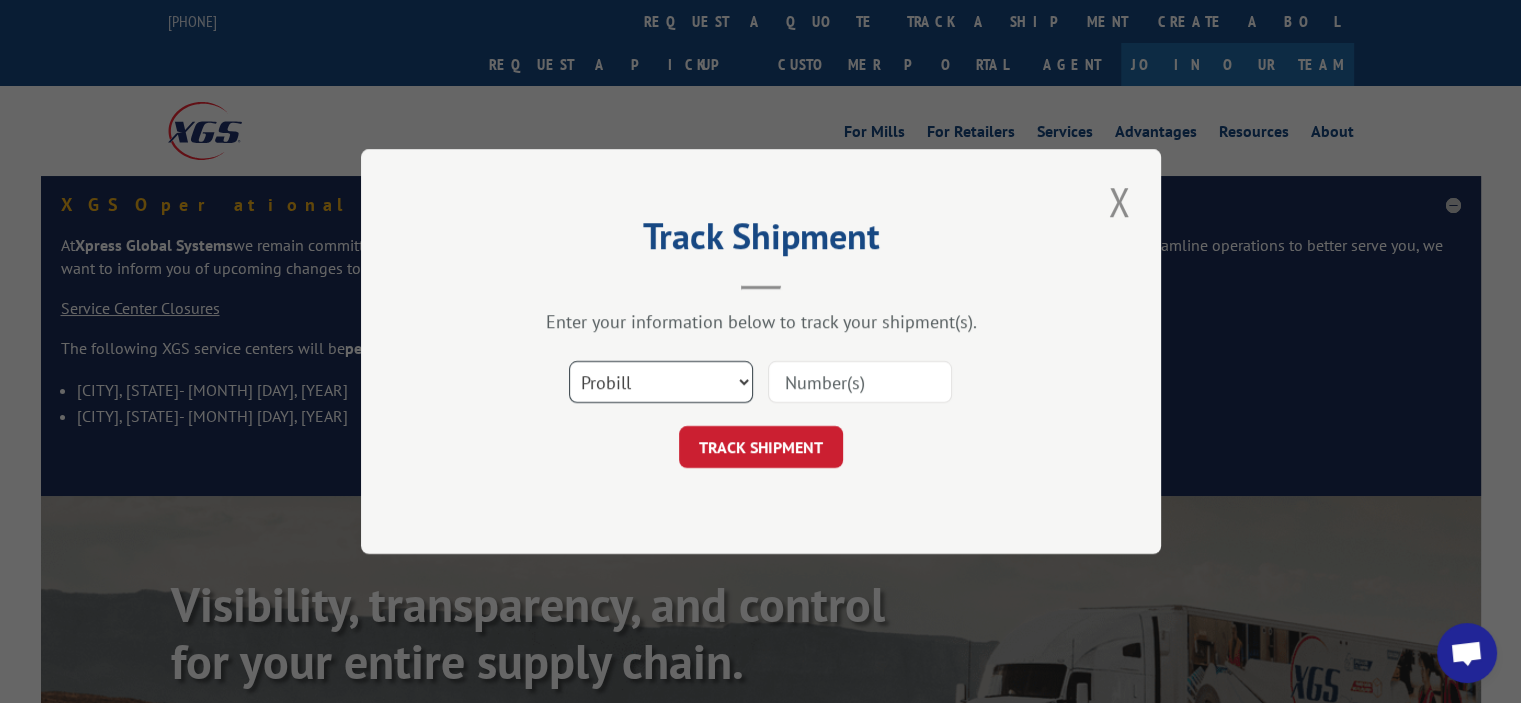 drag, startPoint x: 672, startPoint y: 361, endPoint x: 673, endPoint y: 379, distance: 18.027756 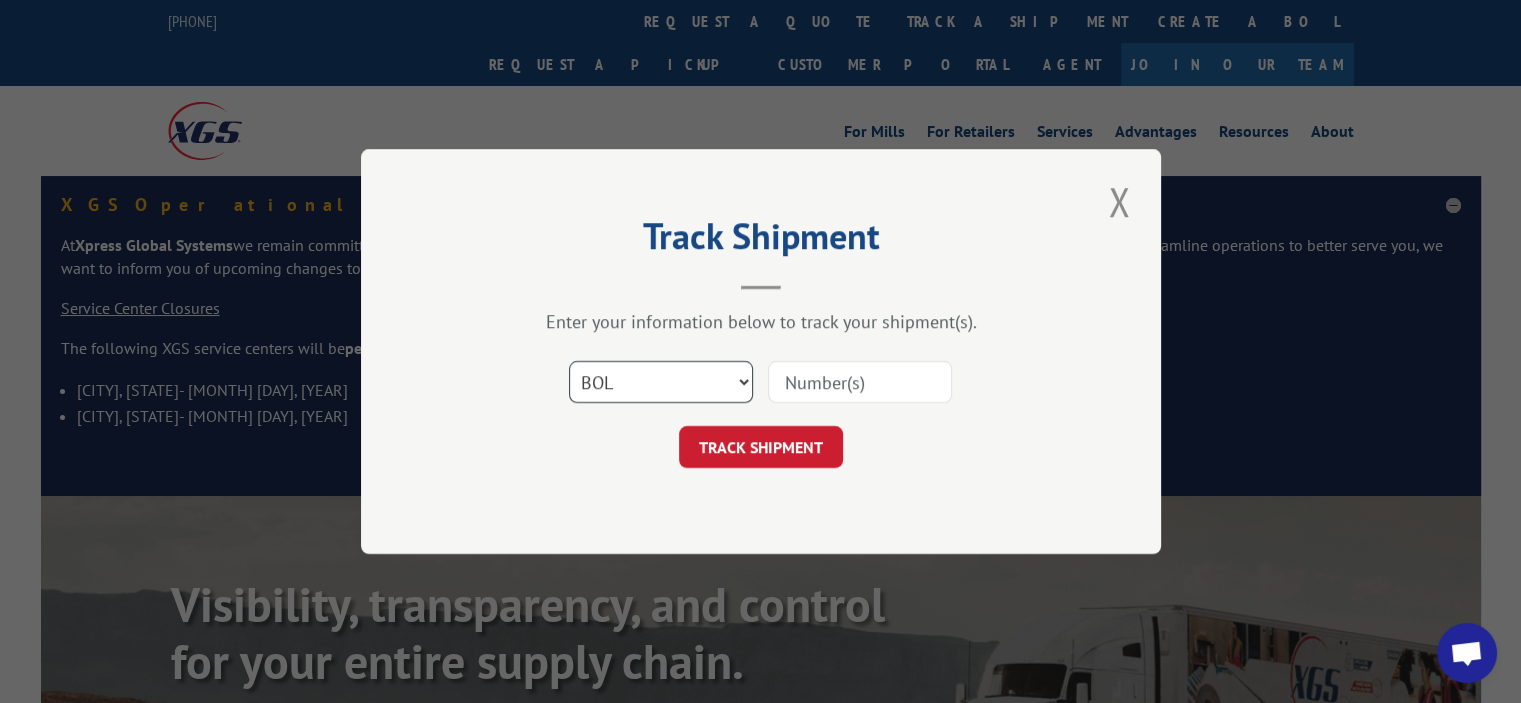 click on "Select category... Probill BOL PO" at bounding box center [661, 382] 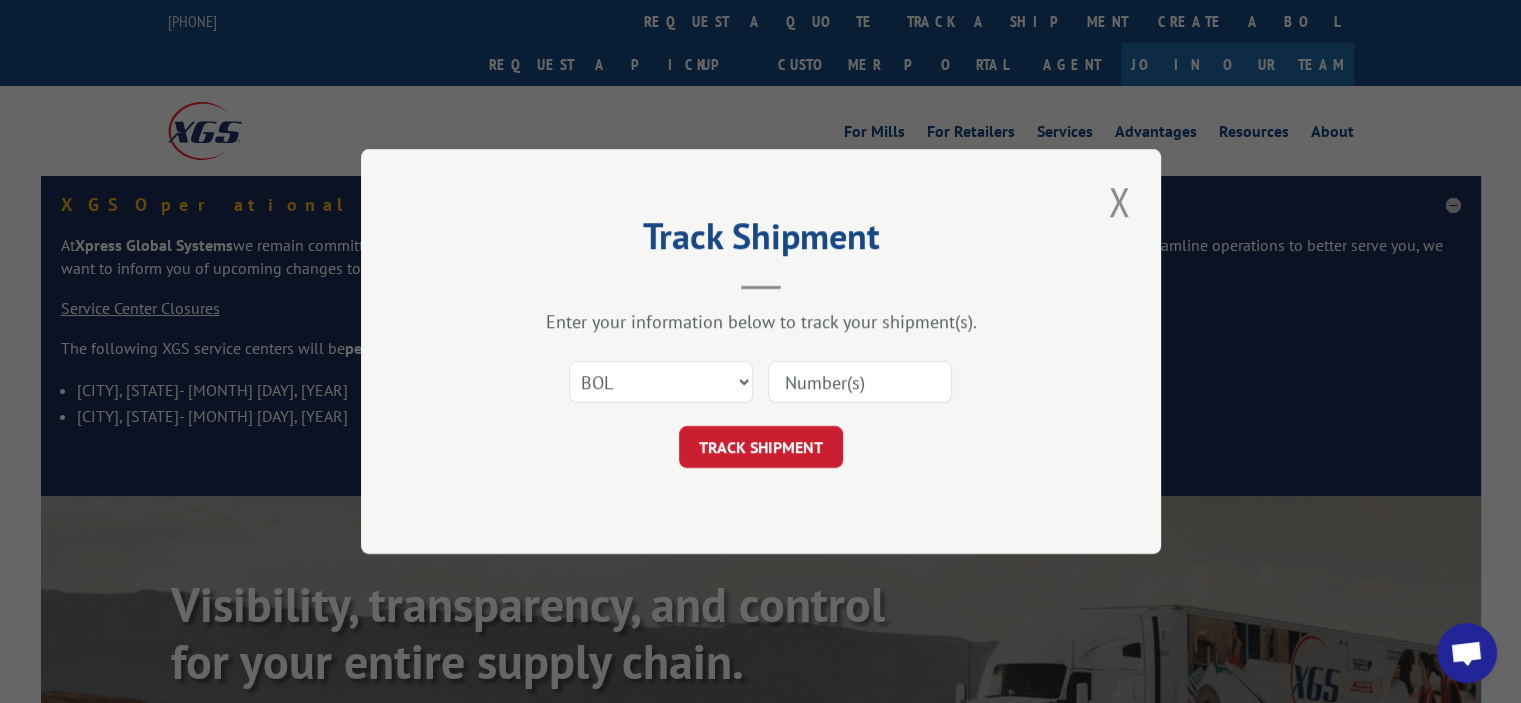 click at bounding box center [860, 382] 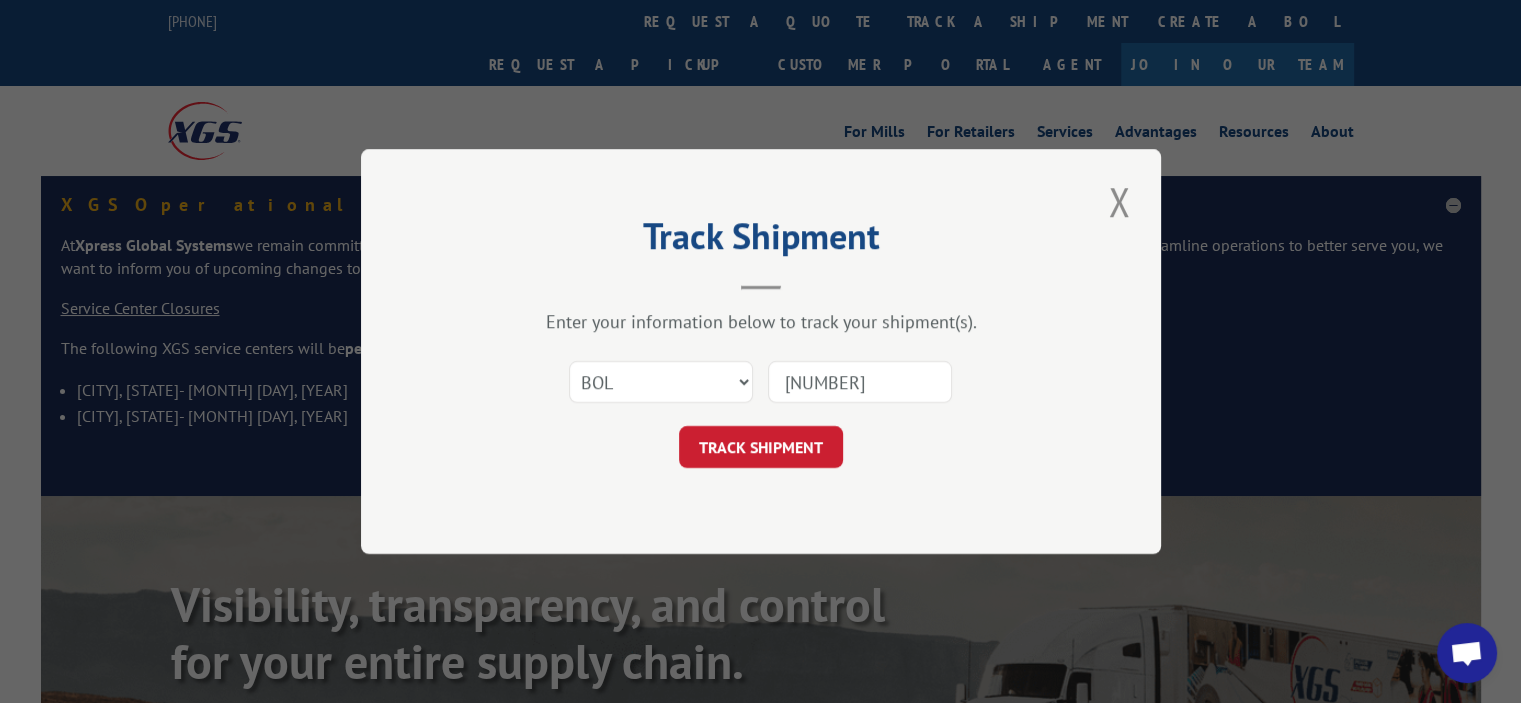 type on "1" 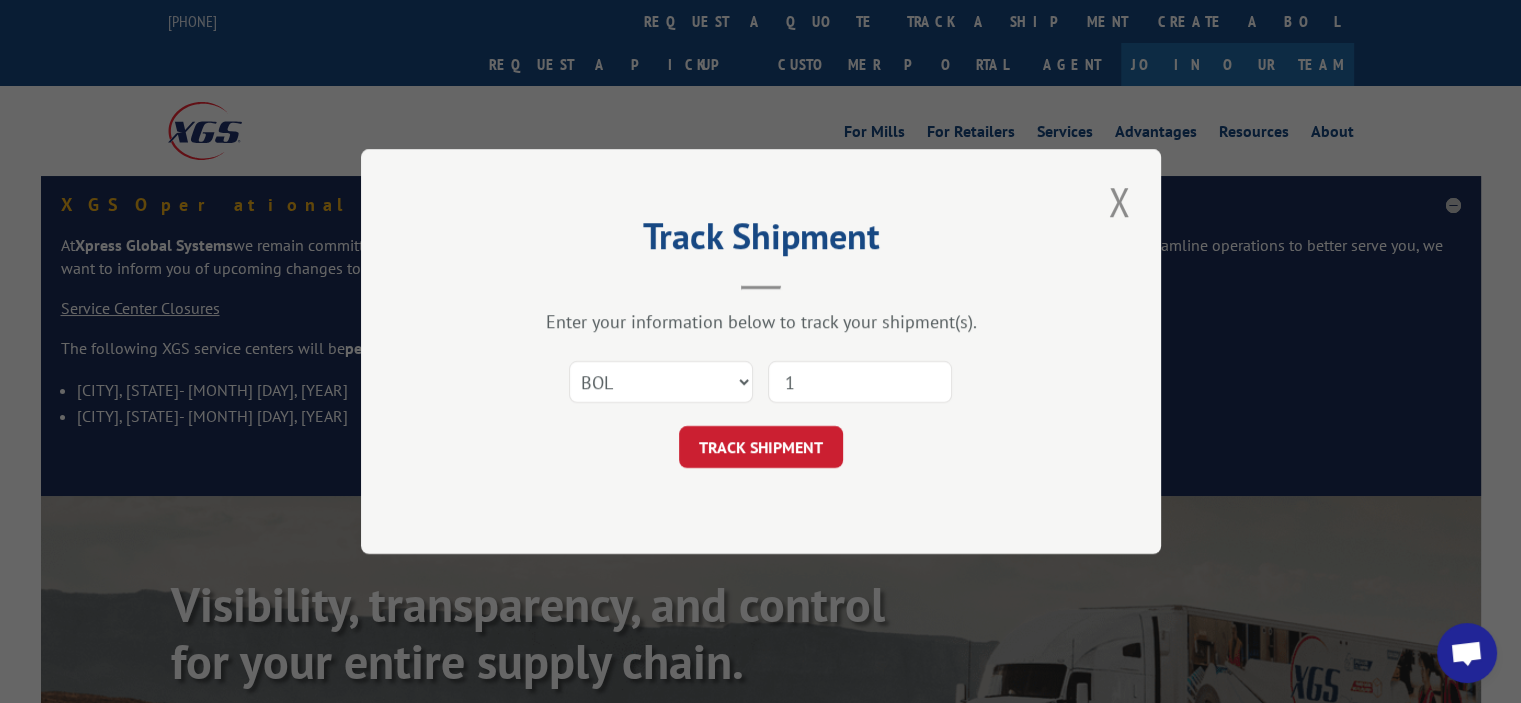 type 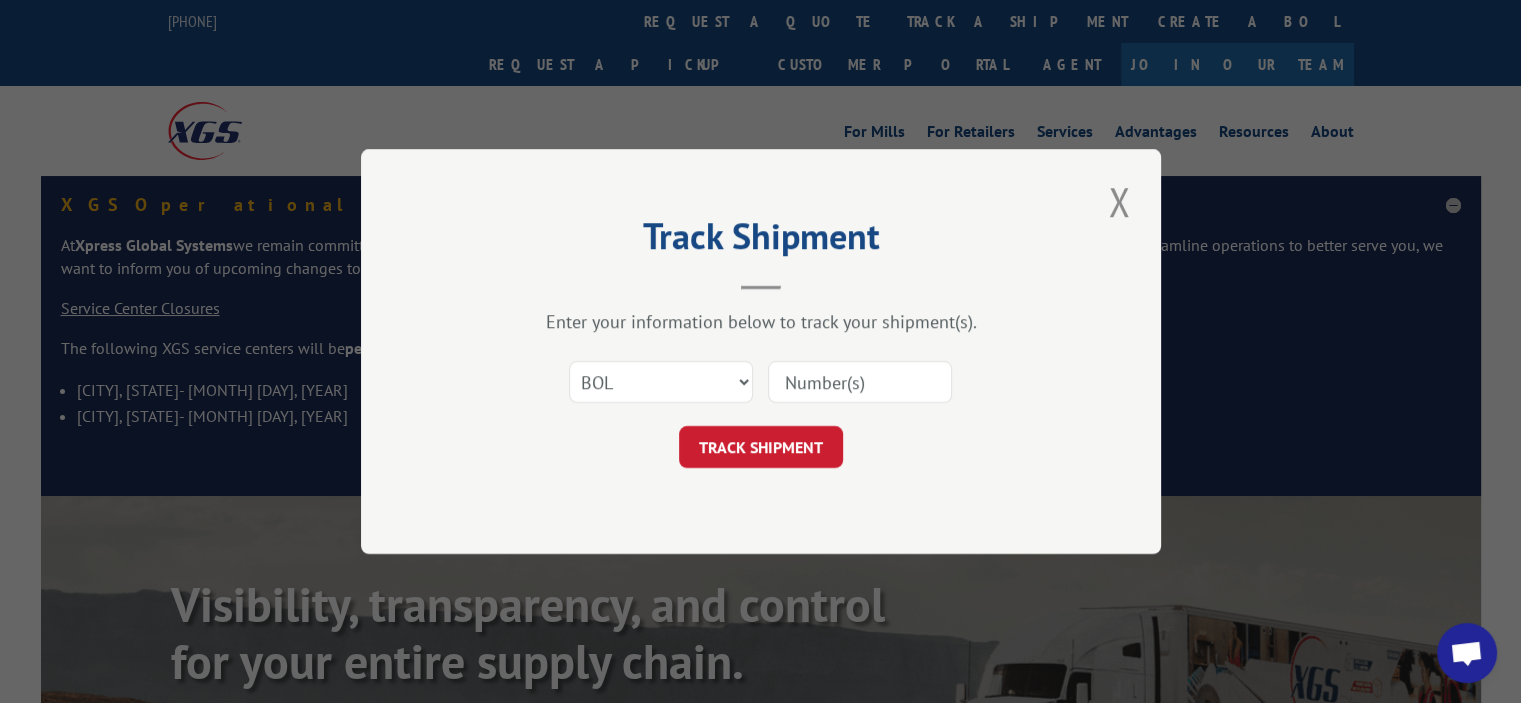 click on "TRACK SHIPMENT" at bounding box center (761, 447) 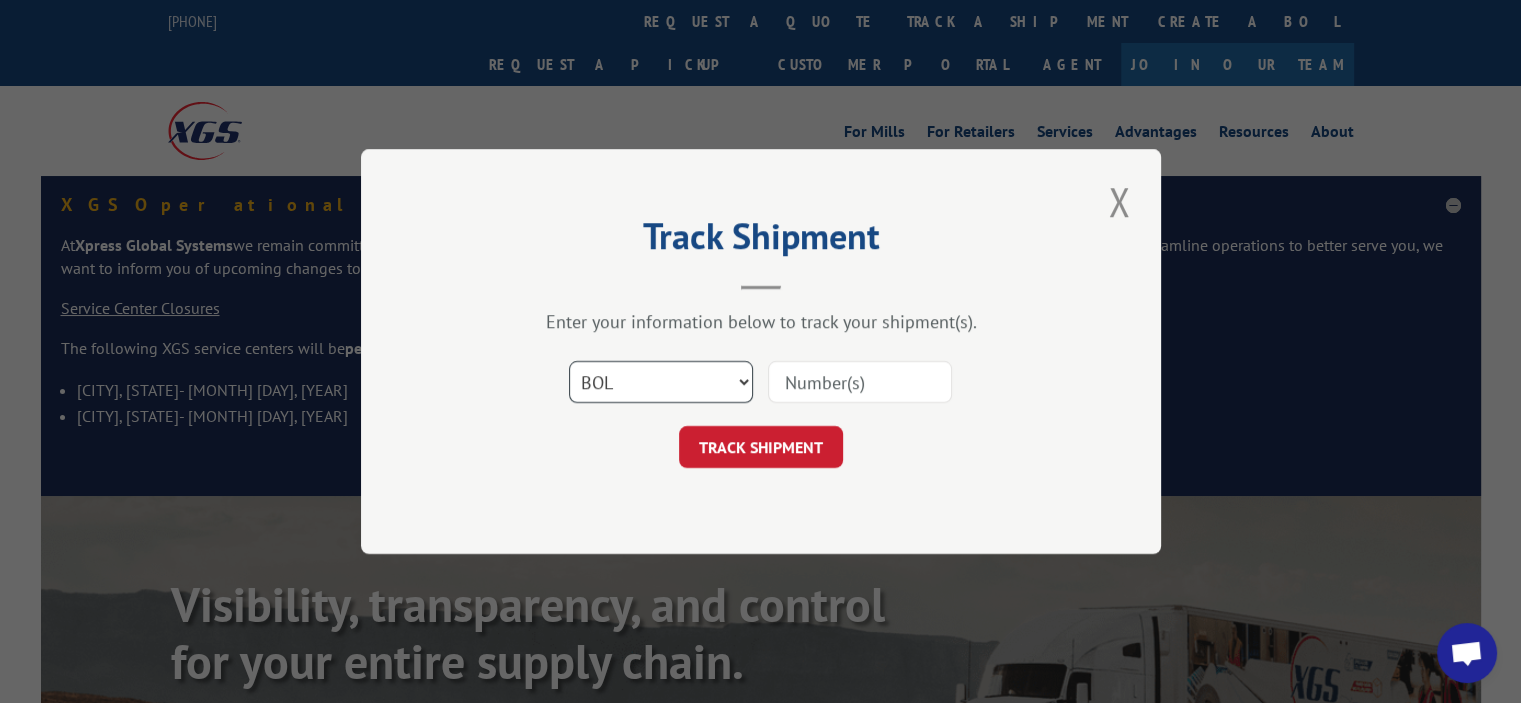 click on "Select category... Probill BOL PO" at bounding box center [661, 382] 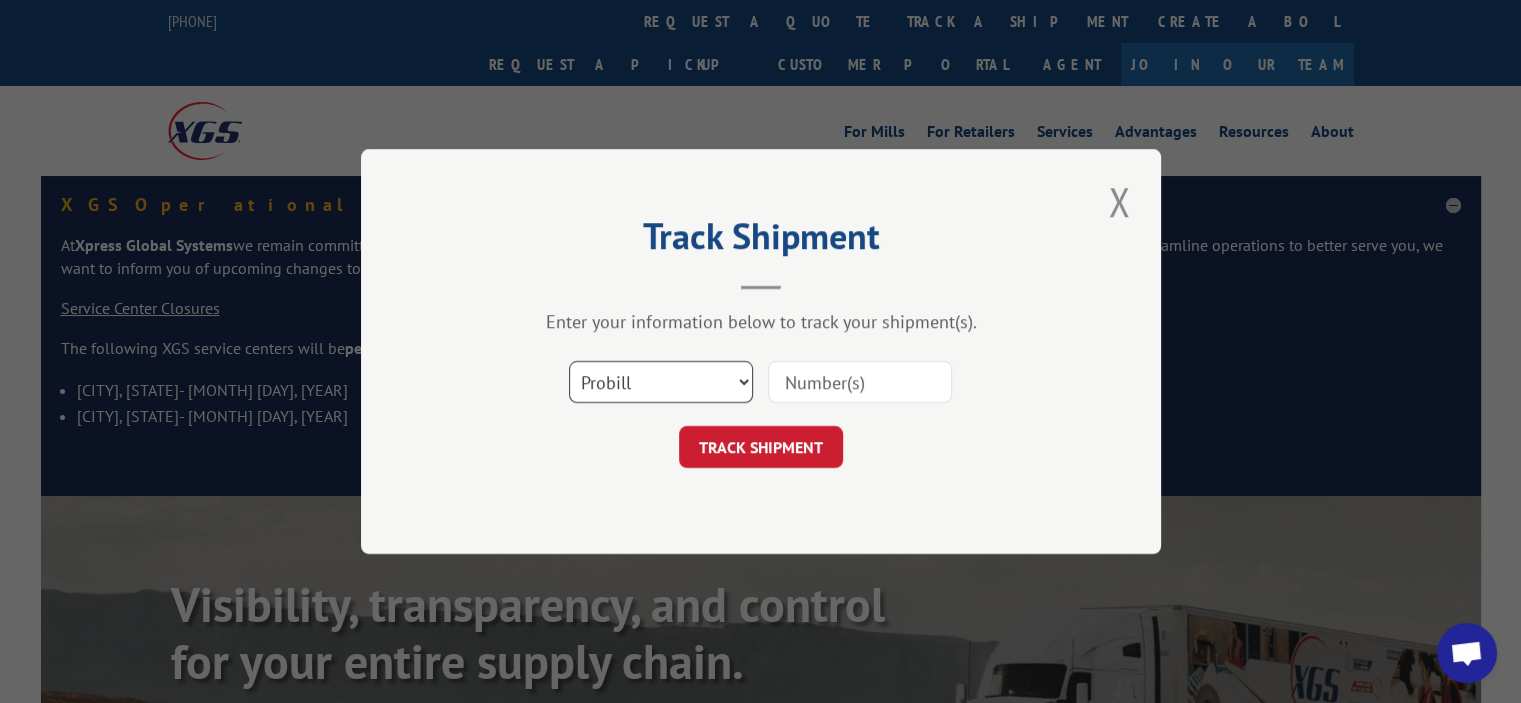 click on "Select category... Probill BOL PO" at bounding box center (661, 382) 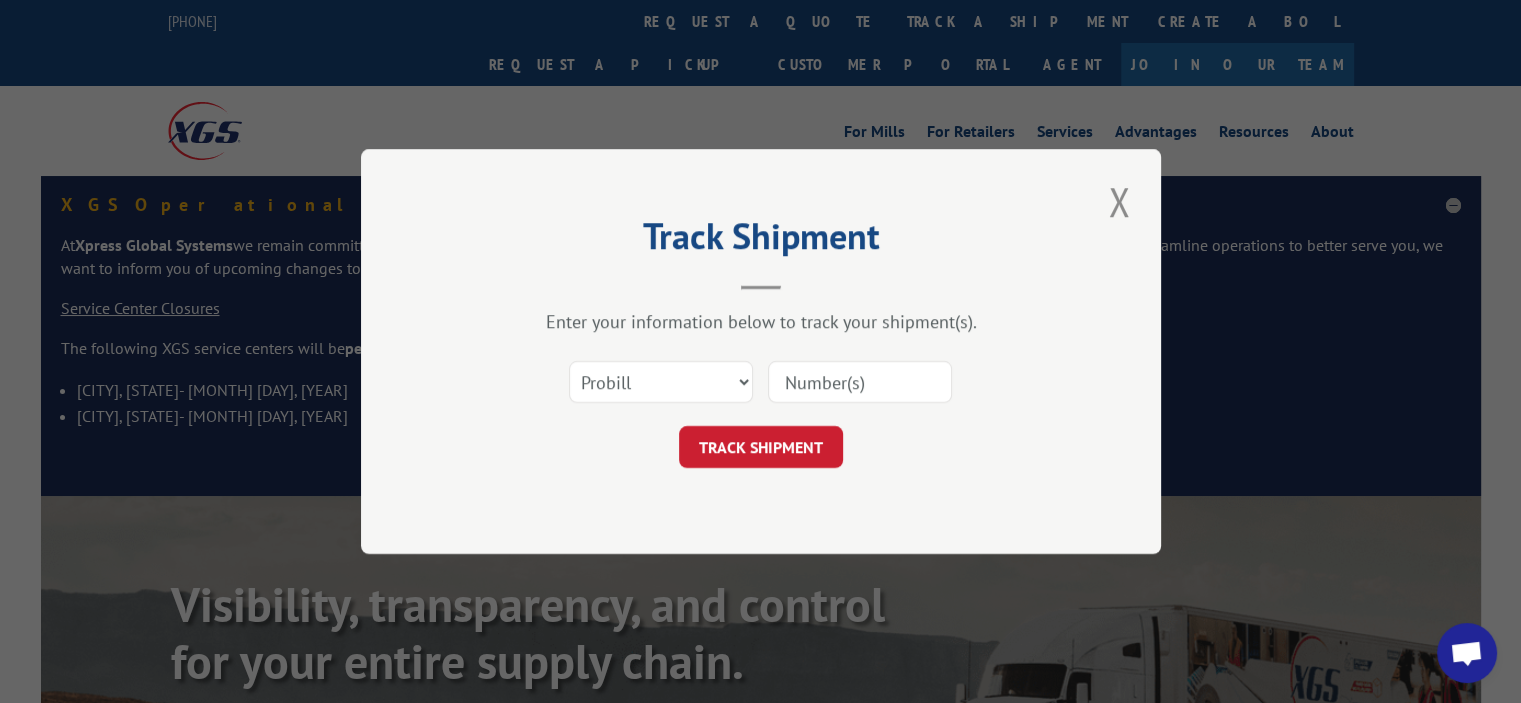 click at bounding box center [860, 382] 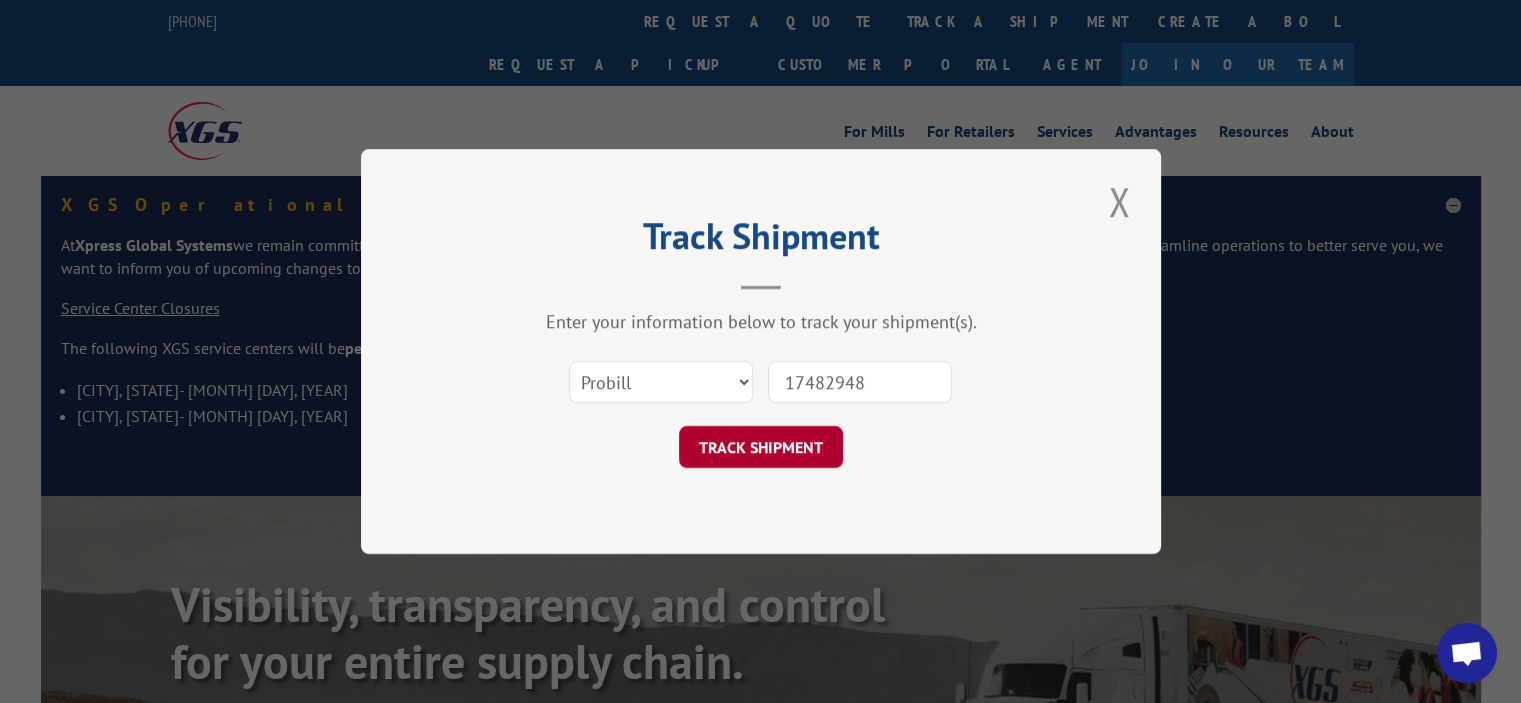 type on "17482948" 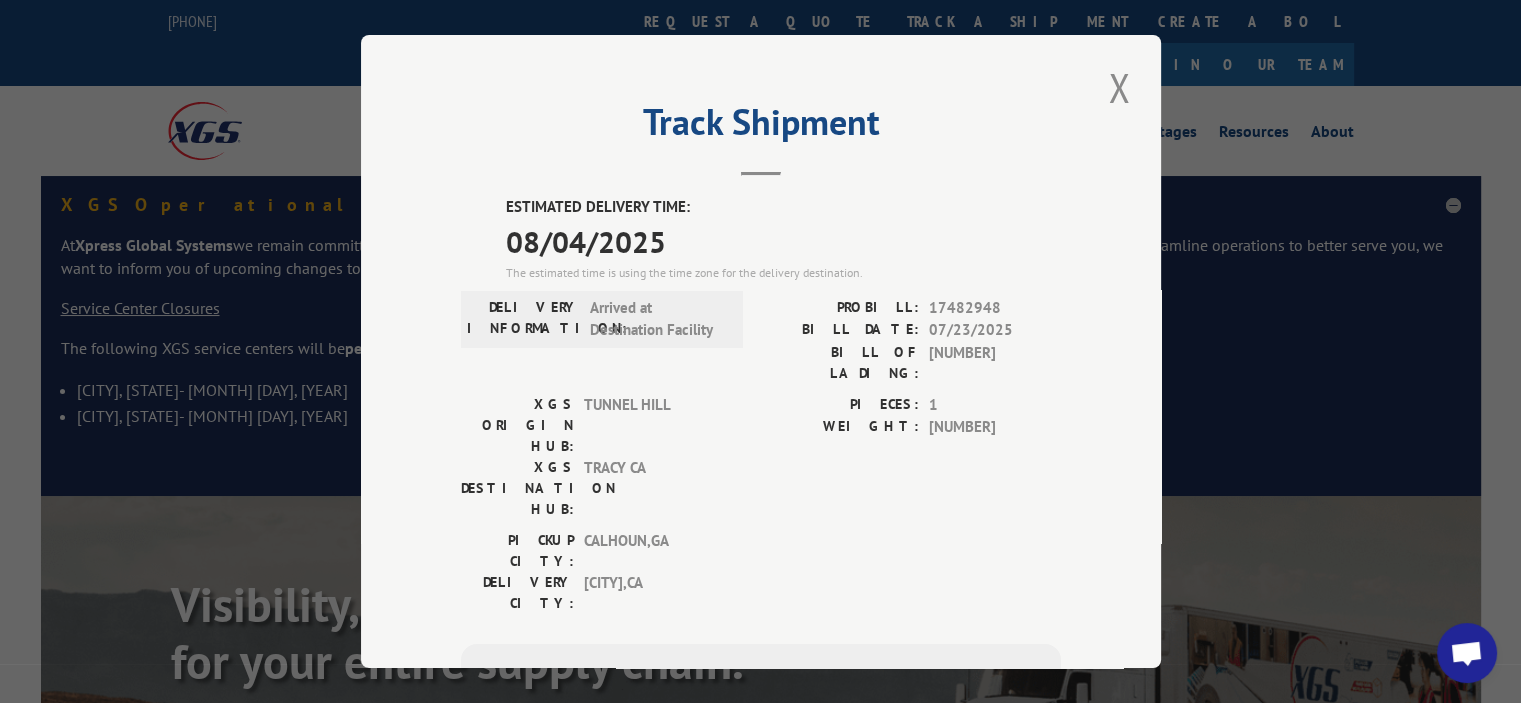 click on "PIECES: 1 WEIGHT: 110" at bounding box center [911, 462] 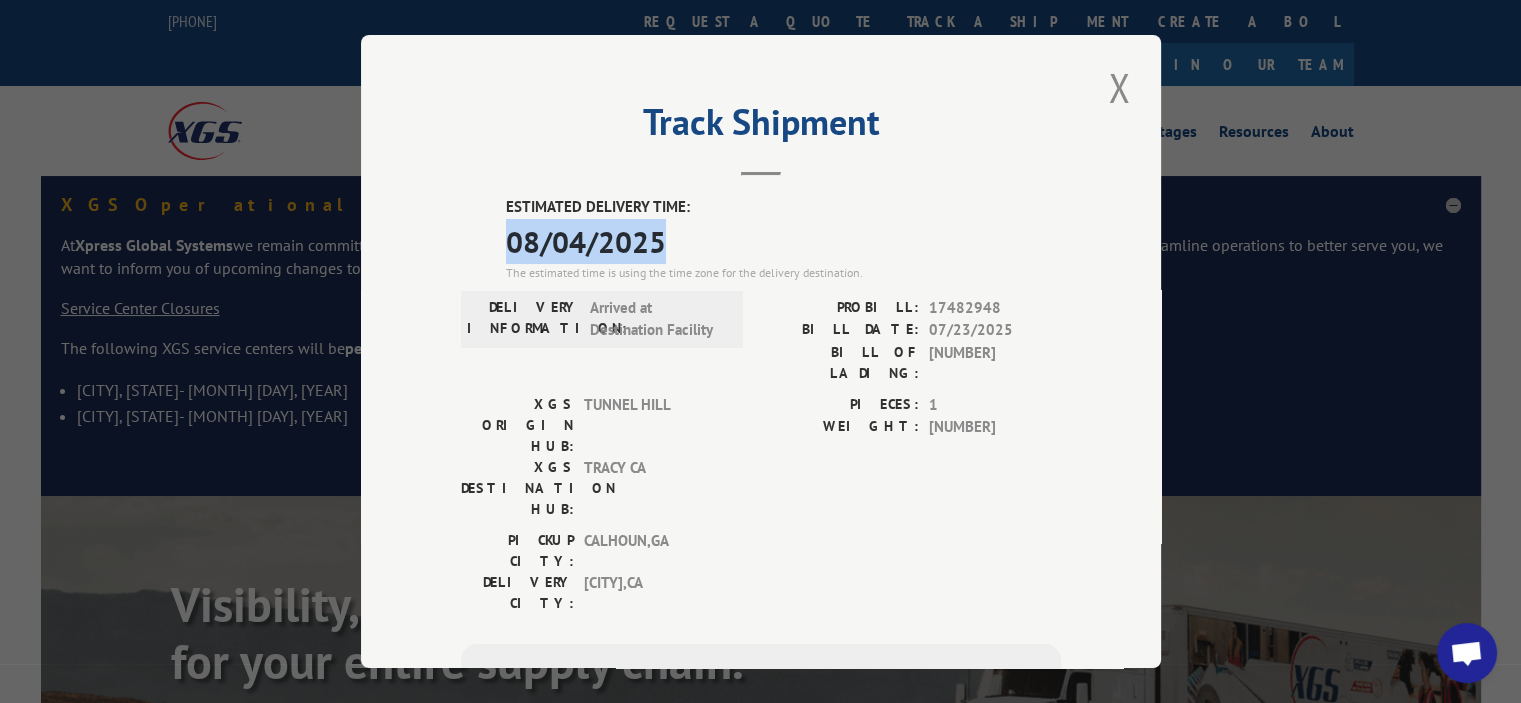 drag, startPoint x: 626, startPoint y: 247, endPoint x: 700, endPoint y: 247, distance: 74 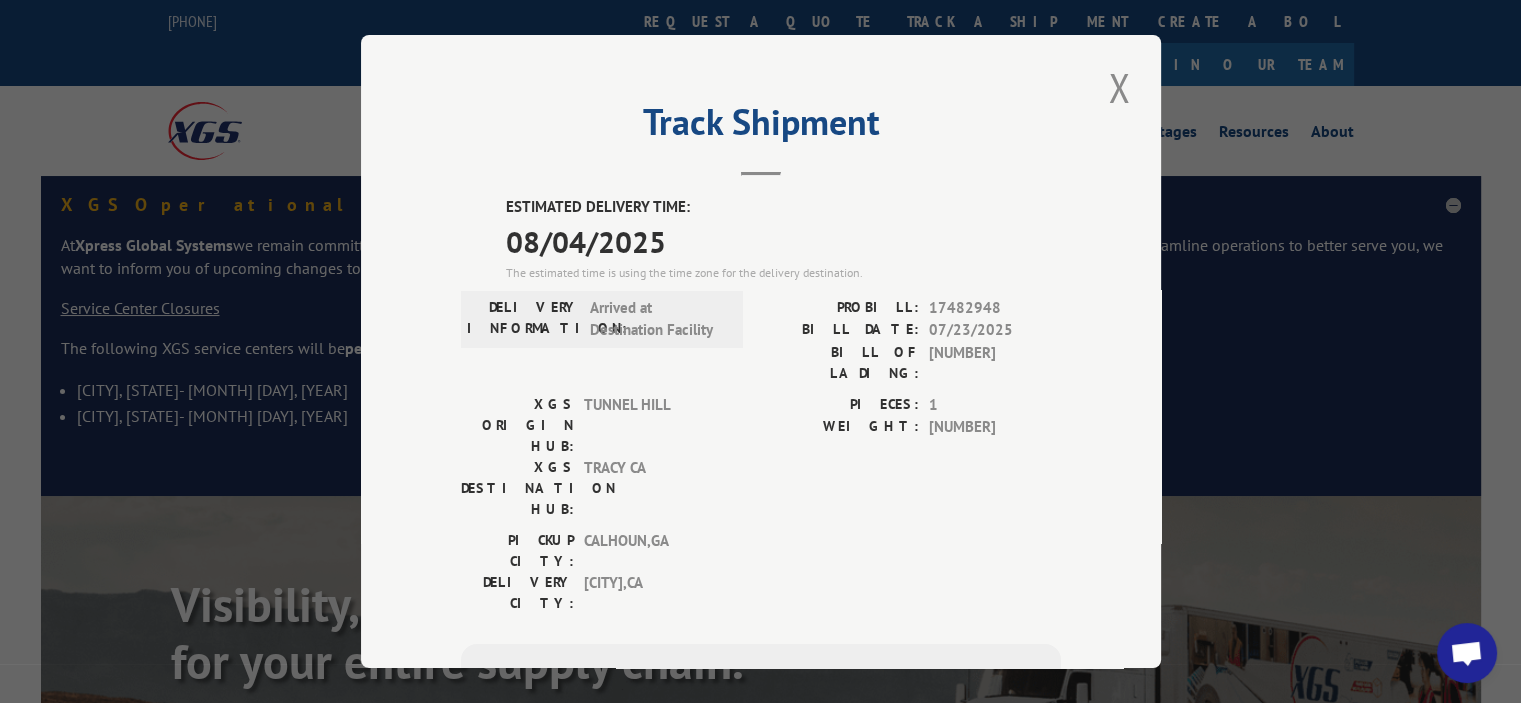 click on "PIECES: 1 WEIGHT: 110" at bounding box center [911, 462] 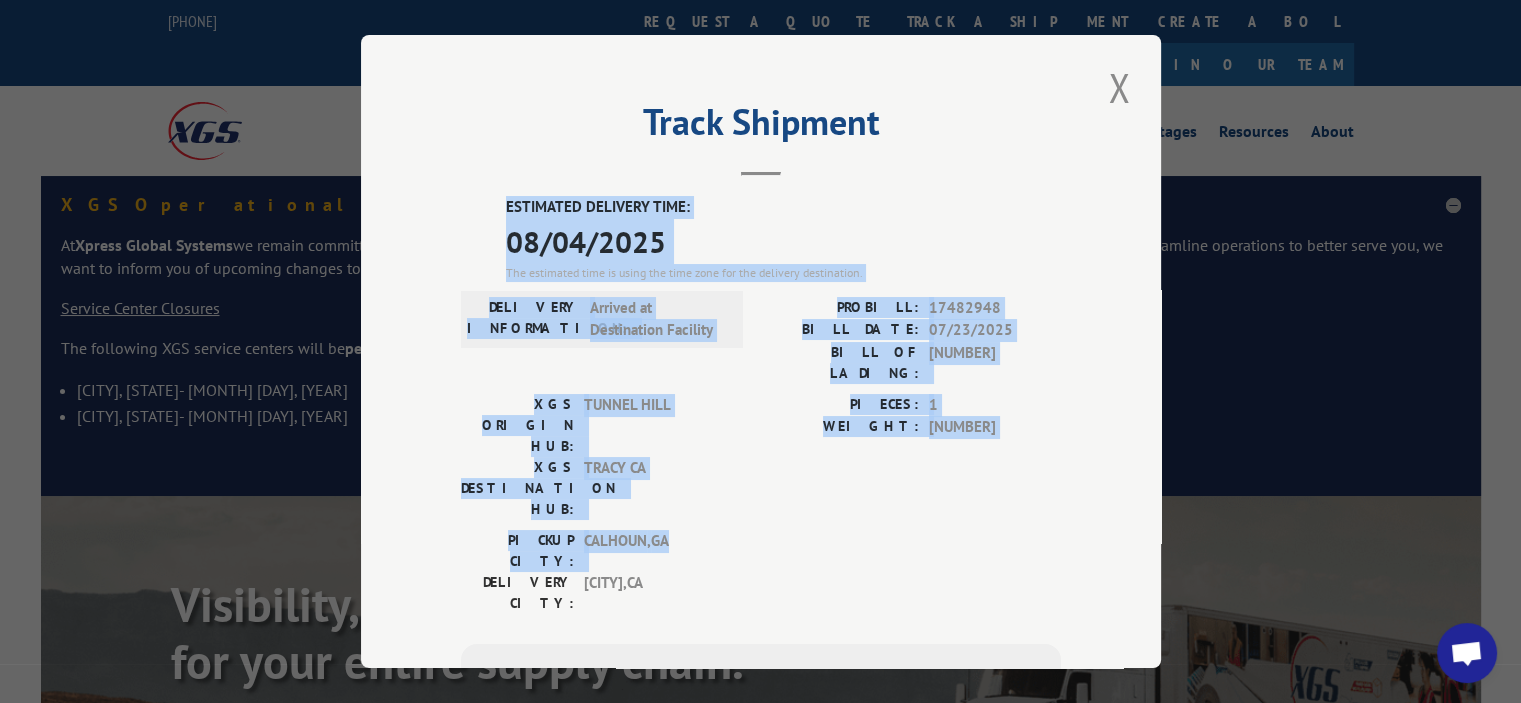 drag, startPoint x: 496, startPoint y: 197, endPoint x: 940, endPoint y: 457, distance: 514.525 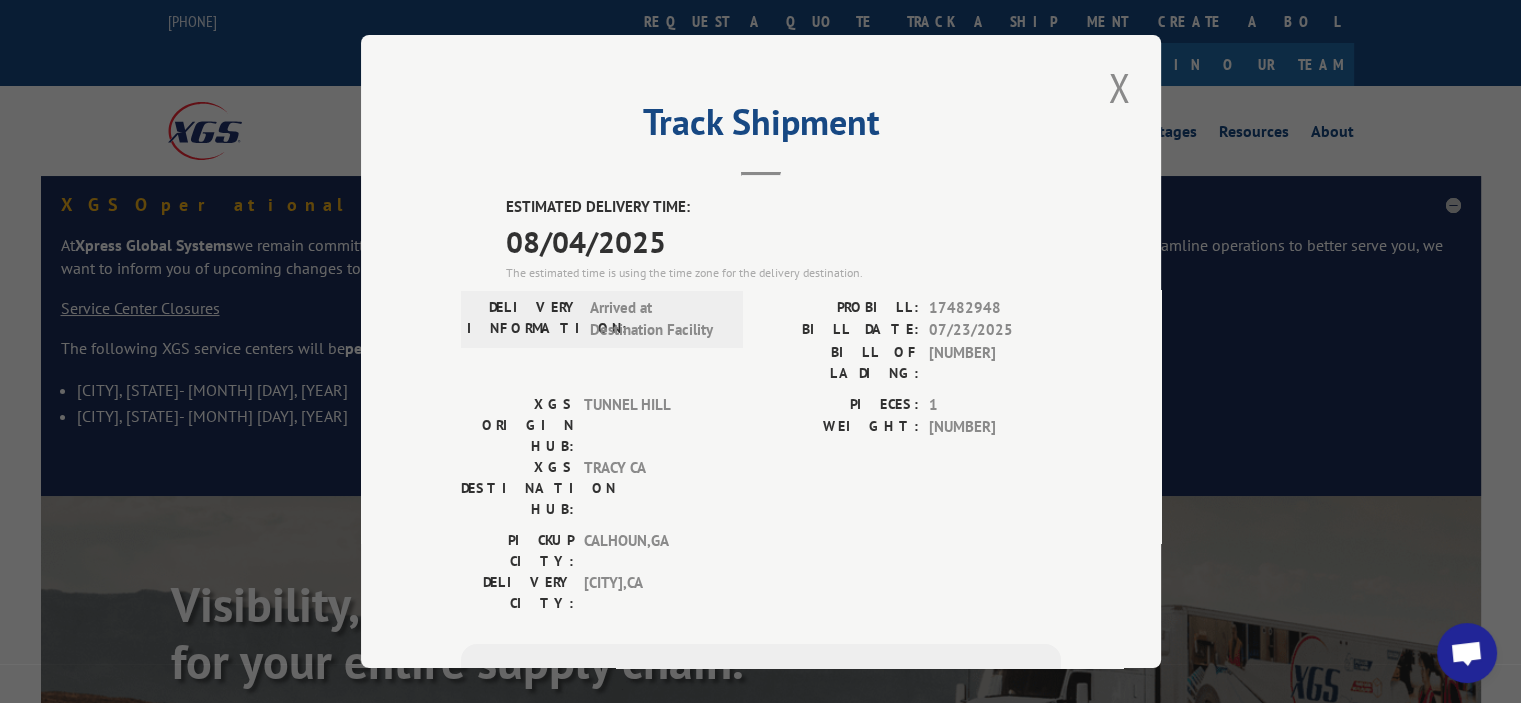 click on "17482948" at bounding box center (995, 308) 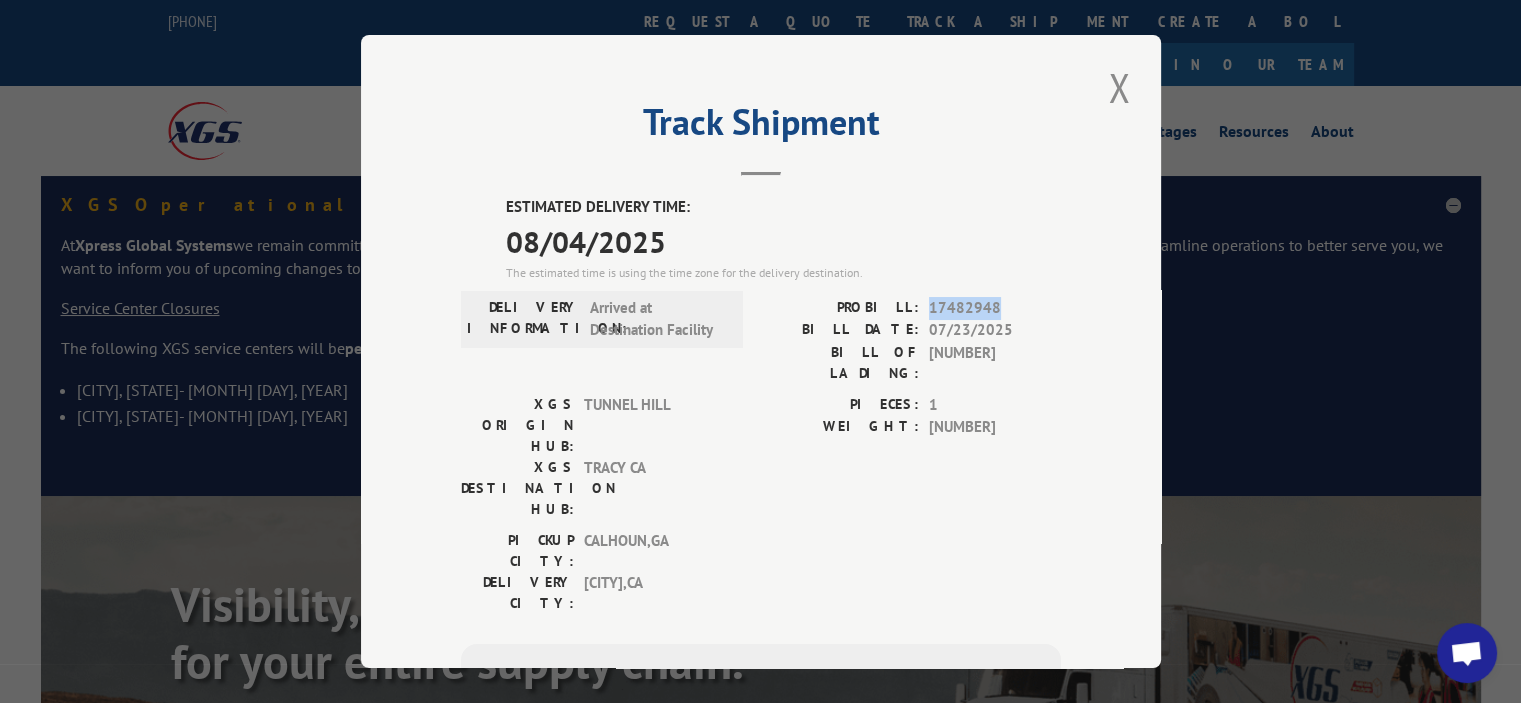 click on "17482948" at bounding box center [995, 308] 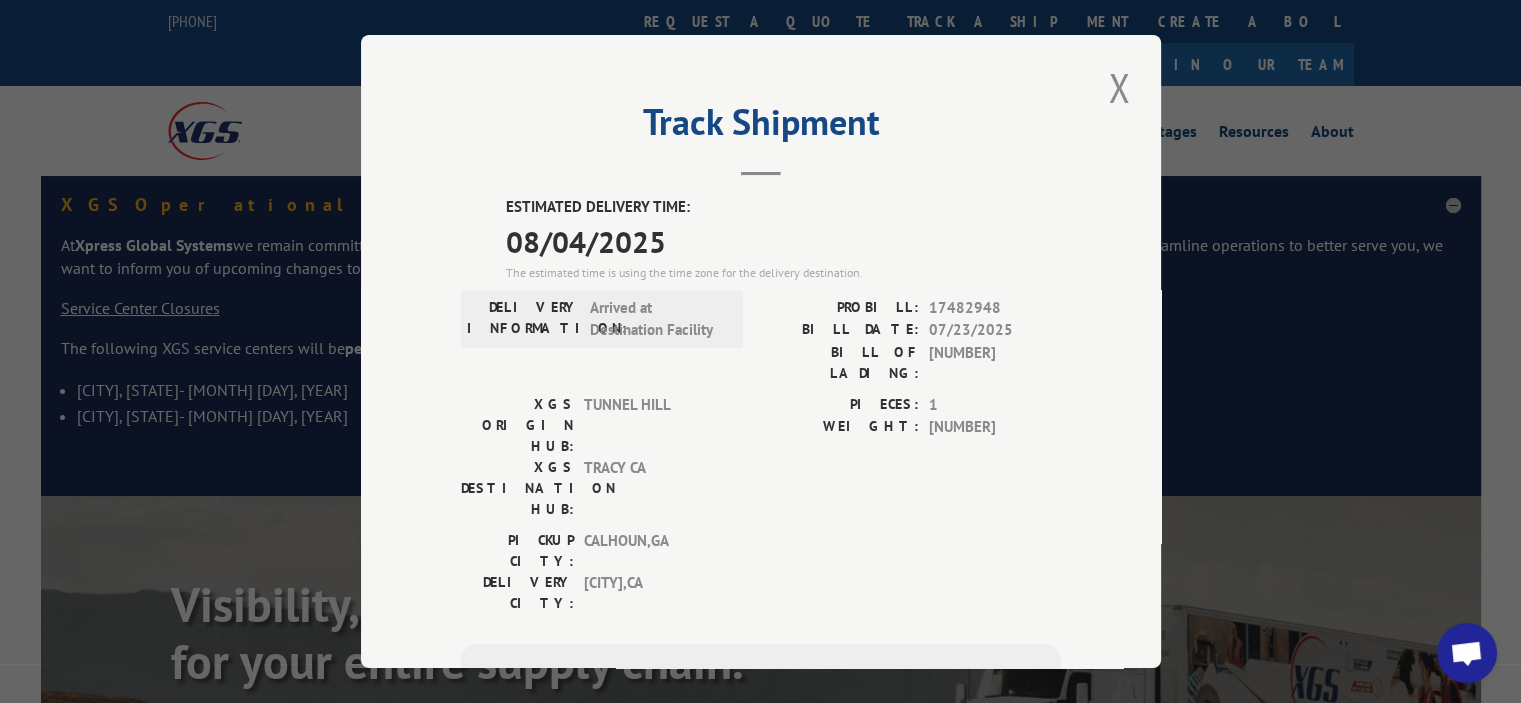 click on "17482948" at bounding box center (995, 308) 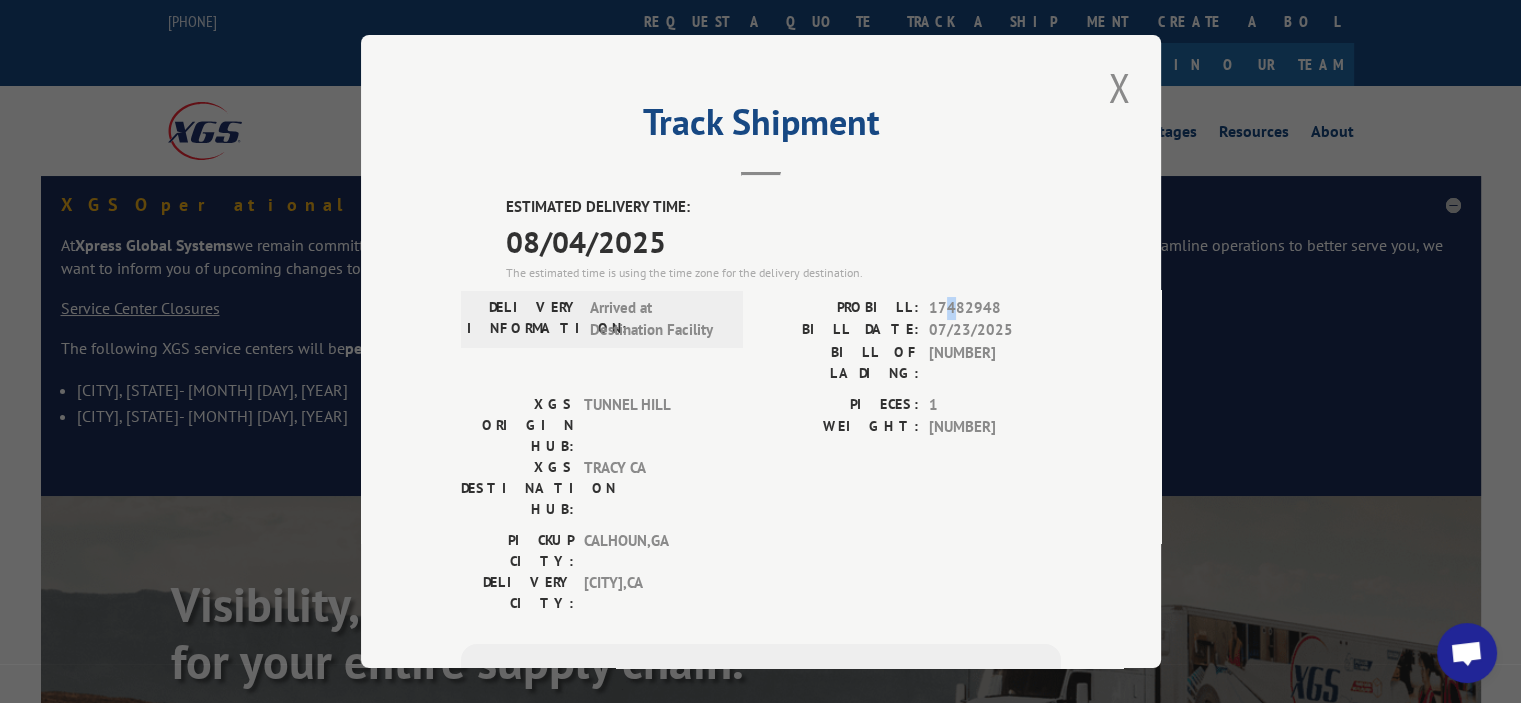 click on "17482948" at bounding box center [995, 308] 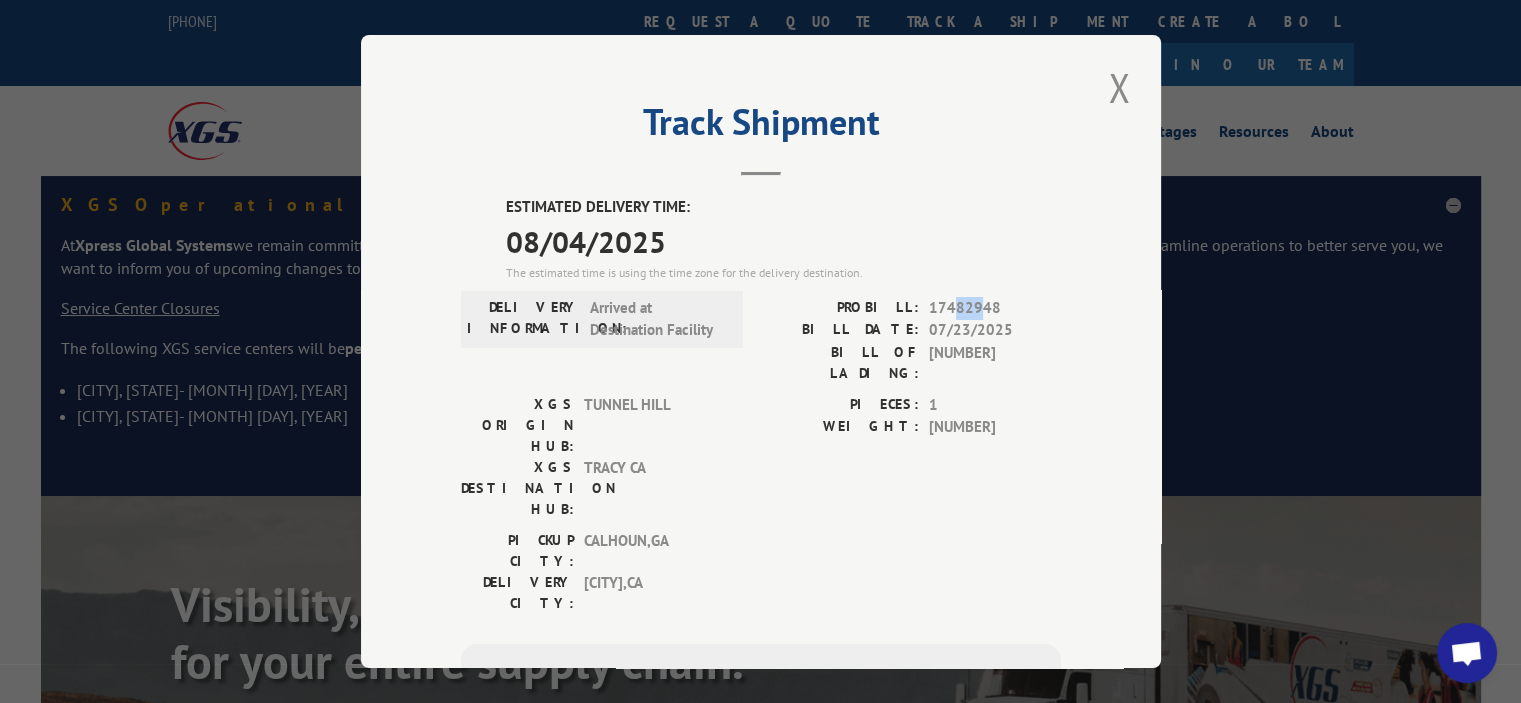 drag, startPoint x: 944, startPoint y: 305, endPoint x: 968, endPoint y: 305, distance: 24 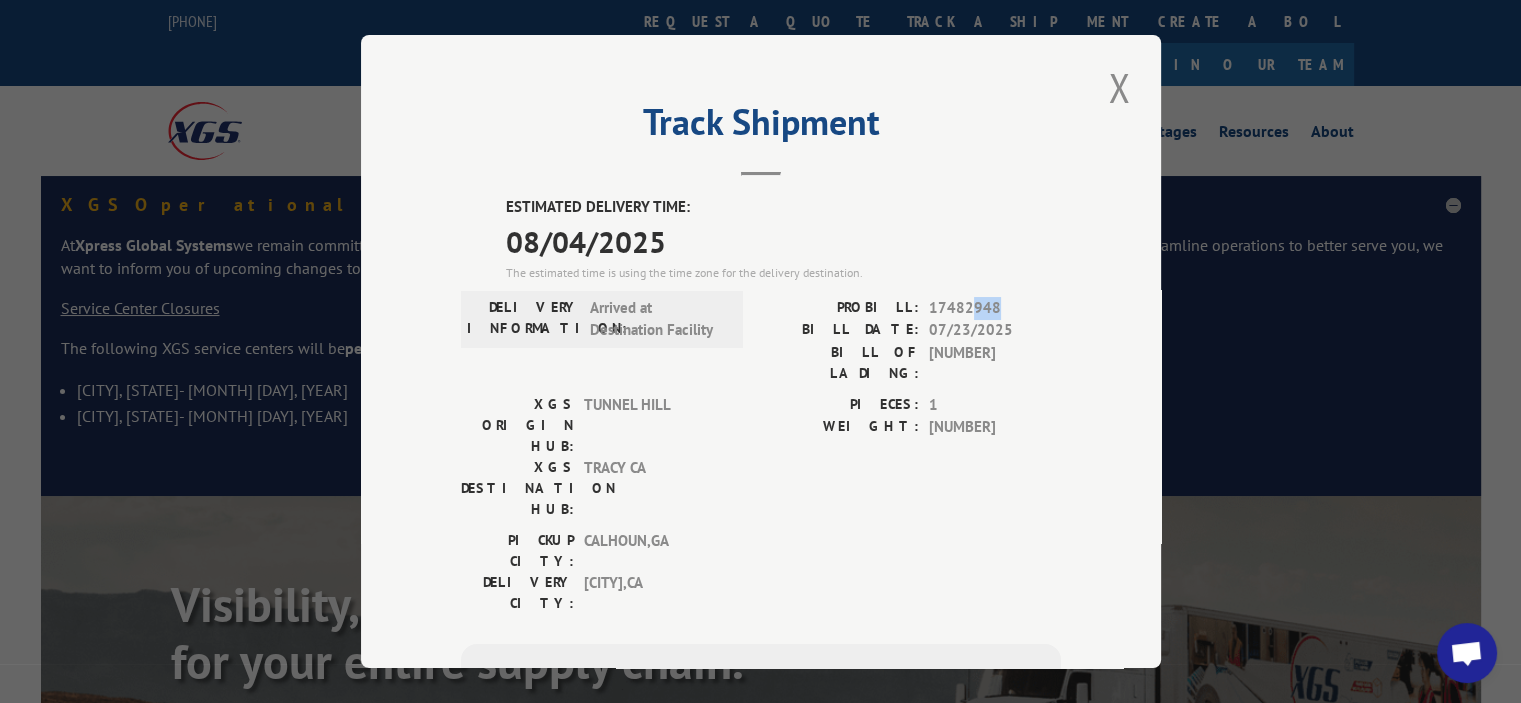 drag, startPoint x: 960, startPoint y: 303, endPoint x: 1010, endPoint y: 303, distance: 50 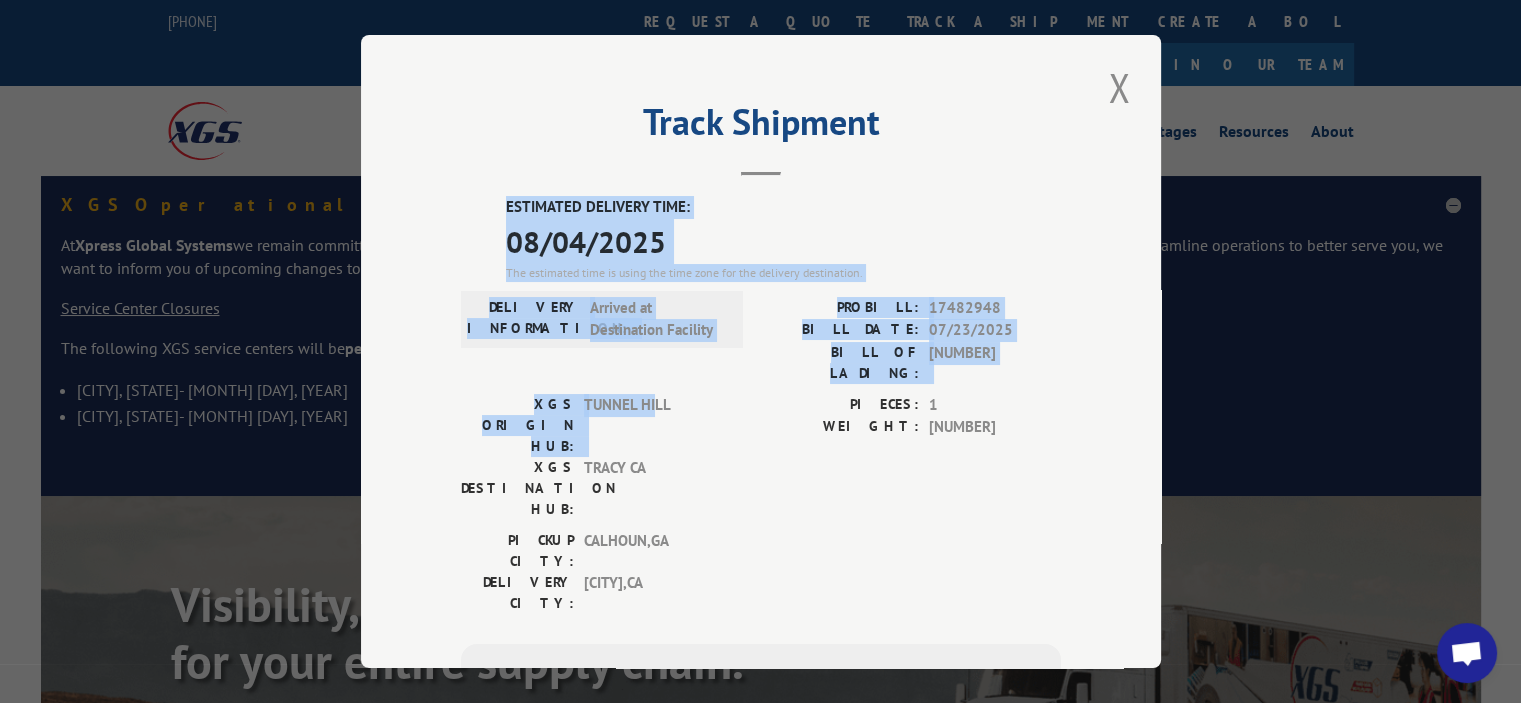drag, startPoint x: 487, startPoint y: 209, endPoint x: 648, endPoint y: 383, distance: 237.05907 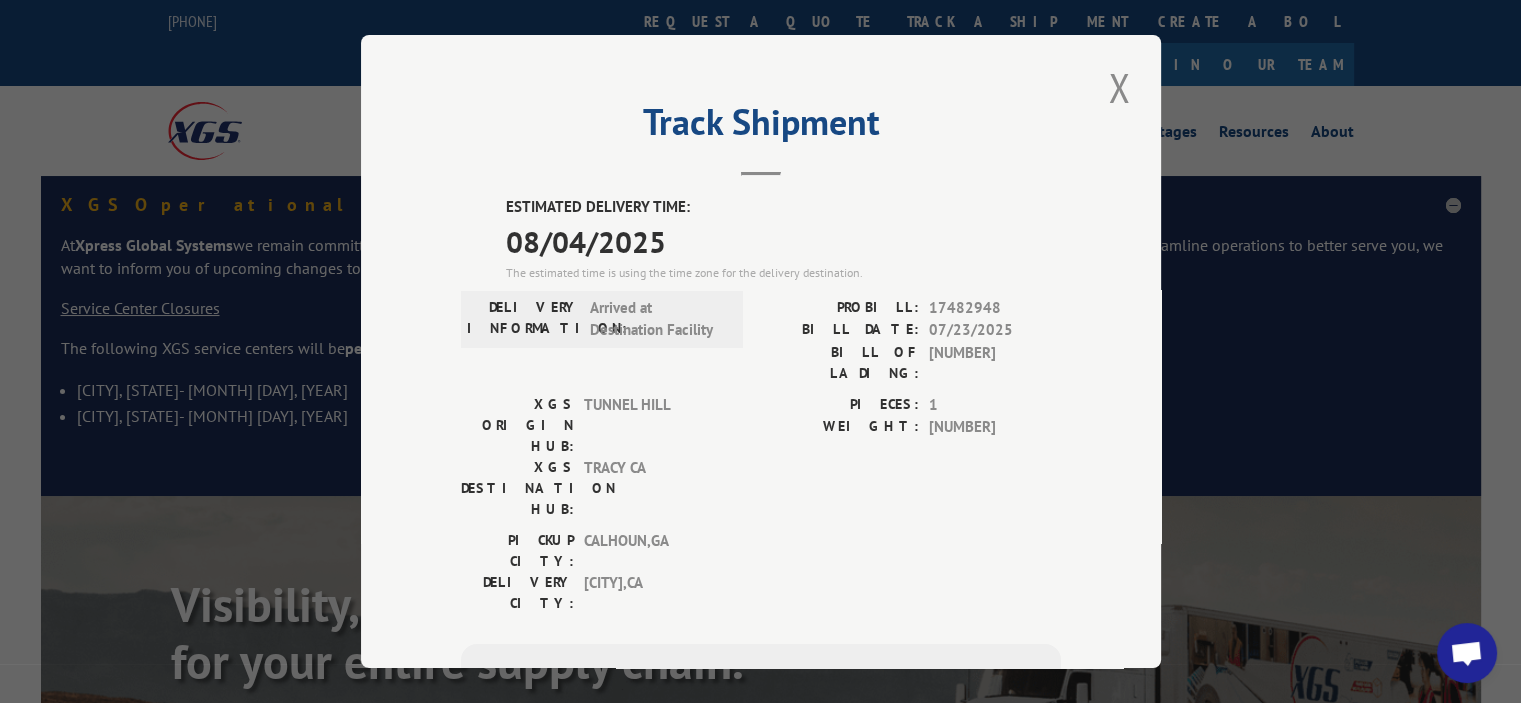 click on "WEIGHT:" at bounding box center [840, 427] 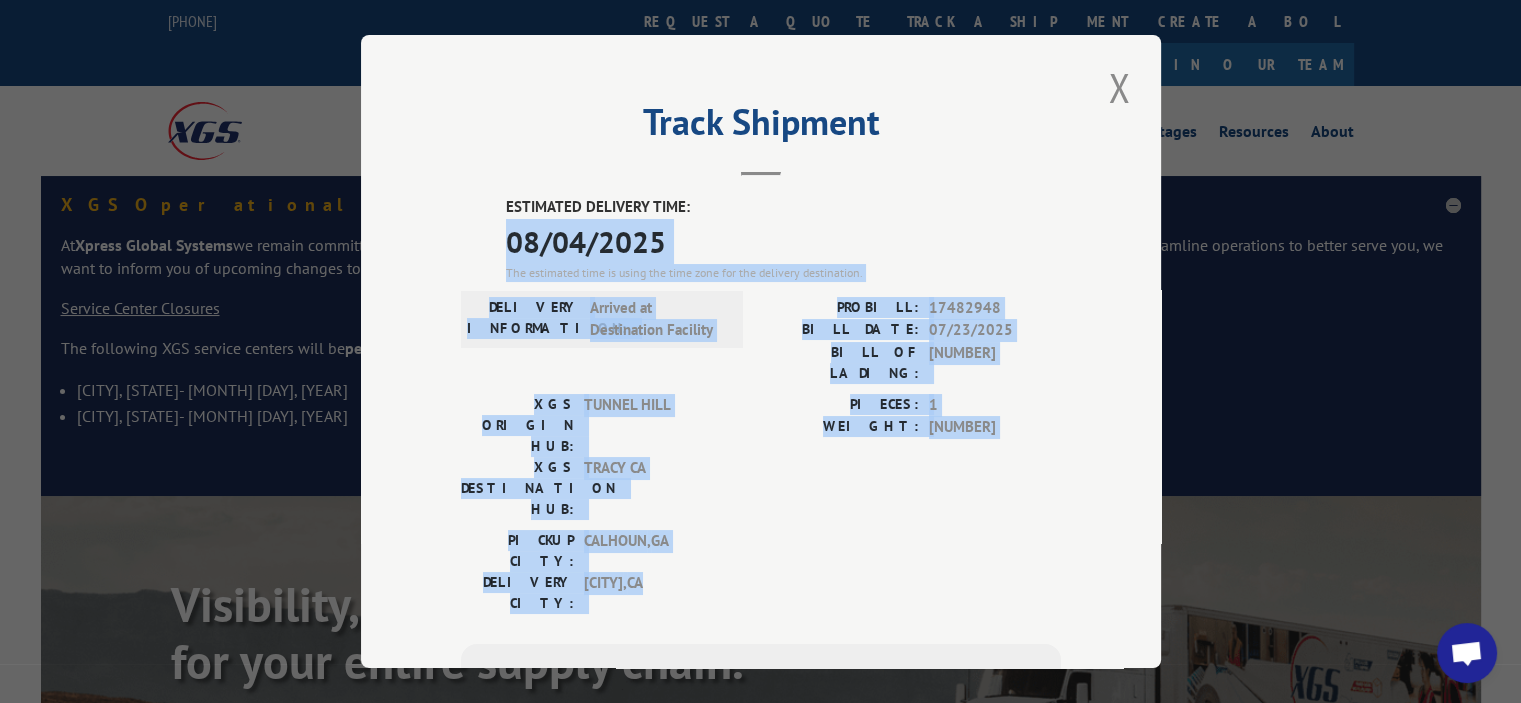 drag, startPoint x: 795, startPoint y: 496, endPoint x: 491, endPoint y: 247, distance: 392.9593 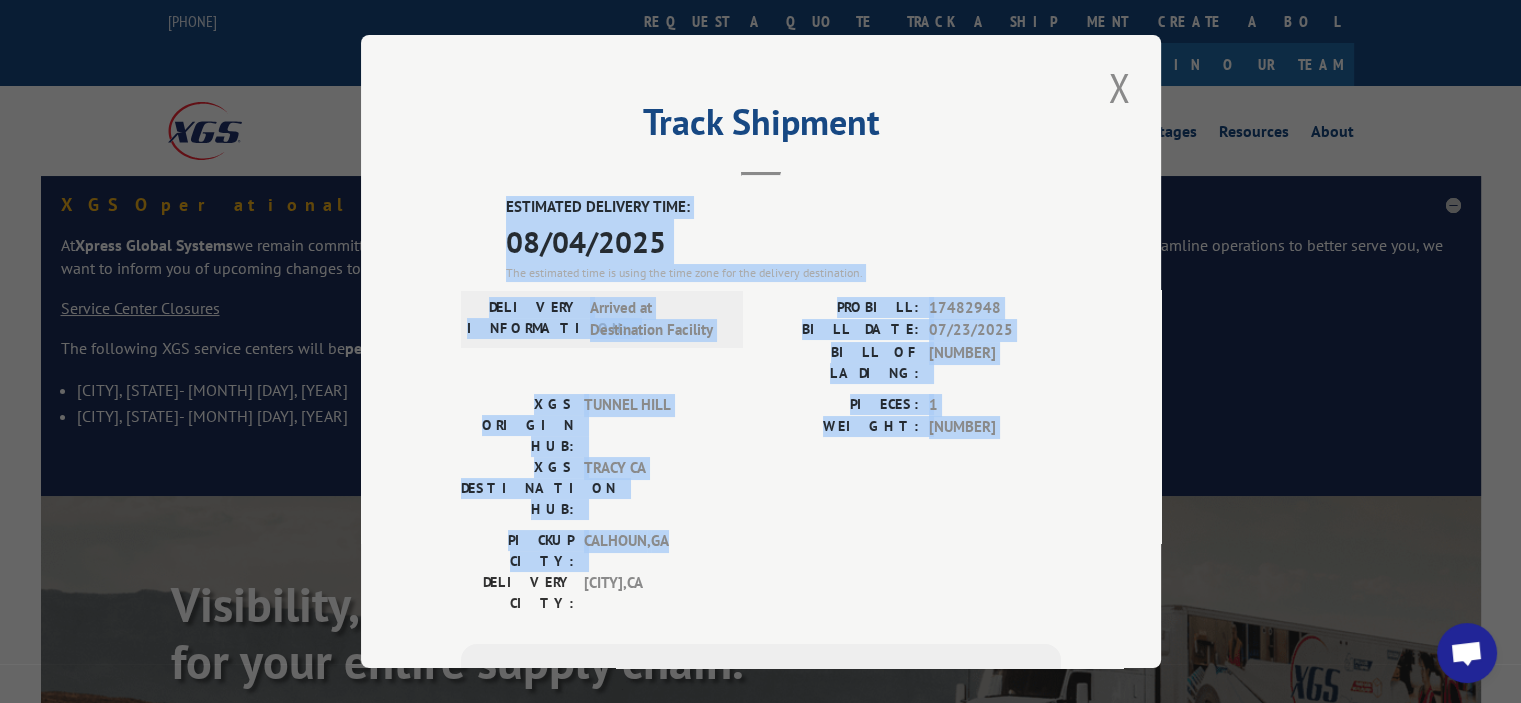 drag, startPoint x: 491, startPoint y: 204, endPoint x: 776, endPoint y: 445, distance: 373.23718 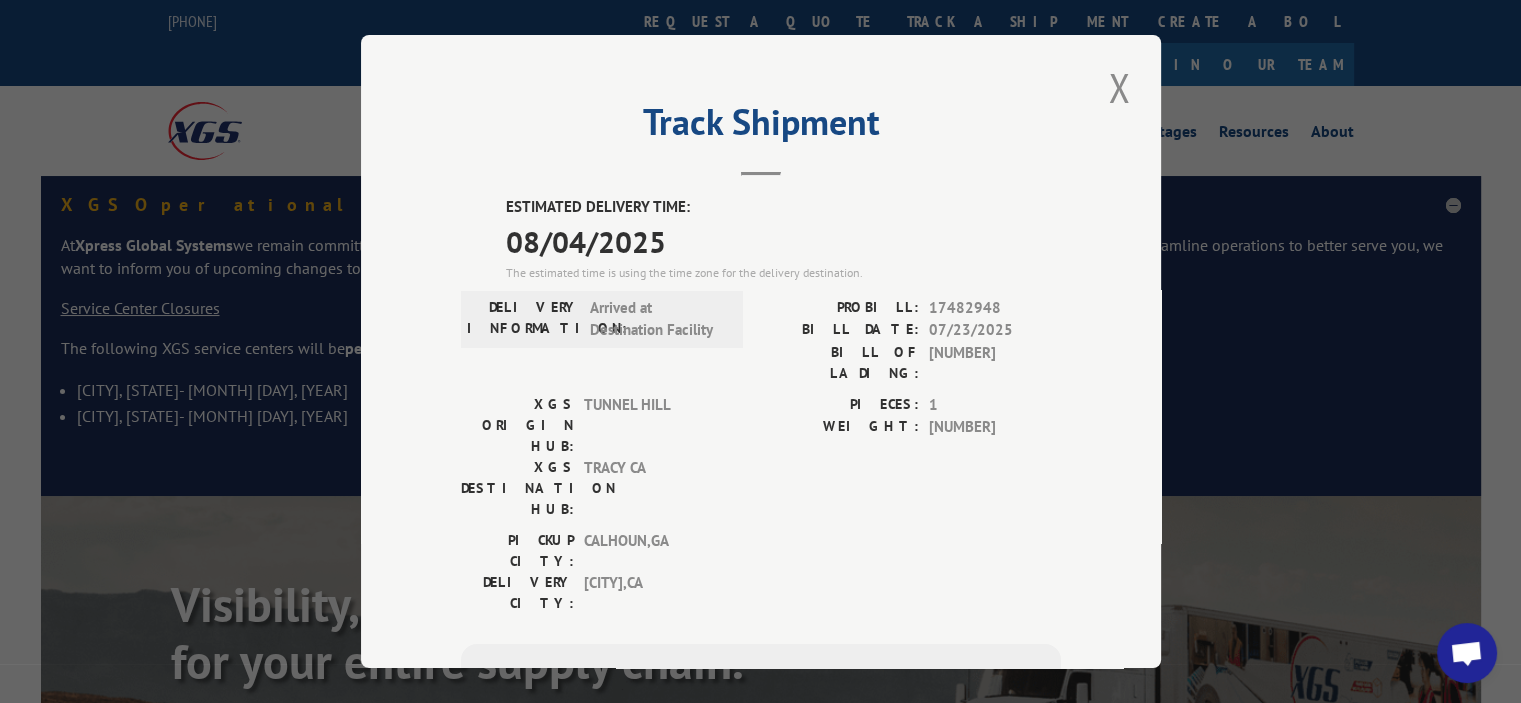 click on "[CITY], [STATE]" at bounding box center [651, 593] 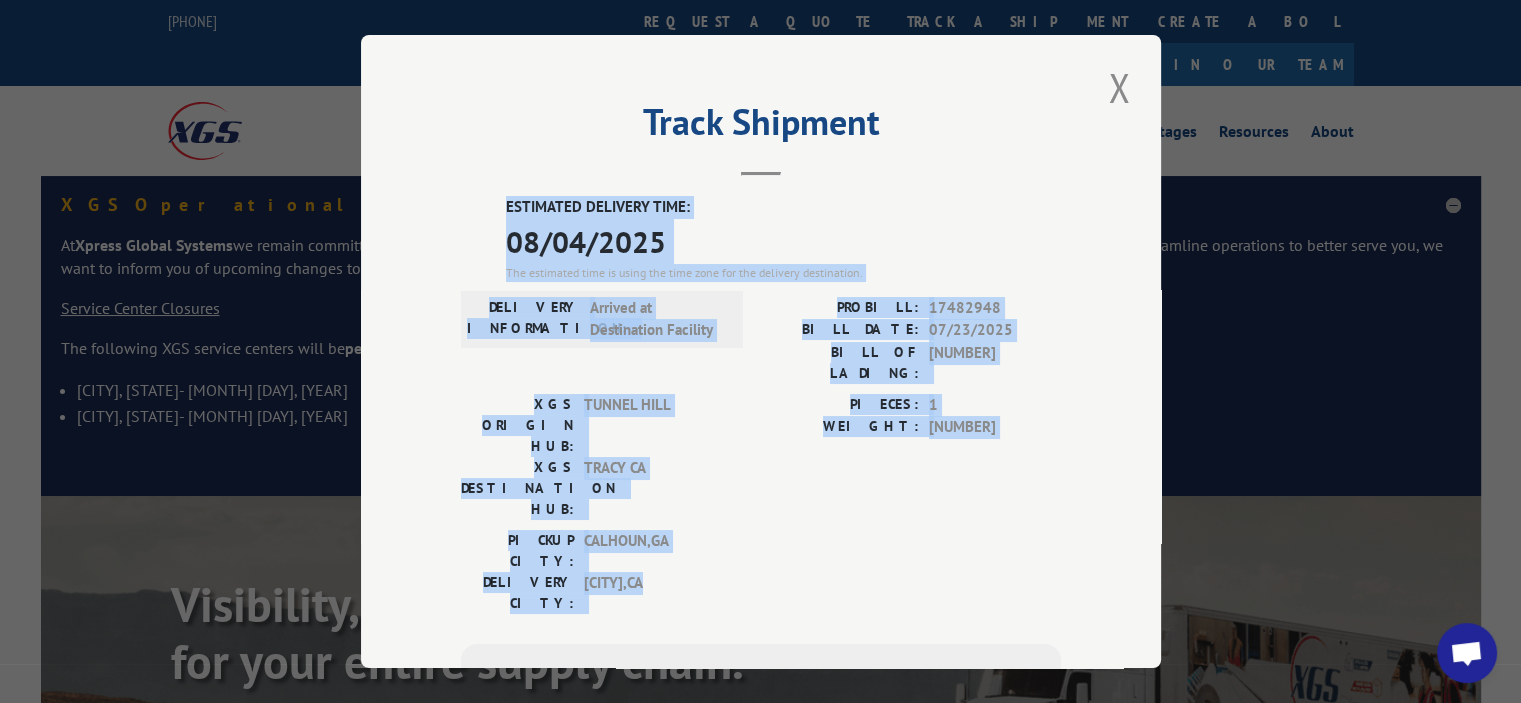 drag, startPoint x: 672, startPoint y: 480, endPoint x: 448, endPoint y: 203, distance: 356.23727 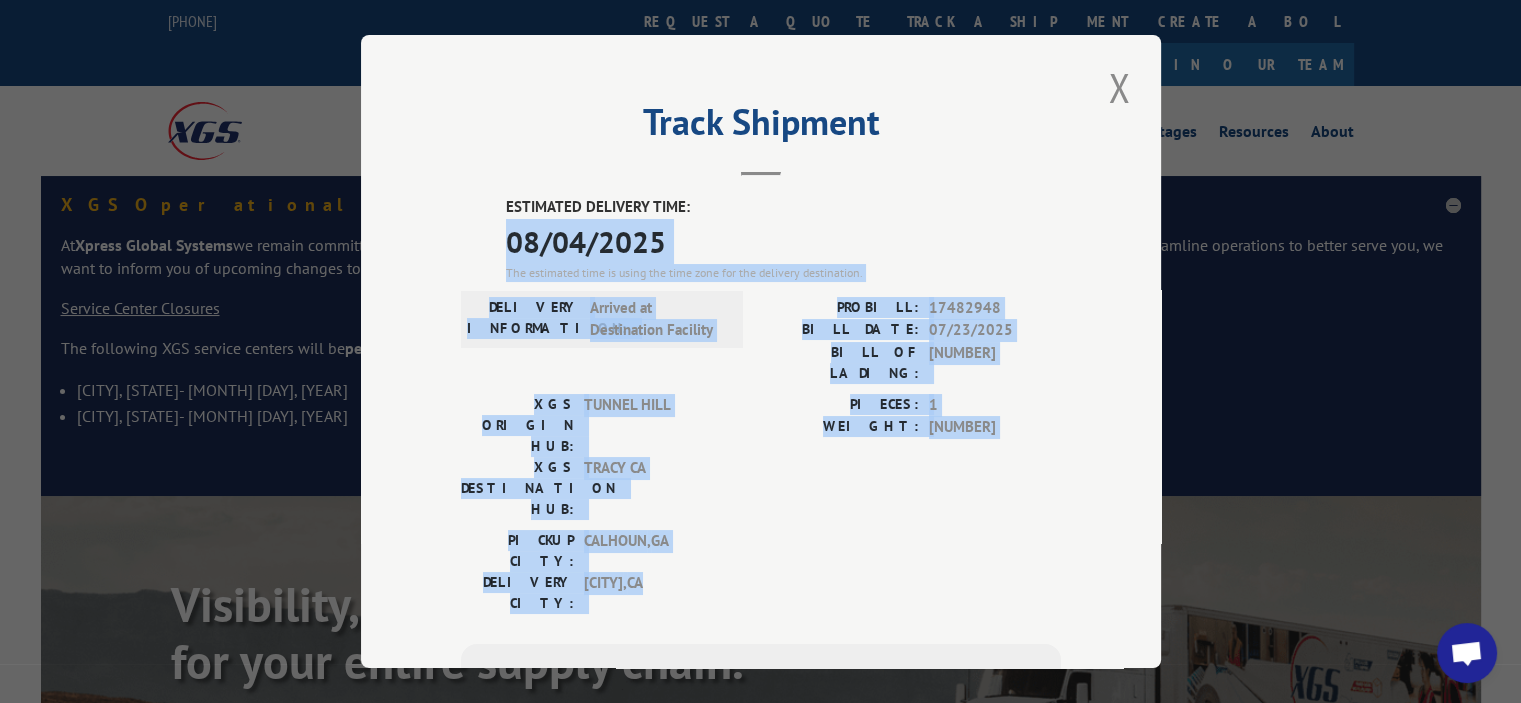 drag, startPoint x: 647, startPoint y: 443, endPoint x: 484, endPoint y: 215, distance: 280.27307 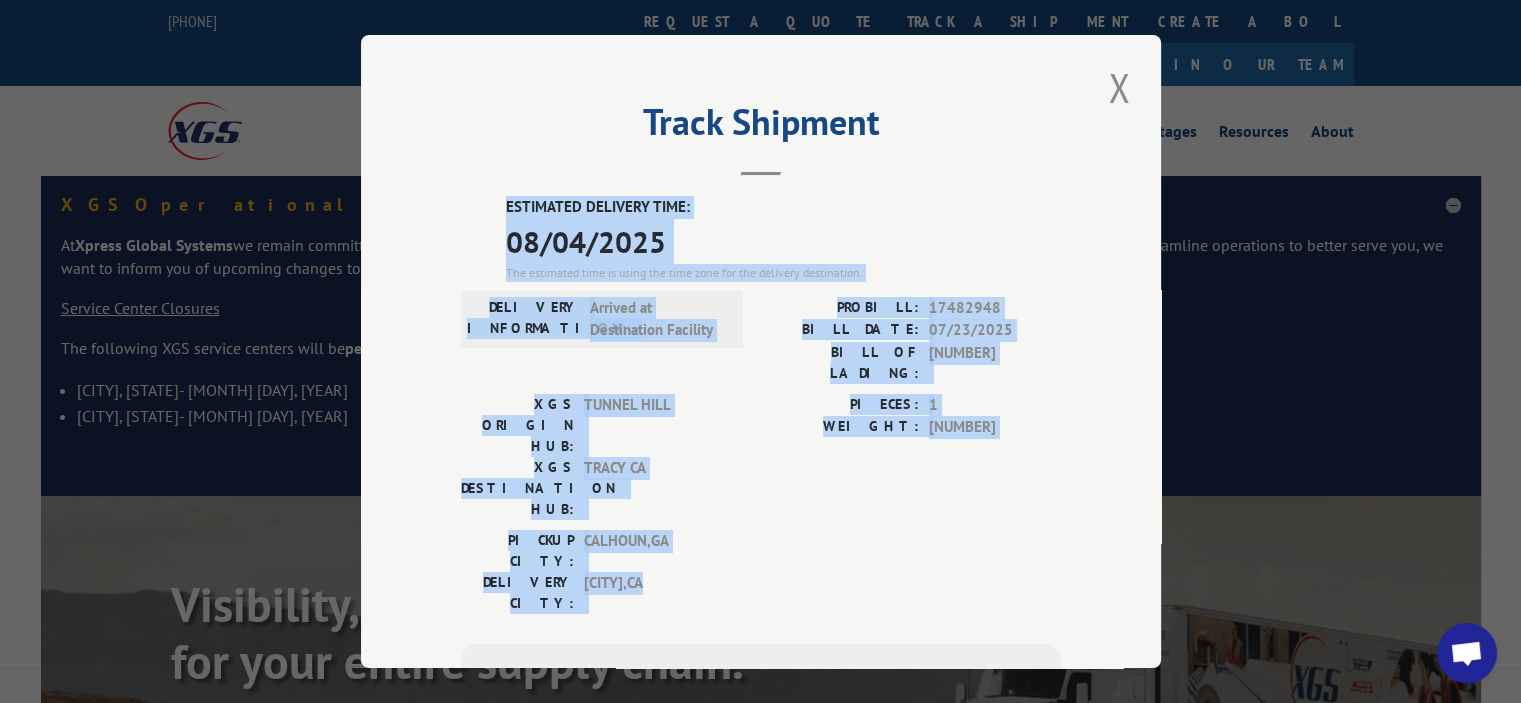 click on "ESTIMATED DELIVERY TIME: [DATE] The estimated time is using the time zone for the delivery destination. DELIVERY INFORMATION: Arrived at Destination Facility PROBILL: [NUMBER] BILL DATE: [DATE] BILL OF LADING: [NUMBER] XGS ORIGIN HUB: TUNNEL HILL XGS DESTINATION HUB: [CITY] [STATE] PIECES: 1 WEIGHT: 110 PICKUP CITY: [CITY] , [STATE] DELIVERY CITY: [CITY] , [STATE] Subscribe to alerts Get texted with status updates for this shipment. Message and data rates may apply. Message frequency depends upon your activity. SUBSCRIBE Note:  by providing a telephone number and submitting this form you are consenting to be contacted by SMS text message. Message & data rates may apply. You can reply STOP to opt-out of further messaging." at bounding box center [761, 555] 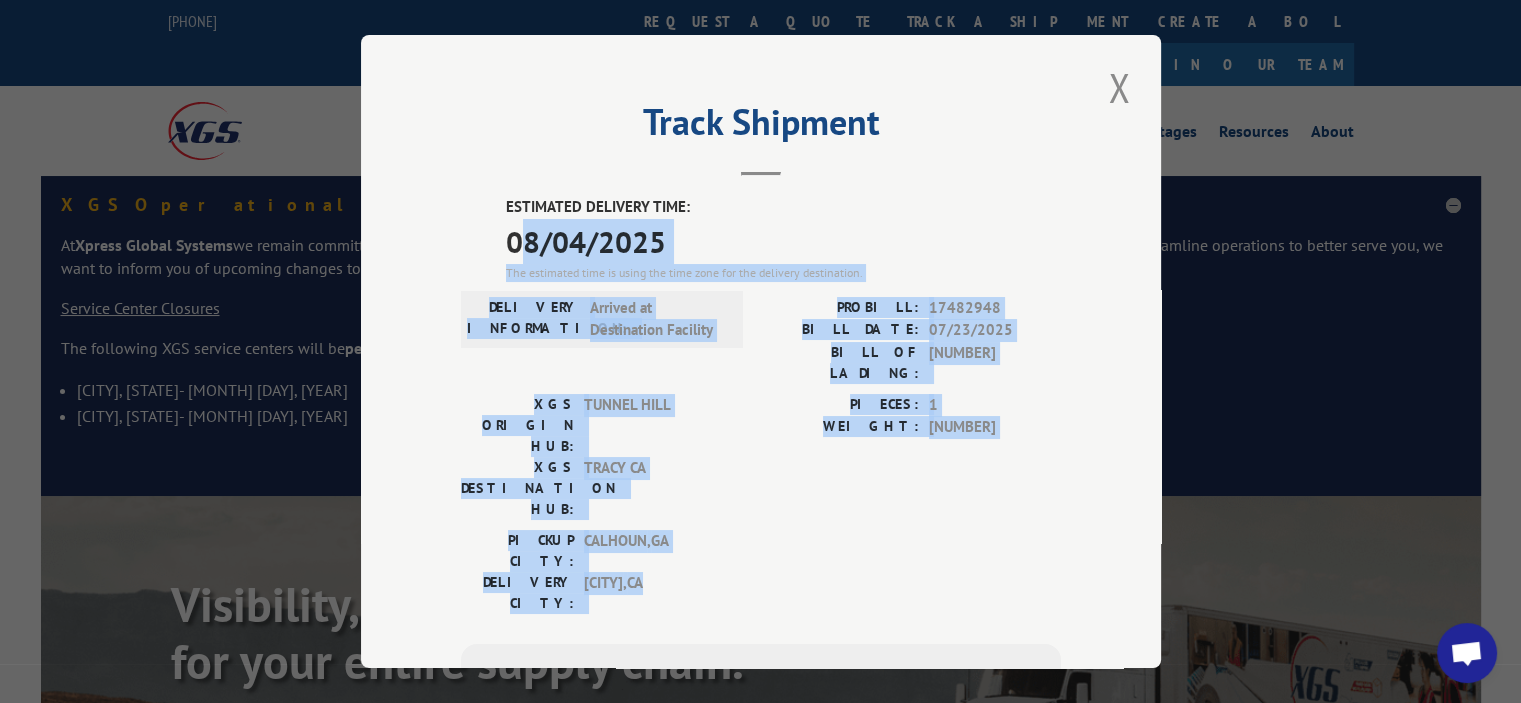 drag, startPoint x: 696, startPoint y: 490, endPoint x: 494, endPoint y: 211, distance: 344.44882 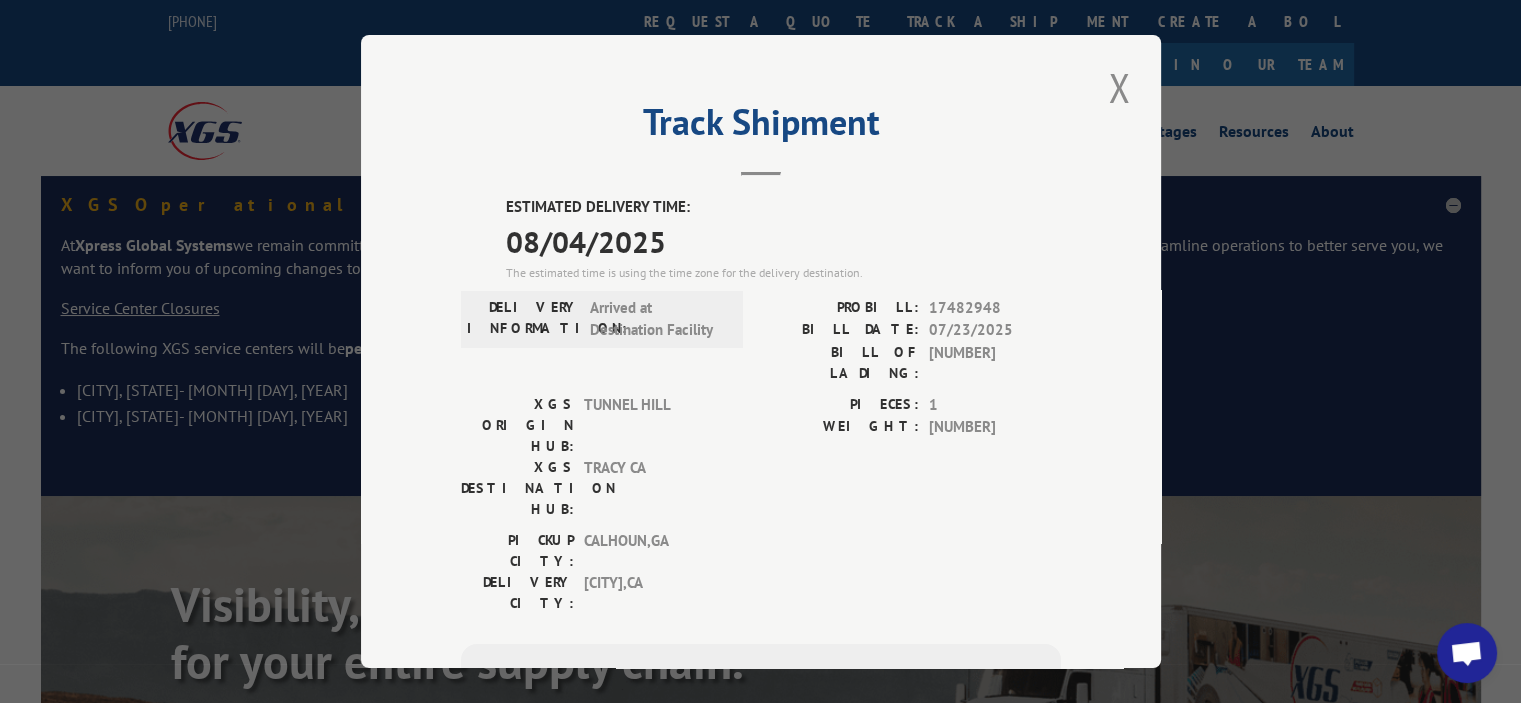 click on "ESTIMATED DELIVERY TIME: [DATE] The estimated time is using the time zone for the delivery destination. DELIVERY INFORMATION: Arrived at Destination Facility PROBILL: [NUMBER] BILL DATE: [DATE] BILL OF LADING: [NUMBER] XGS ORIGIN HUB: TUNNEL HILL XGS DESTINATION HUB: [CITY] [STATE] PIECES: 1 WEIGHT: 110 PICKUP CITY: [CITY] , [STATE] DELIVERY CITY: [CITY] , [STATE] Subscribe to alerts Get texted with status updates for this shipment. Message and data rates may apply. Message frequency depends upon your activity. SUBSCRIBE Note:  by providing a telephone number and submitting this form you are consenting to be contacted by SMS text message. Message & data rates may apply. You can reply STOP to opt-out of further messaging." at bounding box center [761, 555] 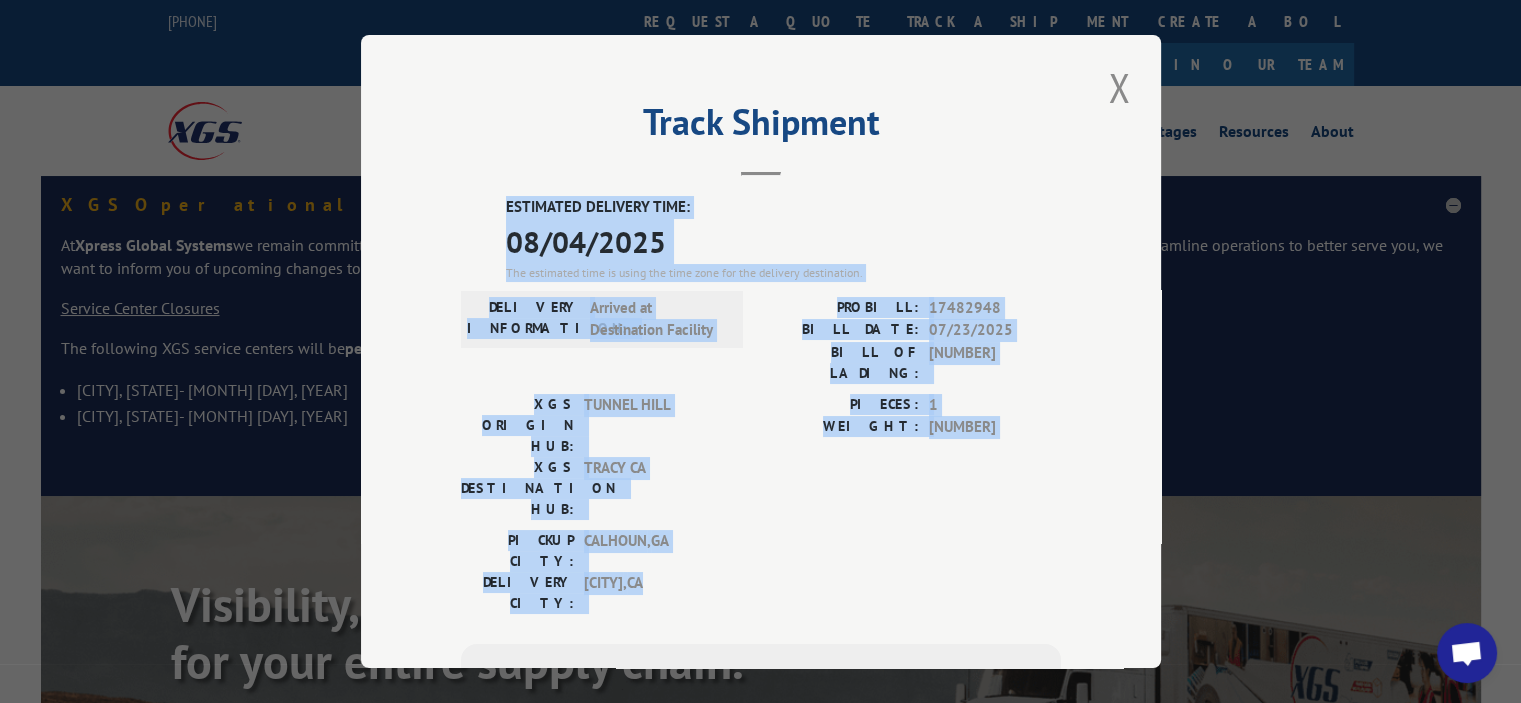 drag, startPoint x: 476, startPoint y: 185, endPoint x: 778, endPoint y: 475, distance: 418.6932 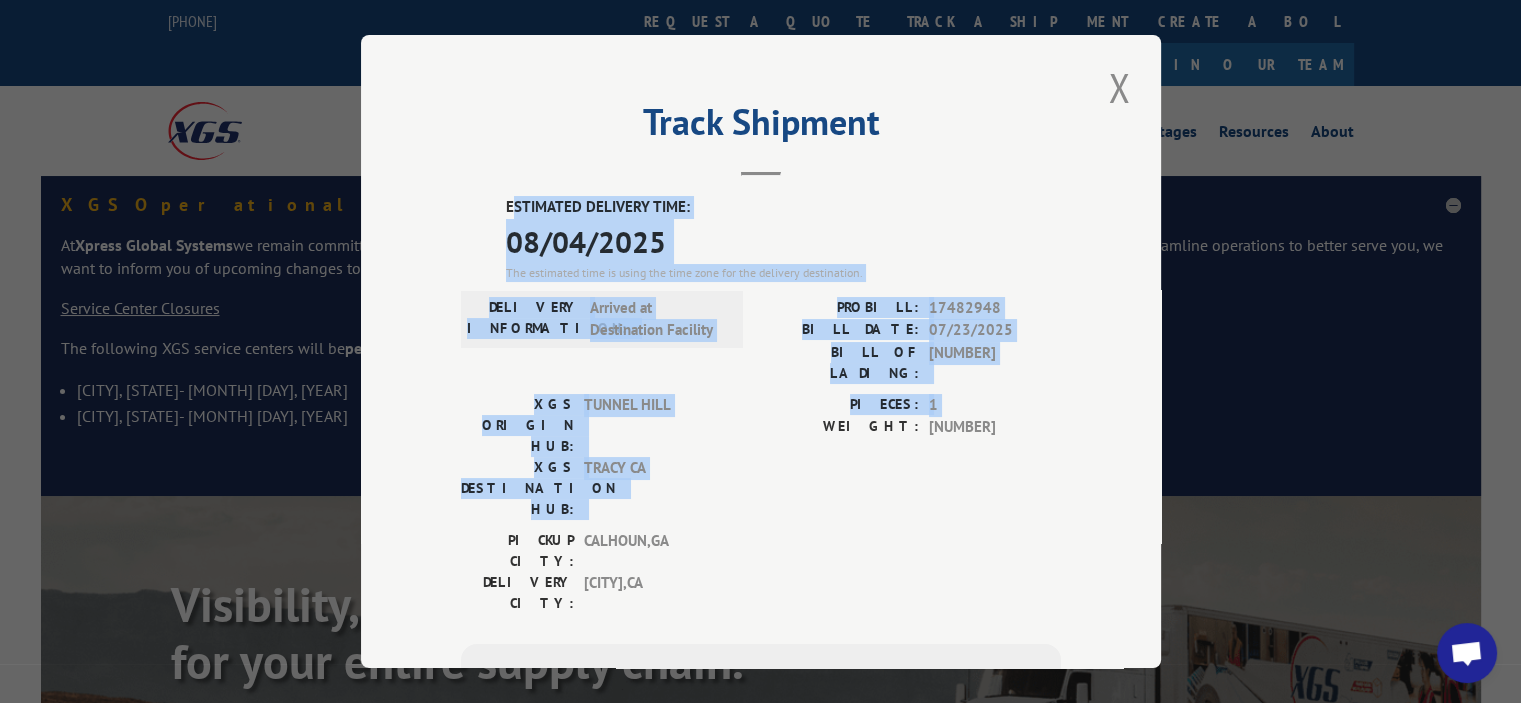drag, startPoint x: 505, startPoint y: 194, endPoint x: 830, endPoint y: 443, distance: 409.42154 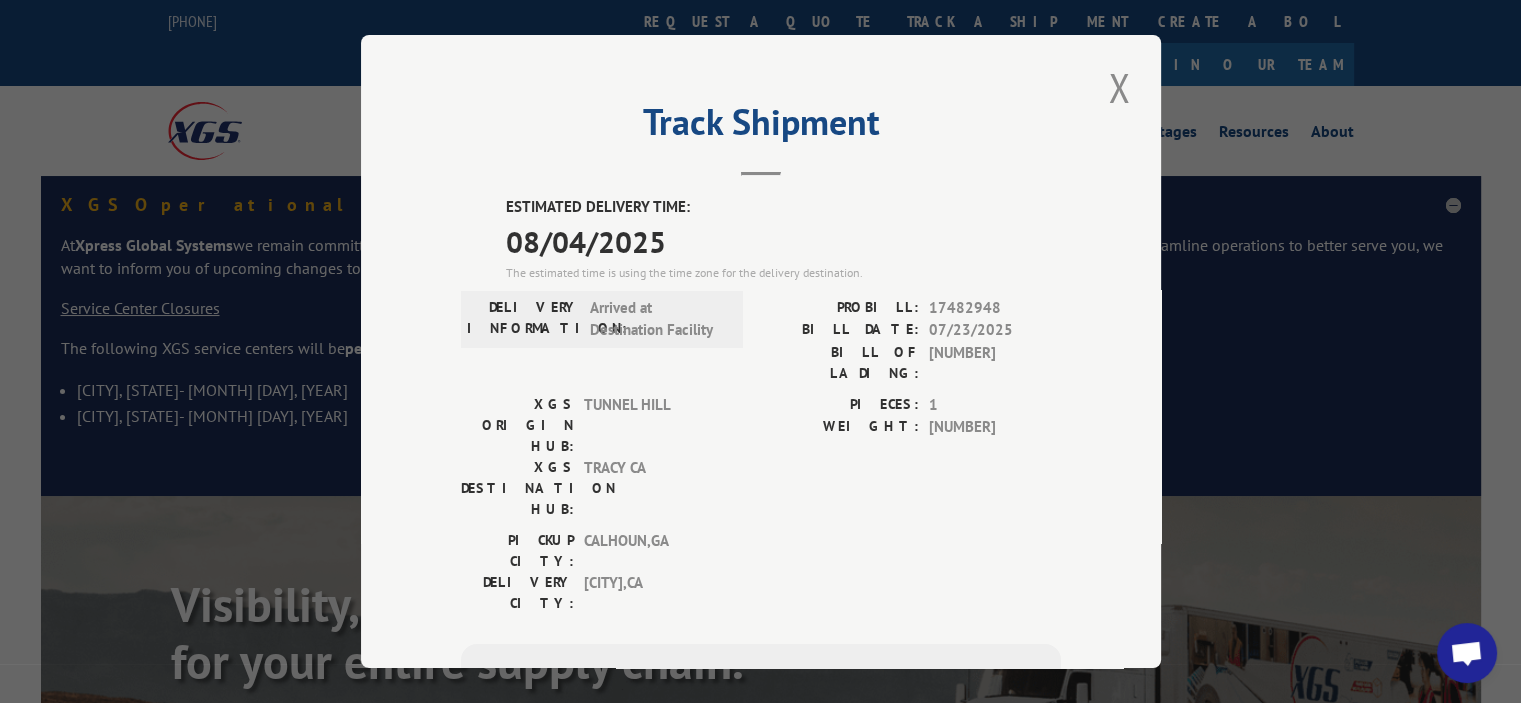 click on "[CITY], [STATE]" at bounding box center [651, 593] 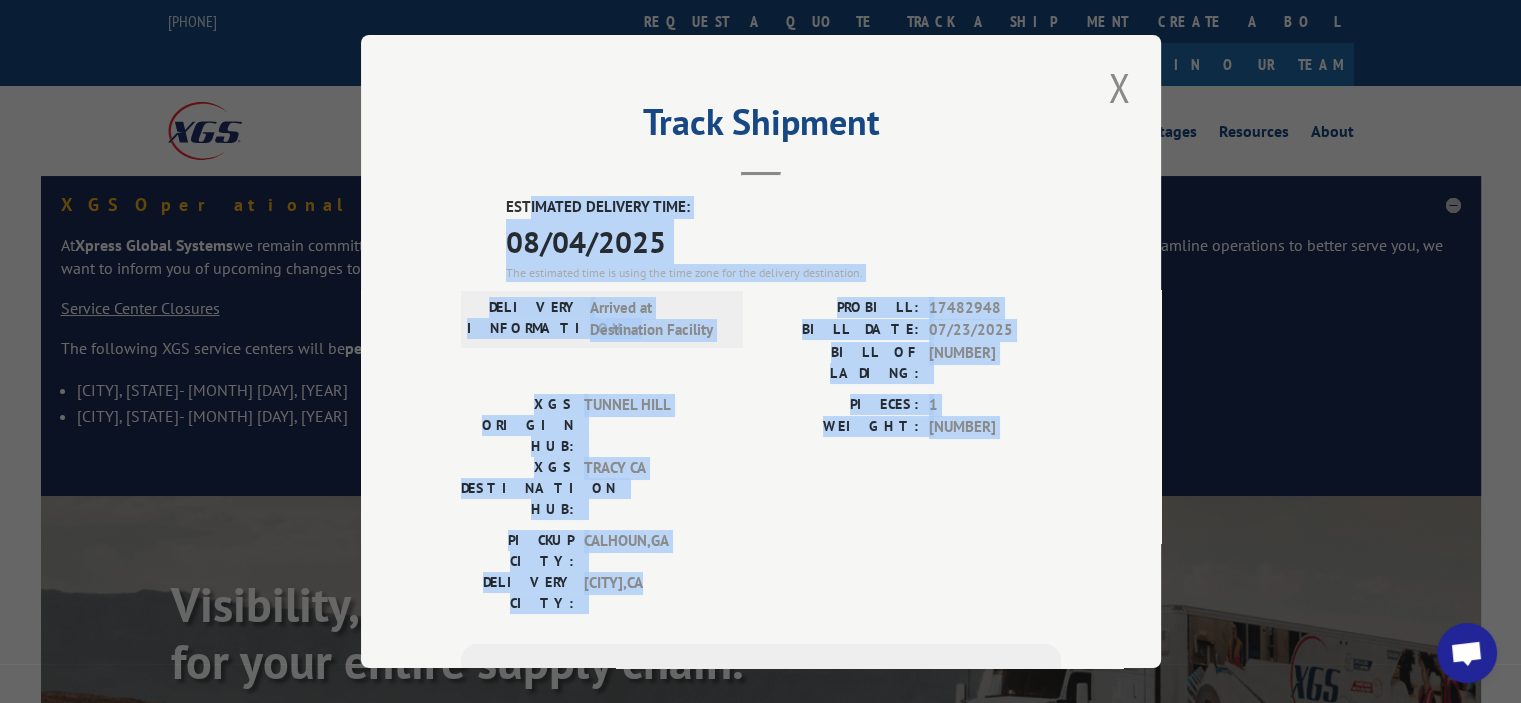 drag, startPoint x: 688, startPoint y: 475, endPoint x: 524, endPoint y: 183, distance: 334.90298 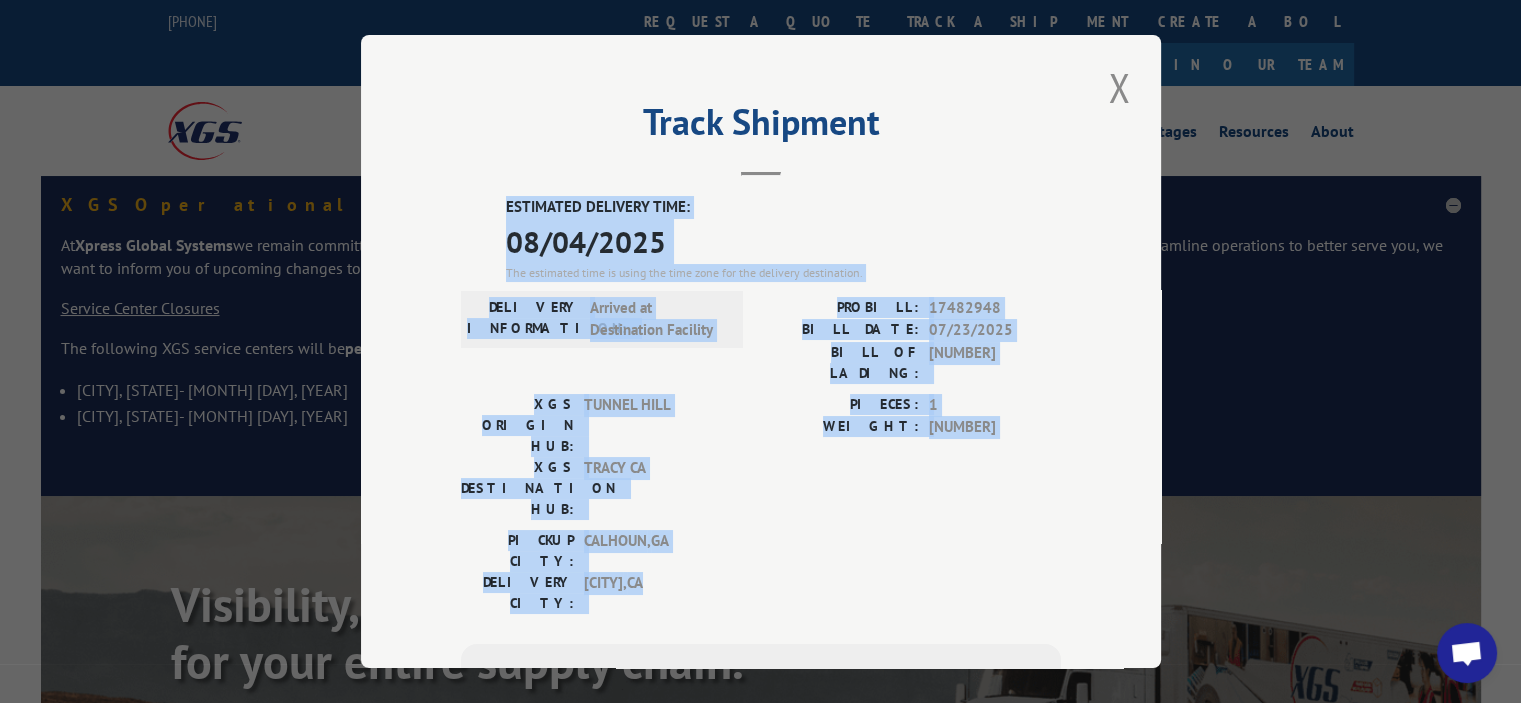 drag, startPoint x: 524, startPoint y: 201, endPoint x: 847, endPoint y: 489, distance: 432.75052 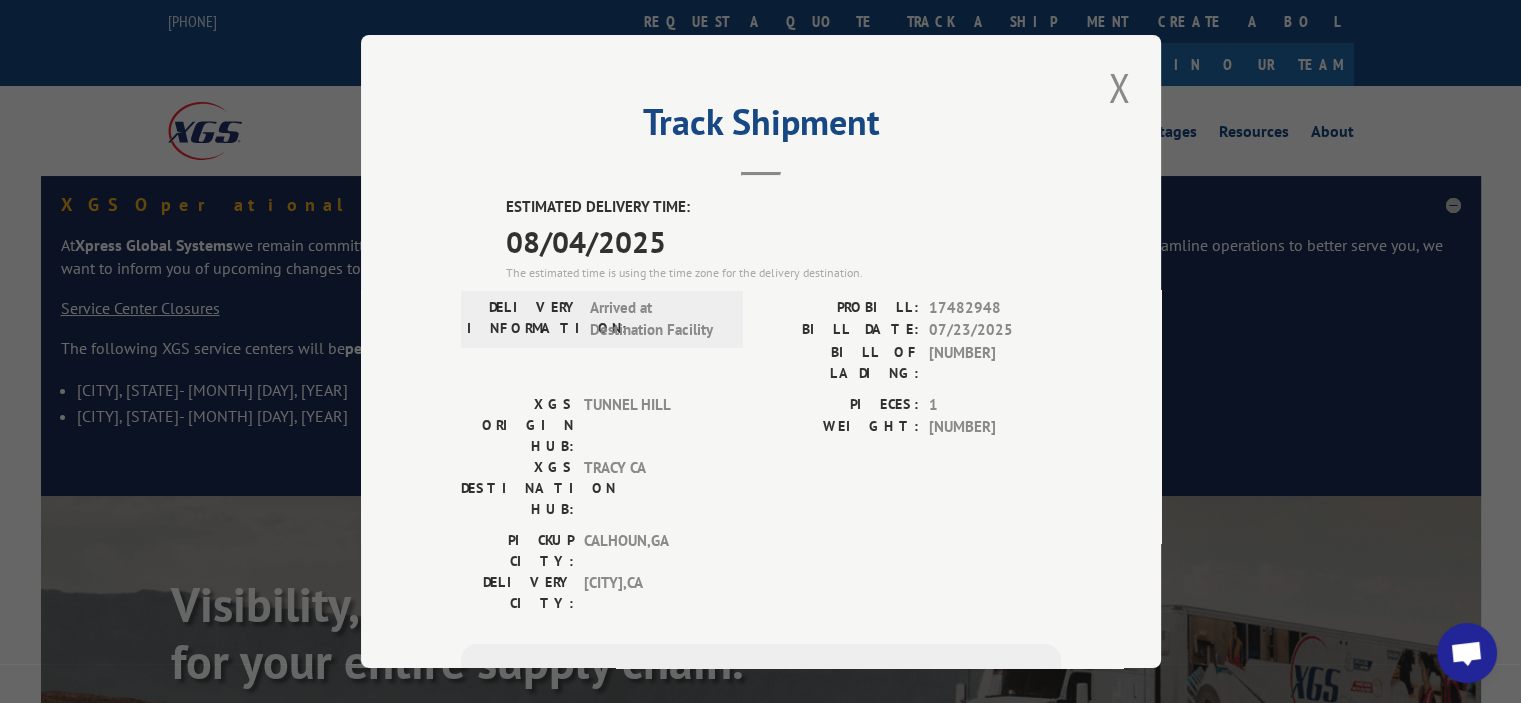 click on "PICKUP CITY: [CITY] , [STATE] DELIVERY CITY: [CITY] , [STATE]" at bounding box center (761, 577) 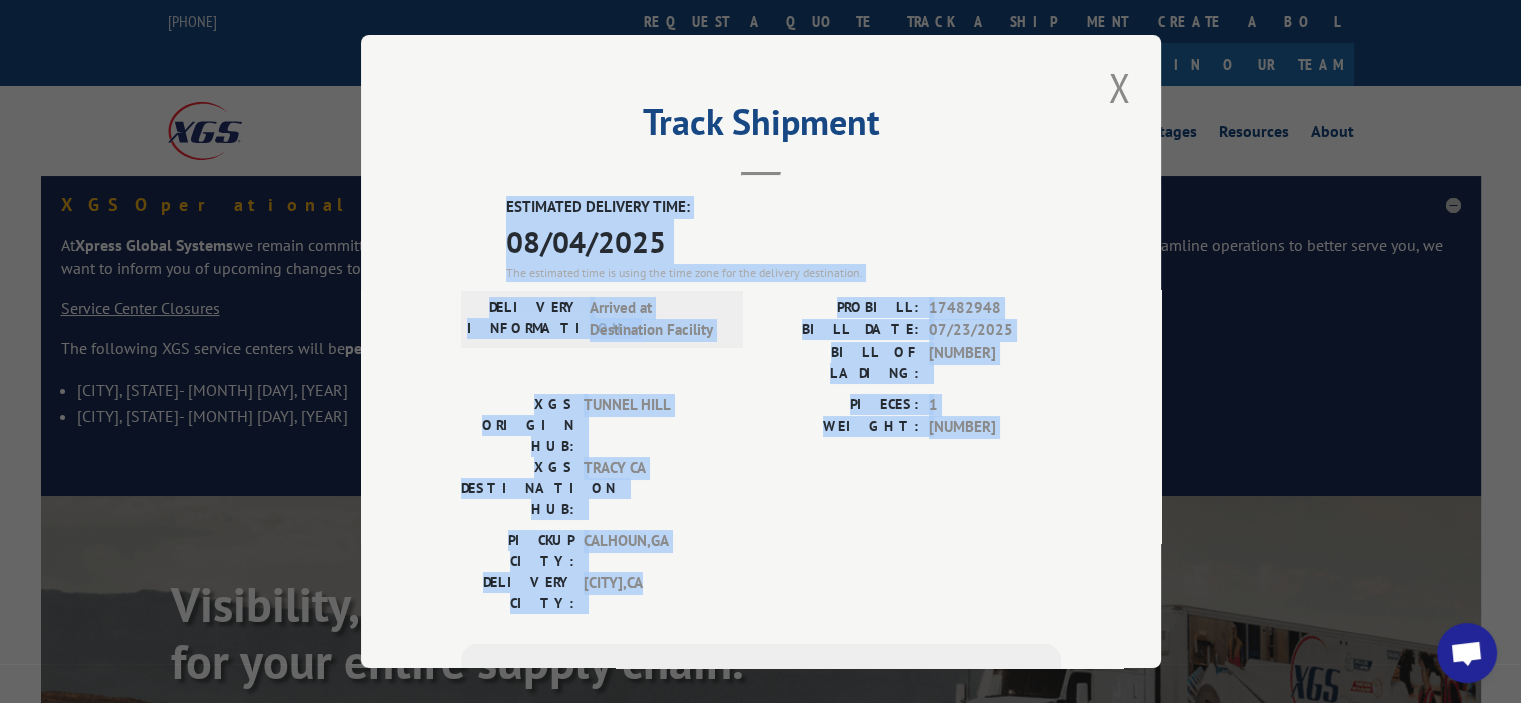 drag, startPoint x: 736, startPoint y: 487, endPoint x: 450, endPoint y: 176, distance: 422.51273 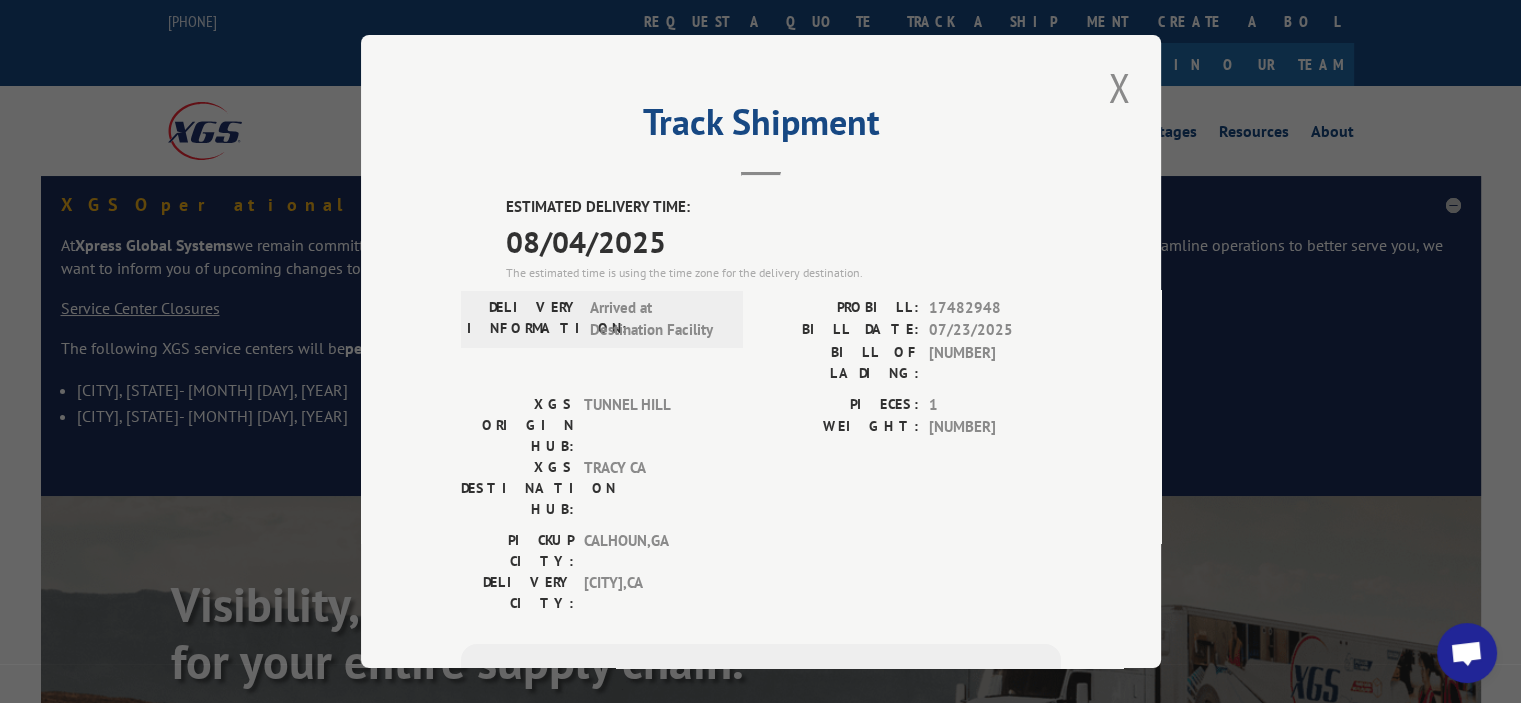 click on "Track Shipment ESTIMATED DELIVERY TIME: [DATE] The estimated time is using the time zone for the delivery destination. DELIVERY INFORMATION: Arrived at Destination Facility PROBILL: [NUMBER] BILL DATE: [DATE] BILL OF LADING: [NUMBER] XGS ORIGIN HUB: TUNNEL HILL XGS DESTINATION HUB: [CITY] [STATE] PIECES: 1 WEIGHT: 110 PICKUP CITY: [CITY] , [STATE] DELIVERY CITY: [CITY] , [STATE] Subscribe to alerts Get texted with status updates for this shipment. Message and data rates may apply. Message frequency depends upon your activity. SUBSCRIBE Note:  by providing a telephone number and submitting this form you are consenting to be contacted by SMS text message. Message & data rates may apply. You can reply STOP to opt-out of further messaging." at bounding box center [761, 351] 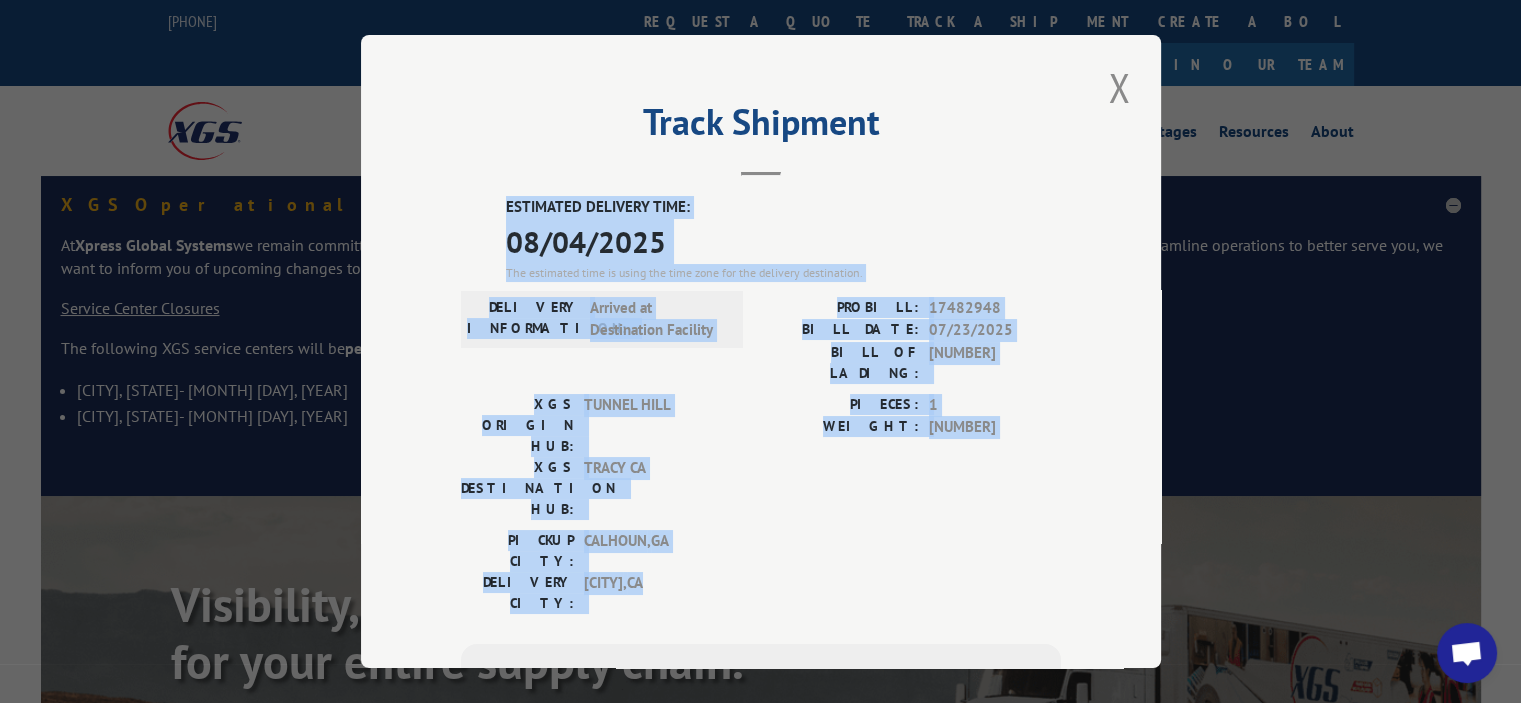 drag, startPoint x: 468, startPoint y: 183, endPoint x: 816, endPoint y: 490, distance: 464.06143 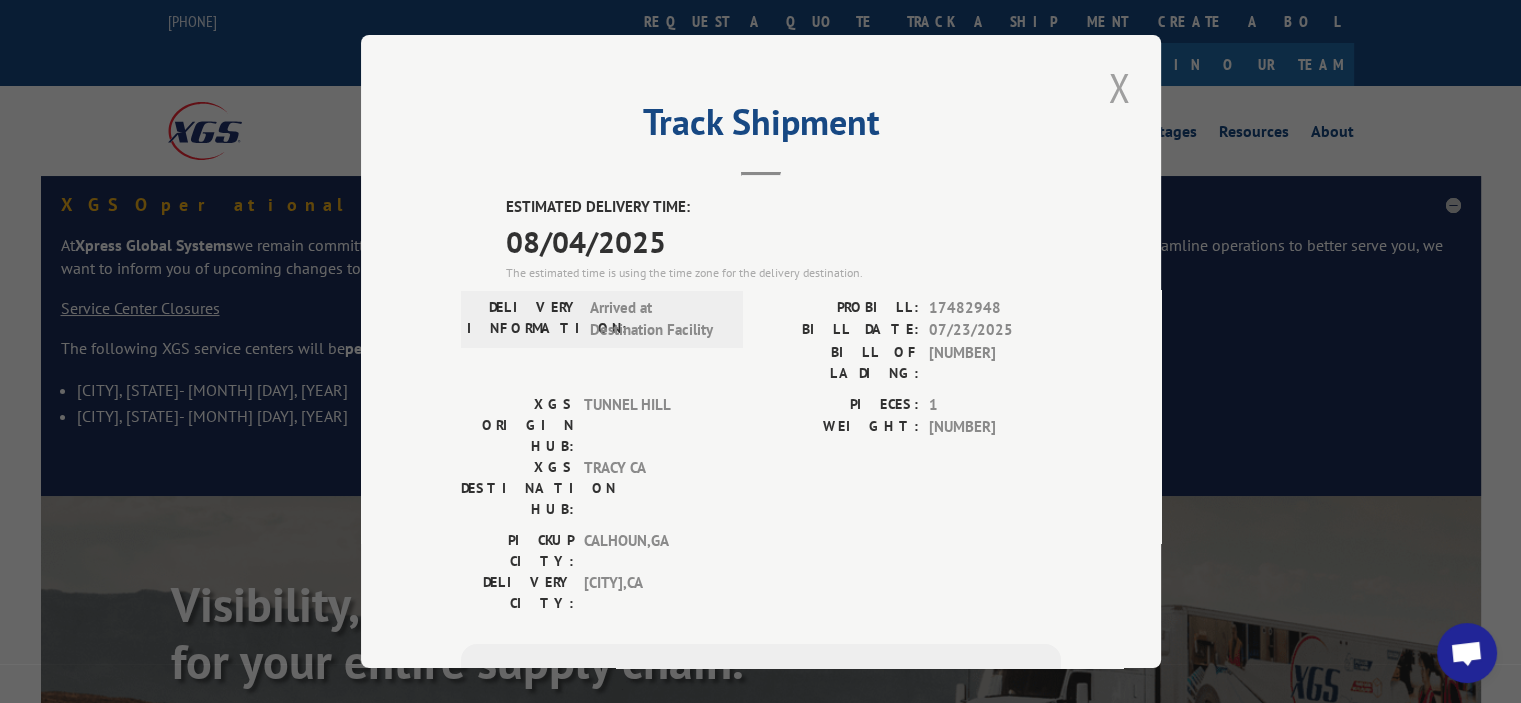 click at bounding box center (1119, 87) 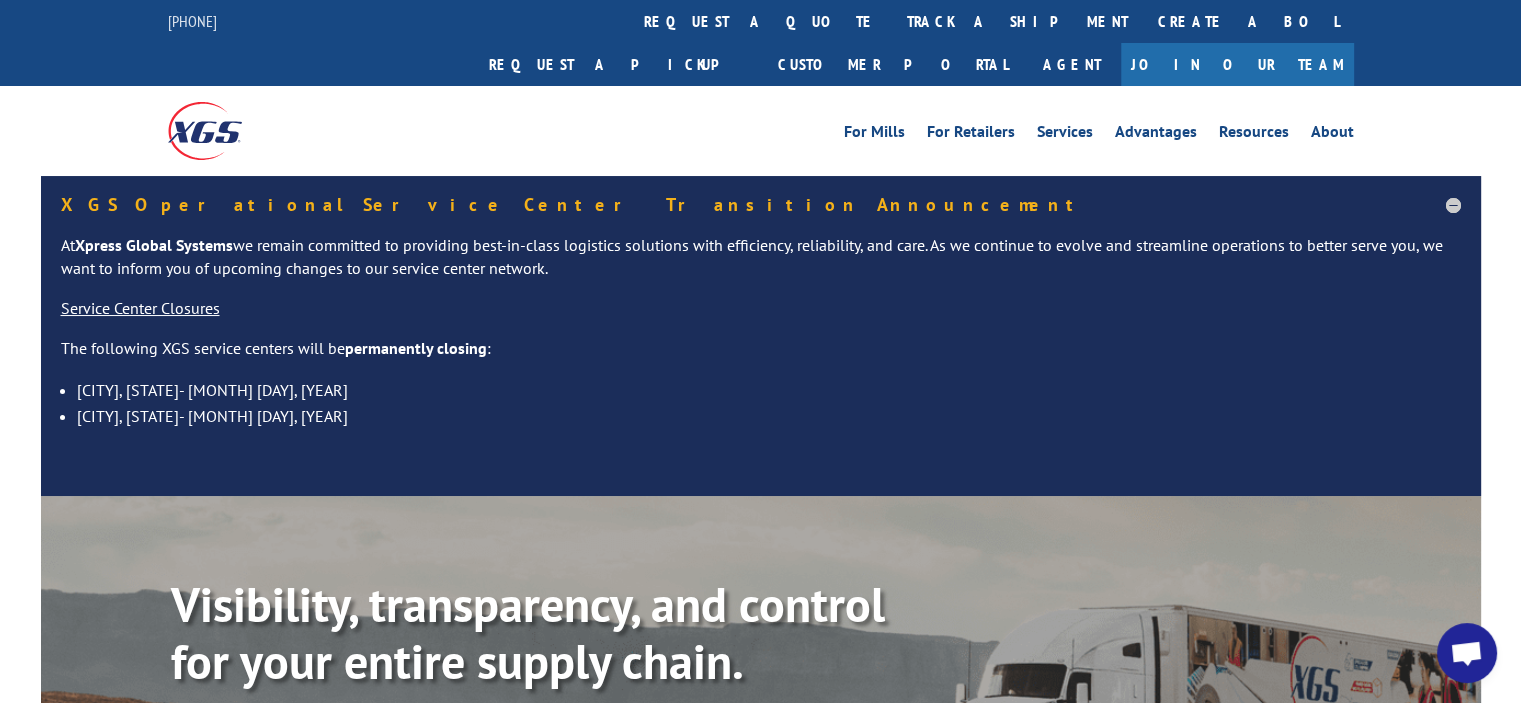click on "Track shipment" at bounding box center [472, 753] 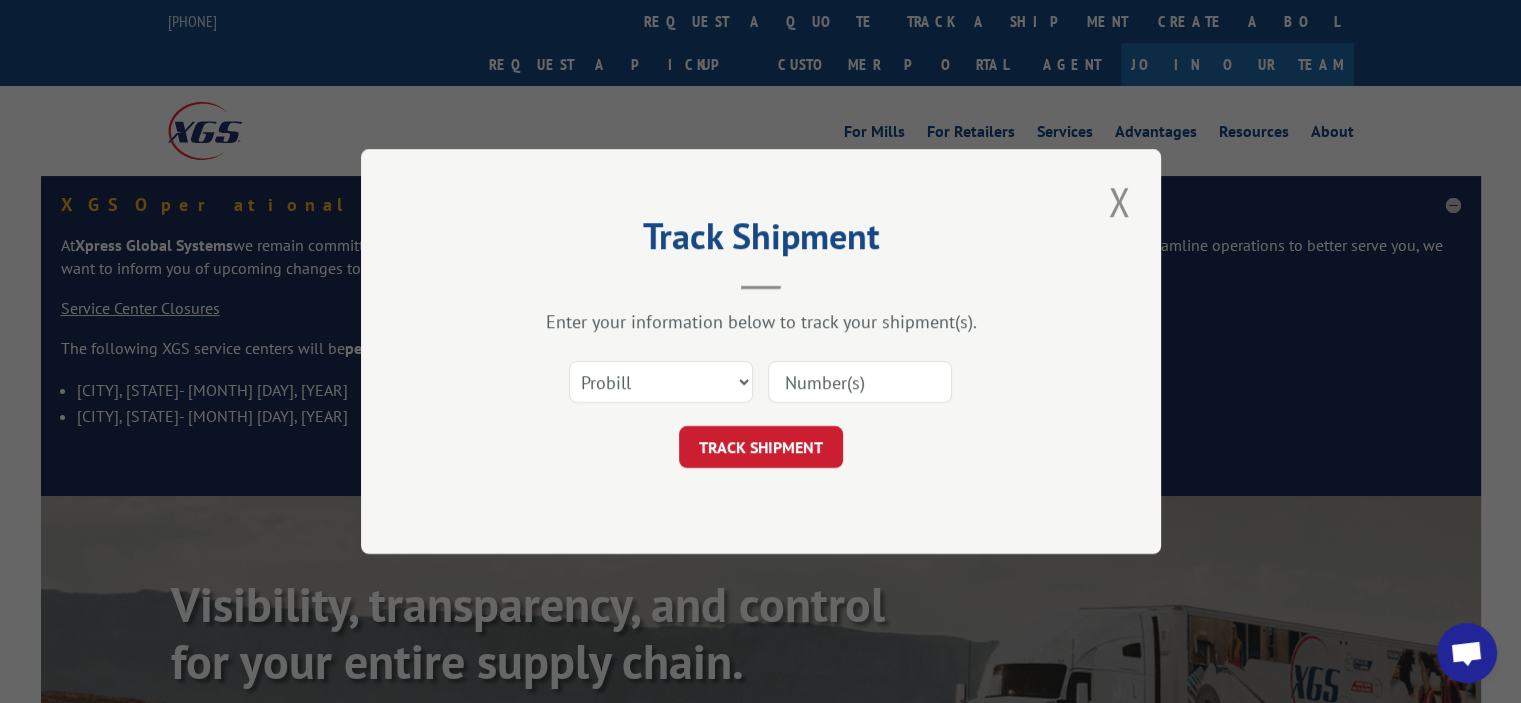 scroll, scrollTop: 0, scrollLeft: 0, axis: both 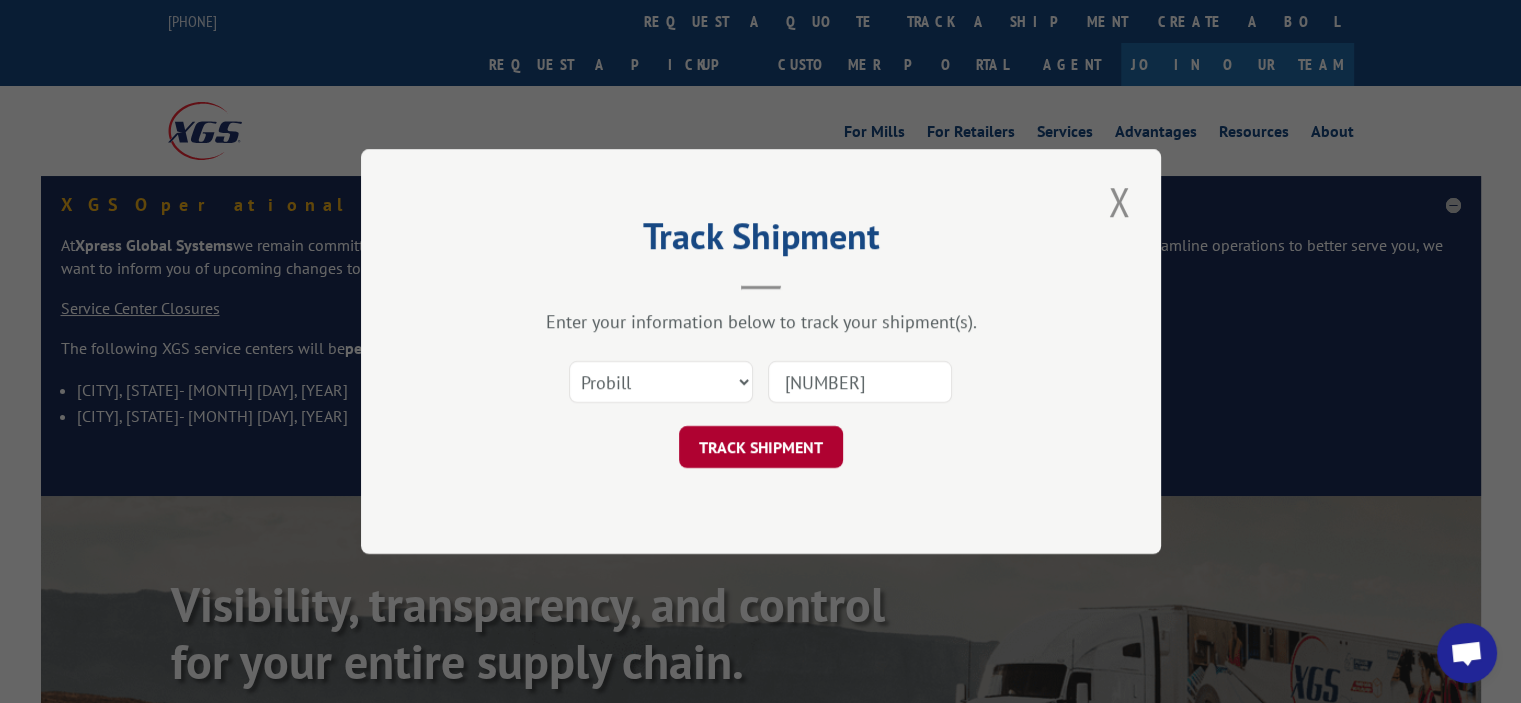type on "[NUMBER]" 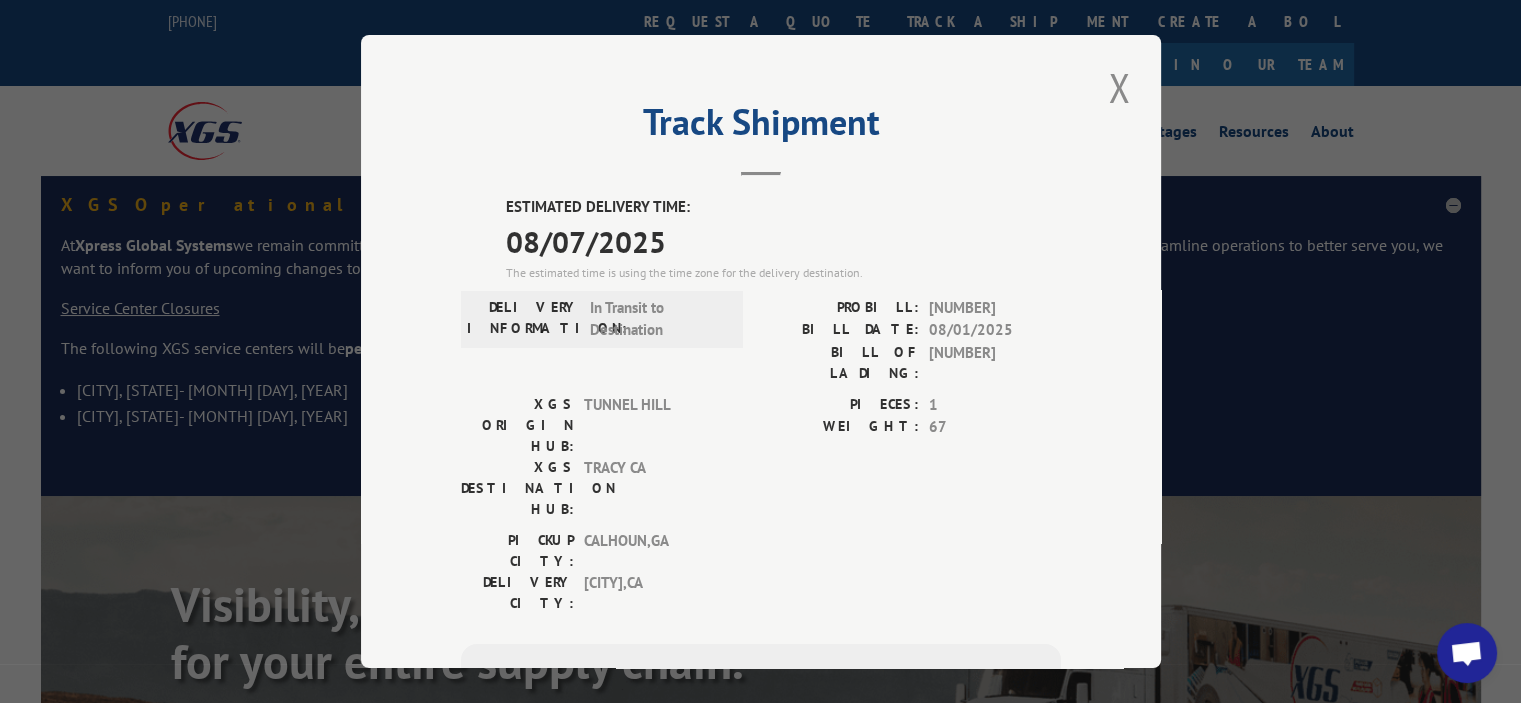 click on "TUNNEL HILL" at bounding box center (651, 425) 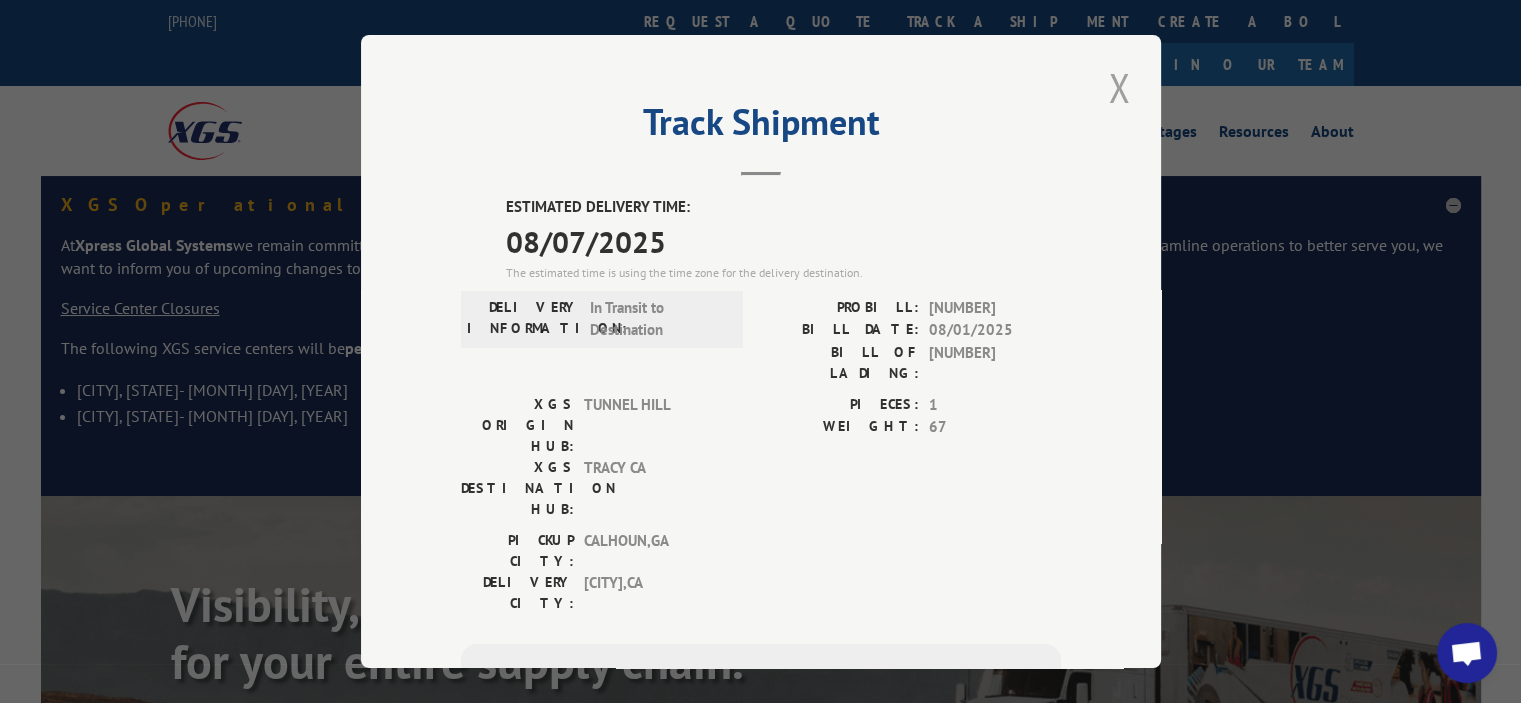 click at bounding box center (1119, 87) 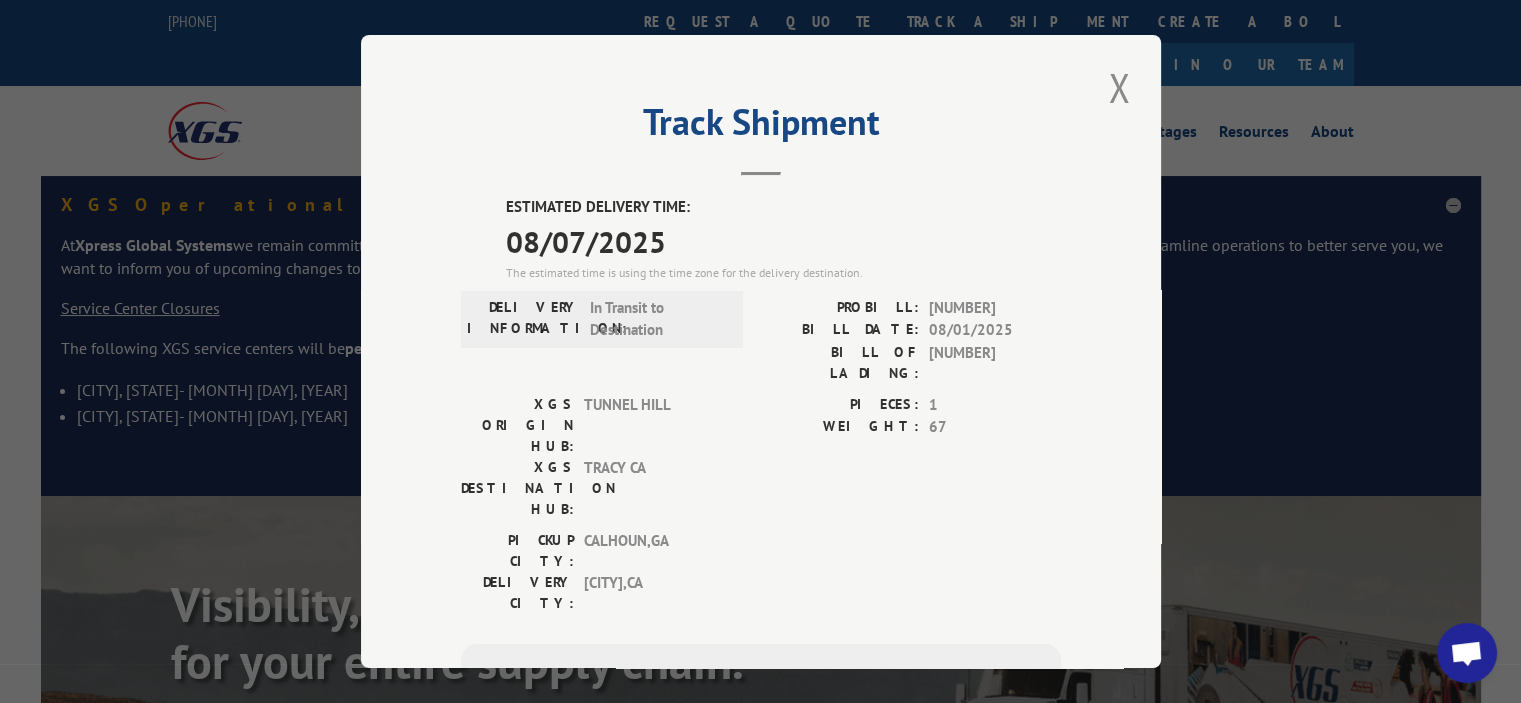 scroll, scrollTop: 27, scrollLeft: 0, axis: vertical 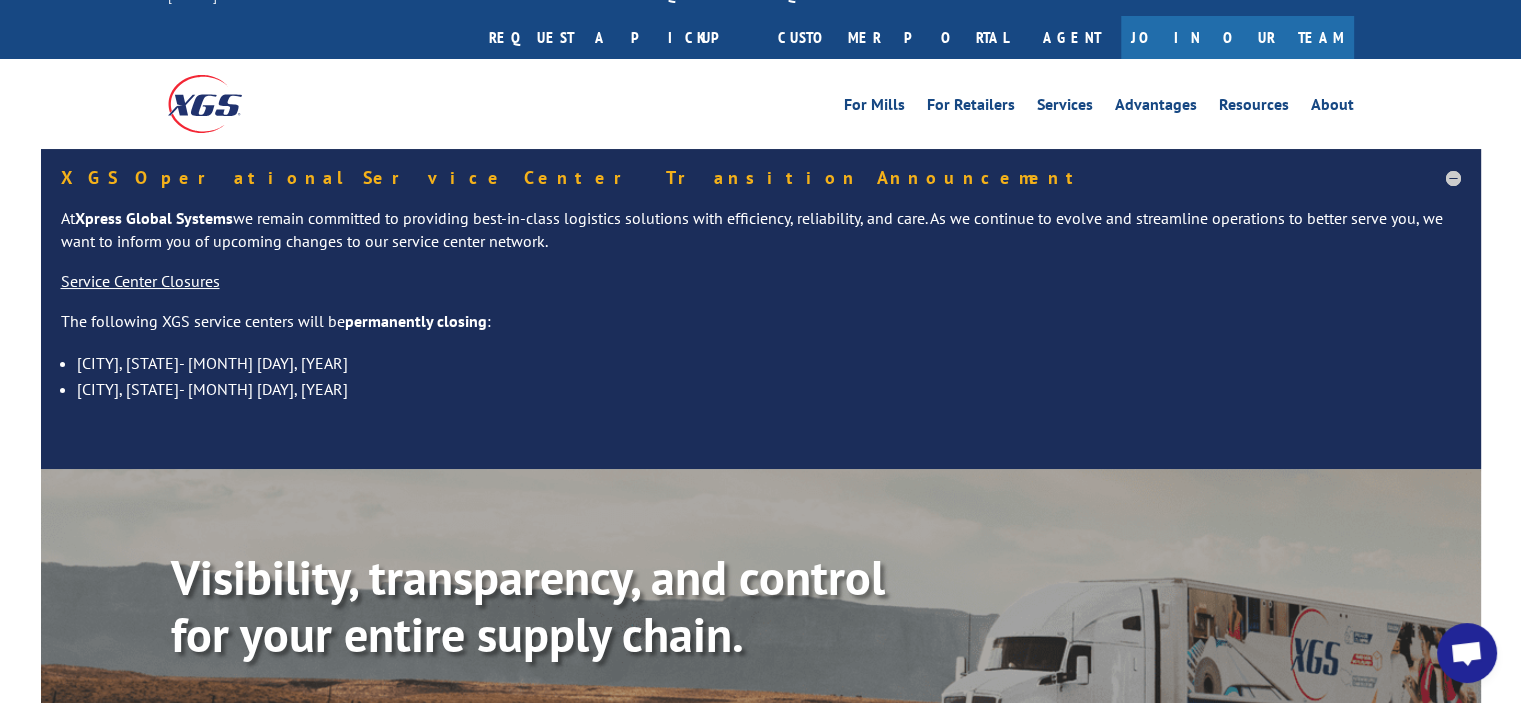 click on "Track shipment" at bounding box center (472, 726) 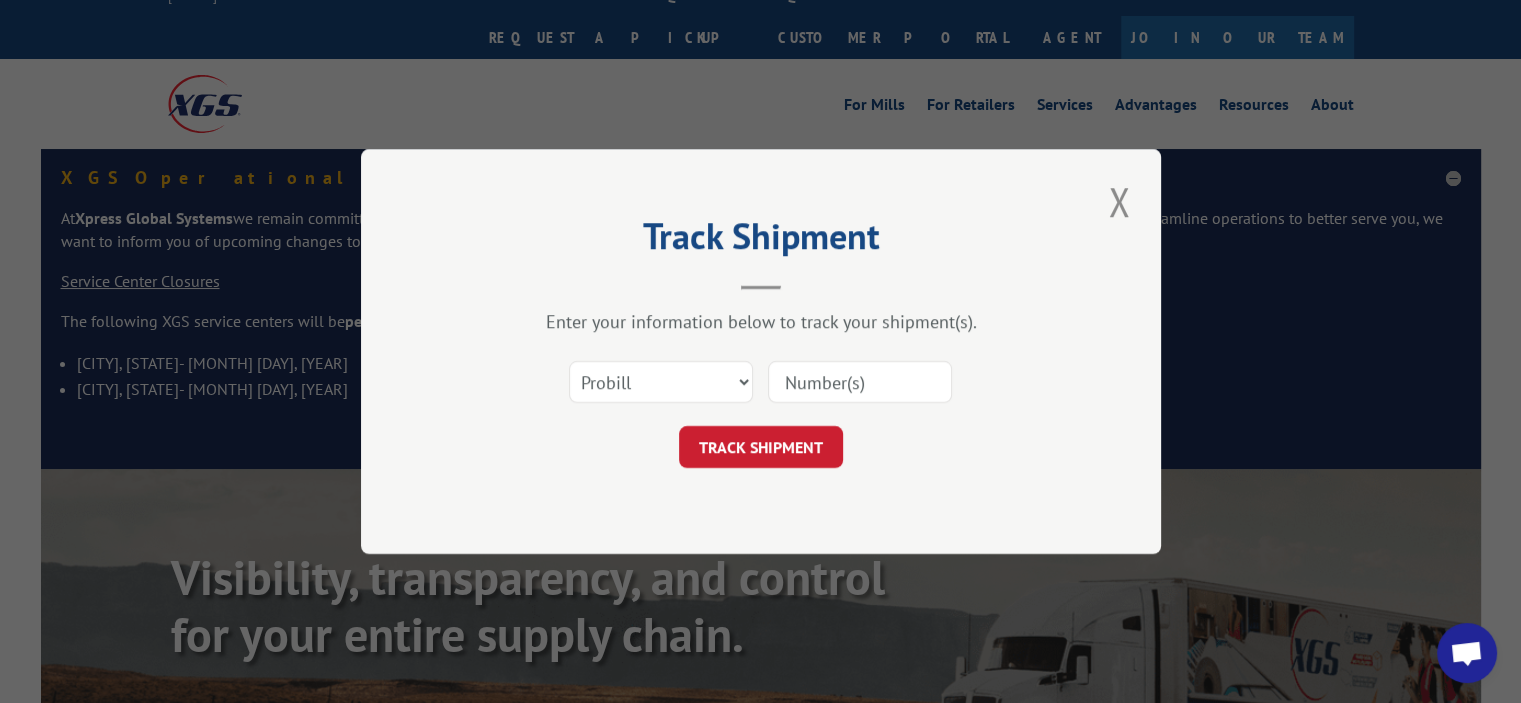 click at bounding box center [860, 382] 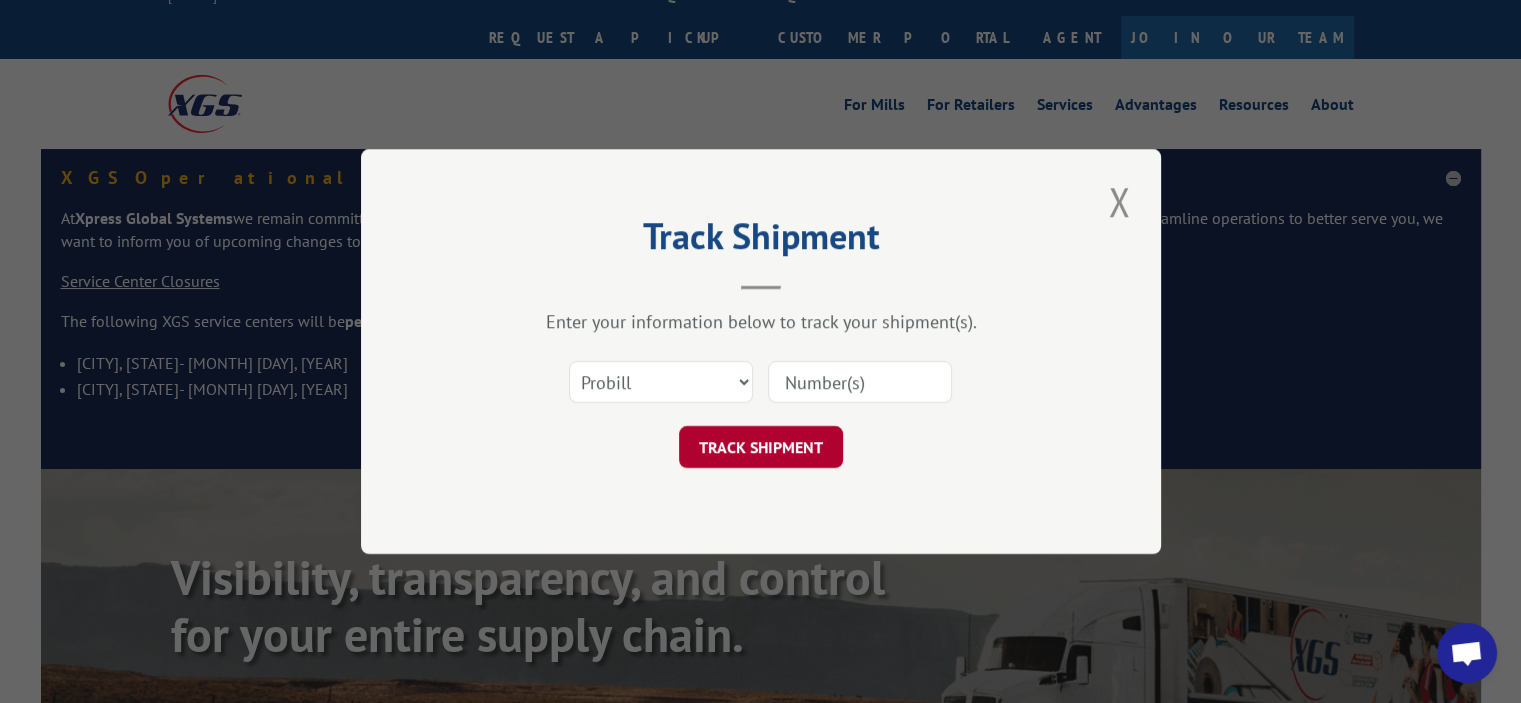 paste on "[NUMBER]" 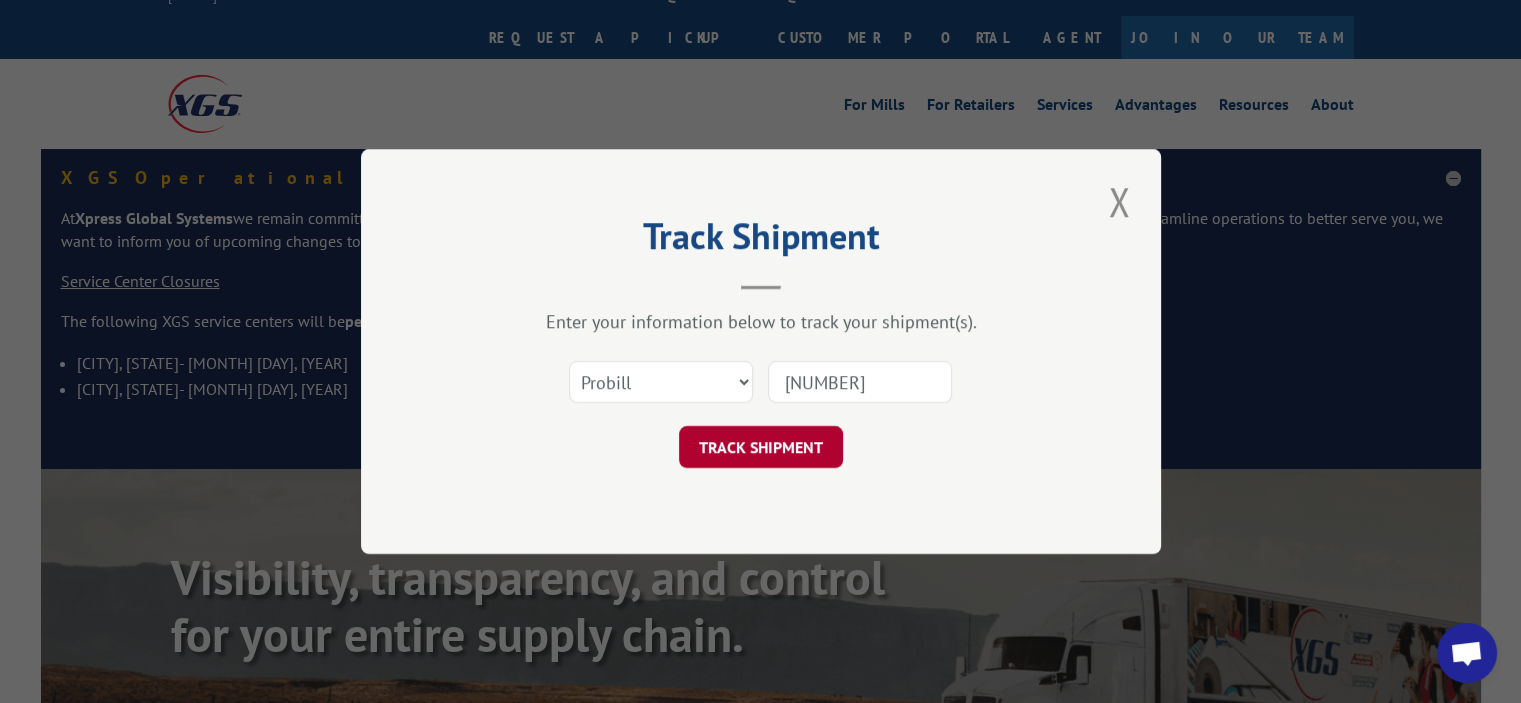 type on "[NUMBER]" 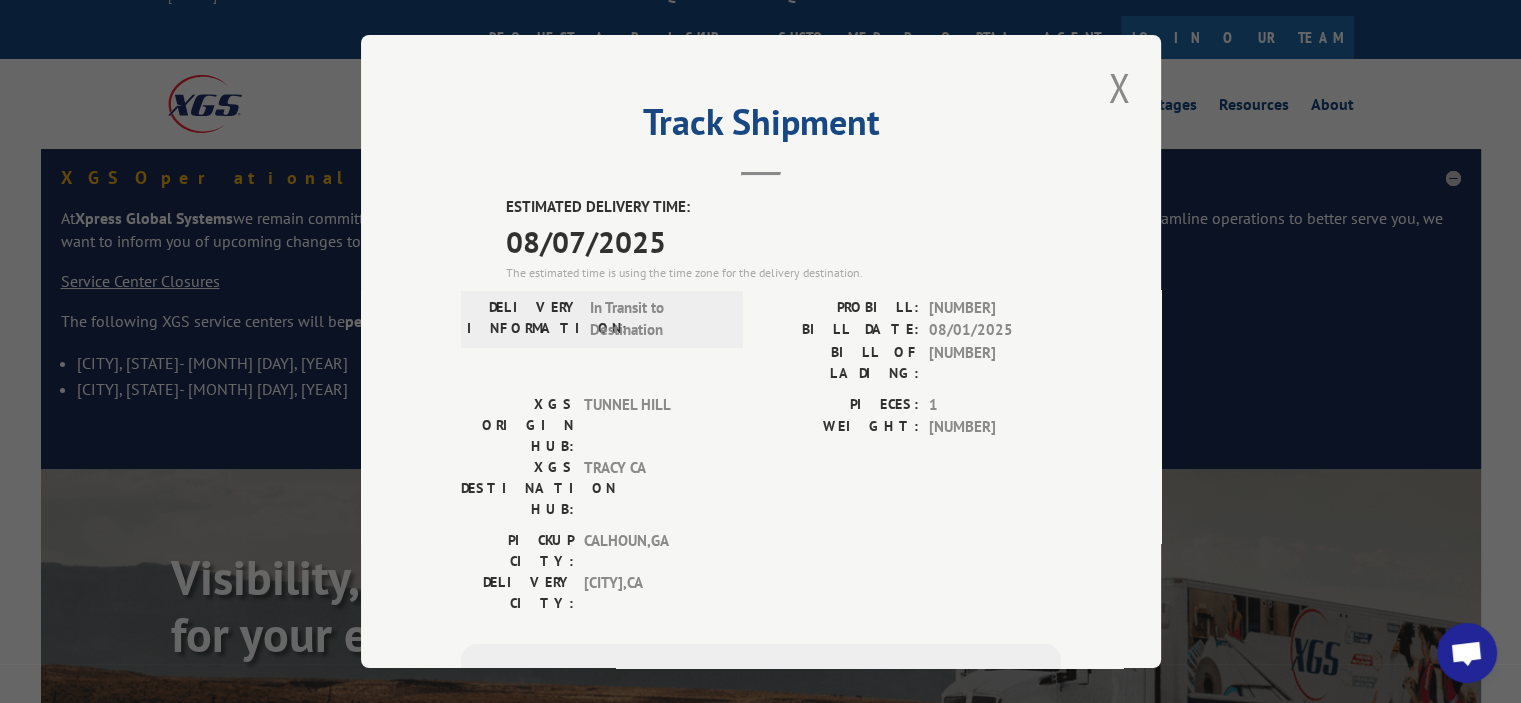 click on "Track Shipment" at bounding box center (761, 127) 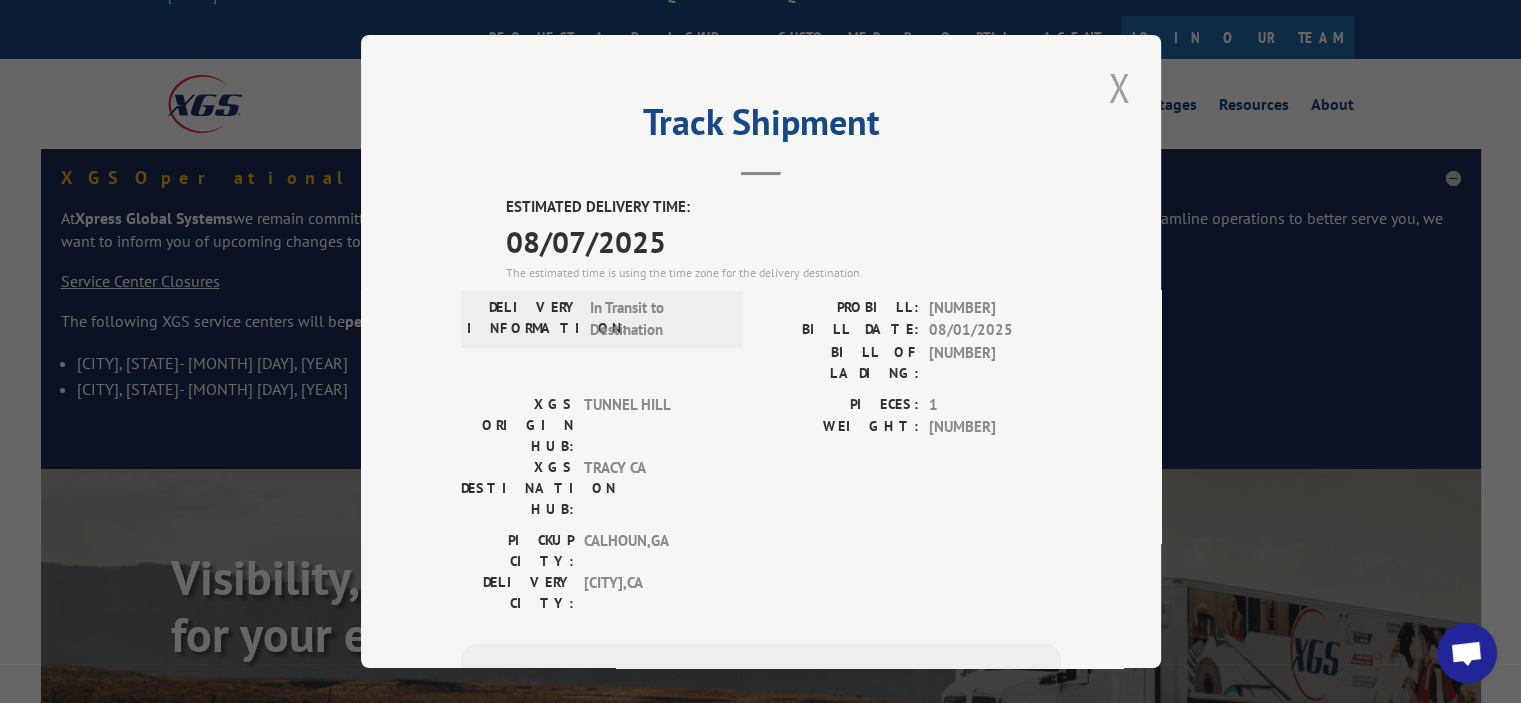 click at bounding box center [1119, 87] 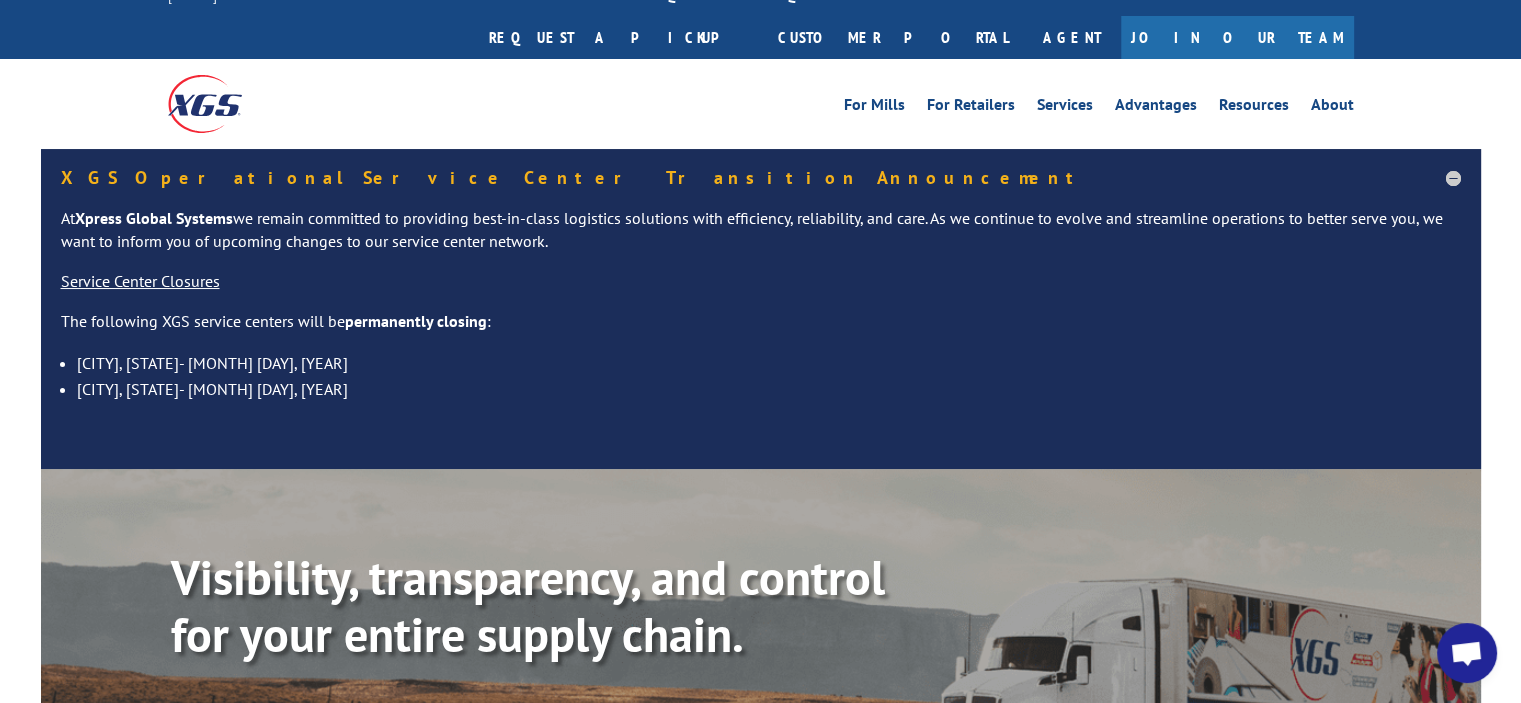 drag, startPoint x: 396, startPoint y: 675, endPoint x: 405, endPoint y: 687, distance: 15 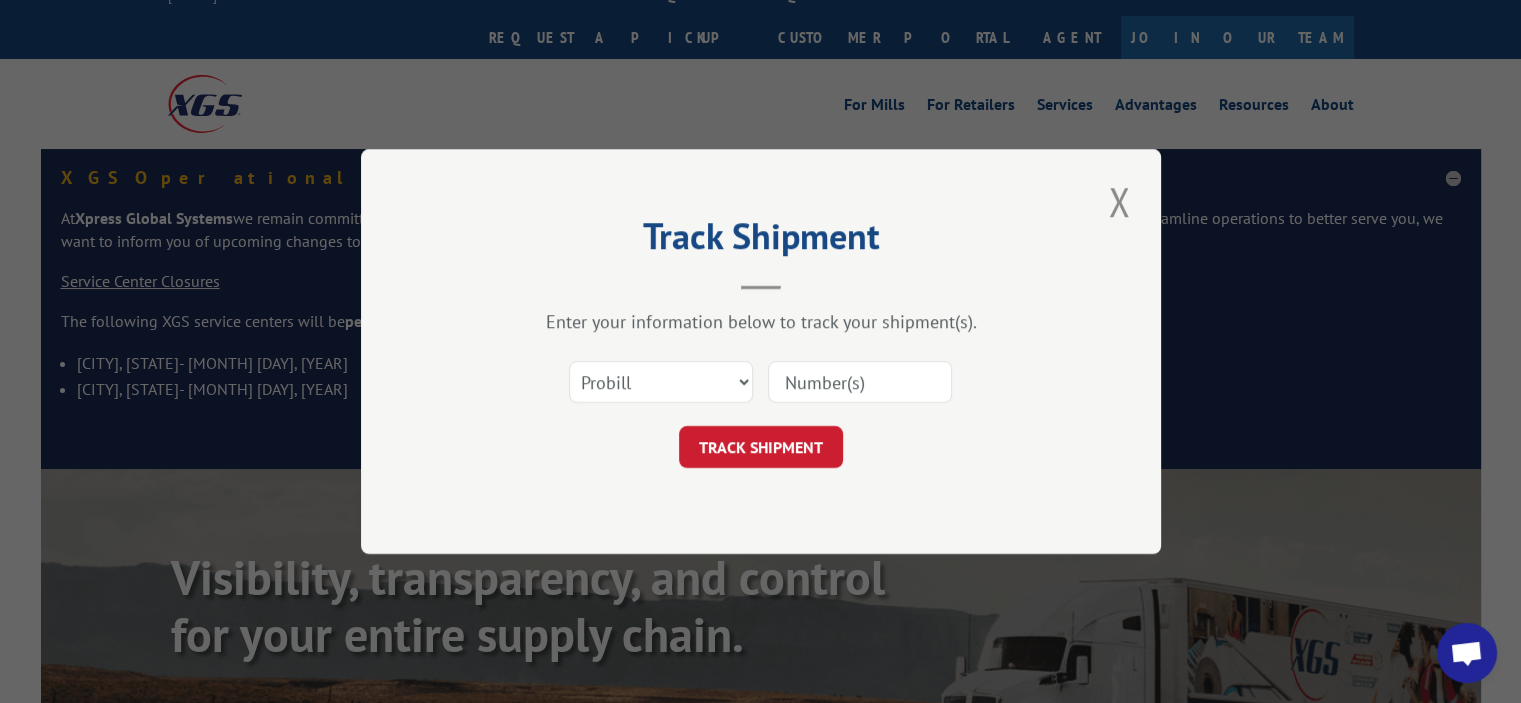 scroll, scrollTop: 0, scrollLeft: 0, axis: both 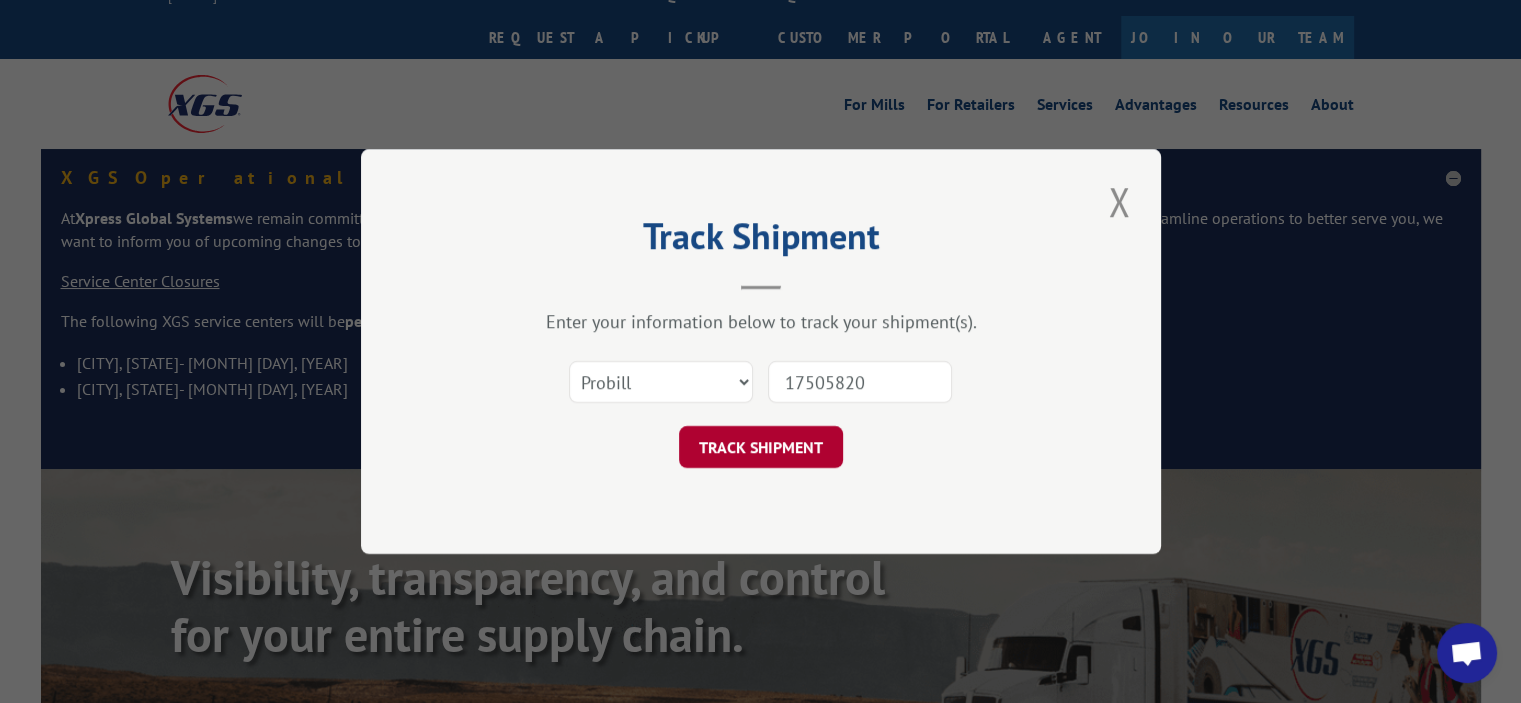 type on "17505820" 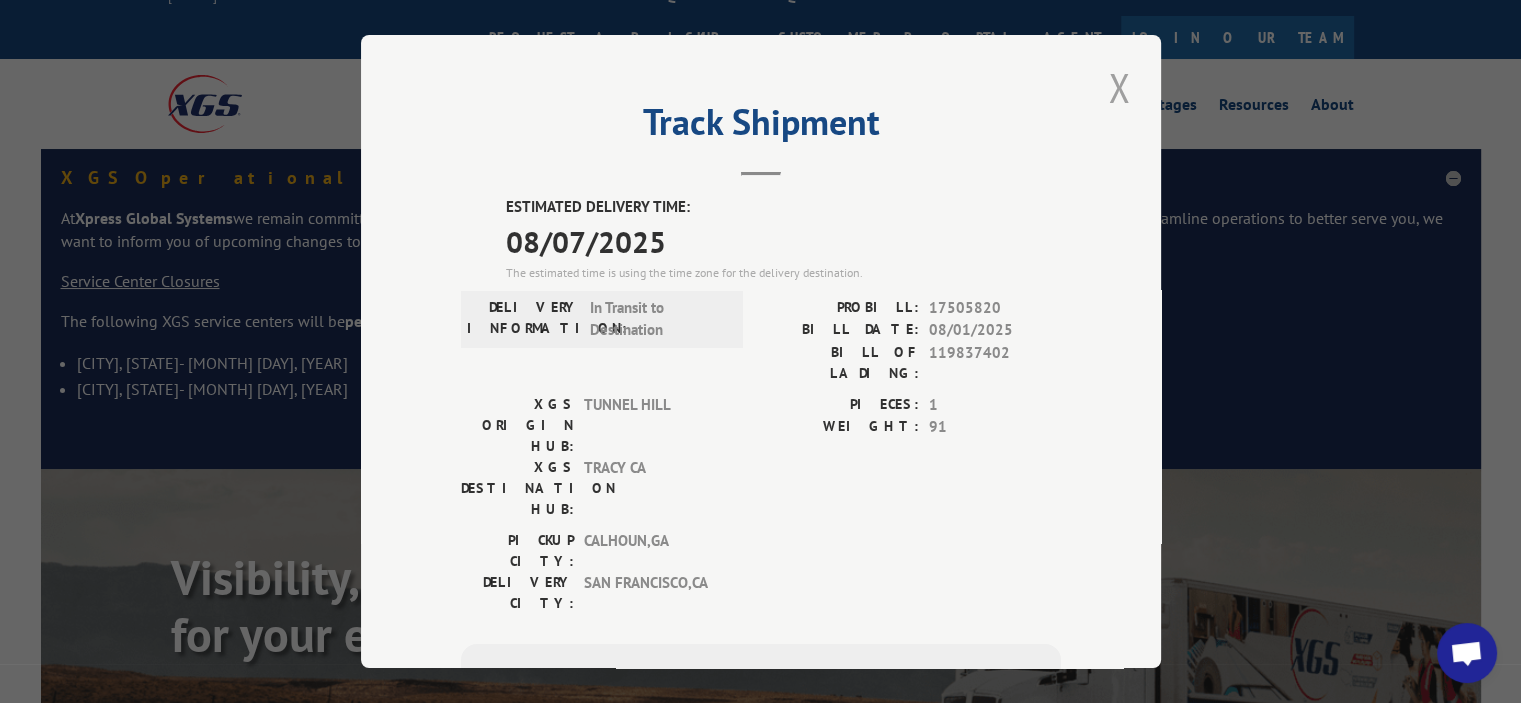 click at bounding box center (1119, 87) 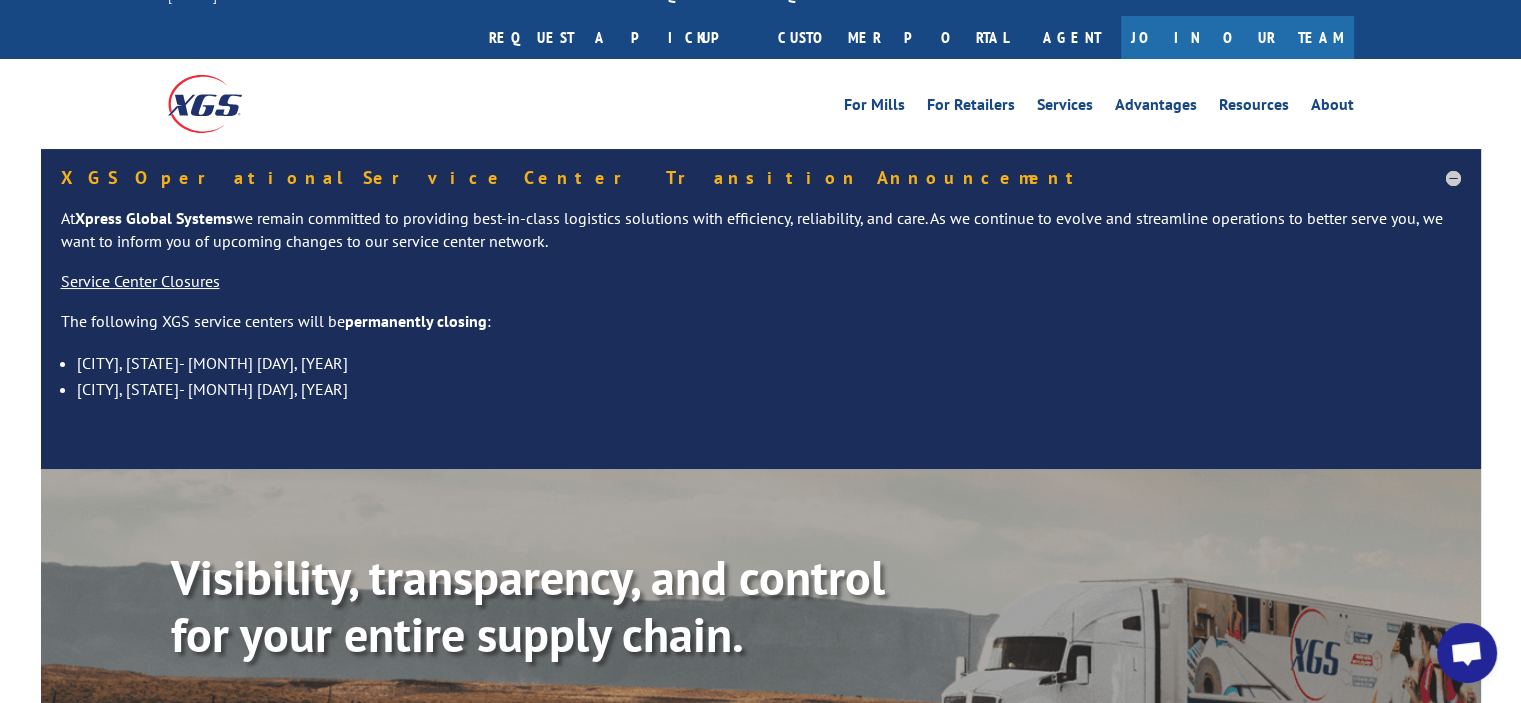 click on "Track shipment" at bounding box center [472, 726] 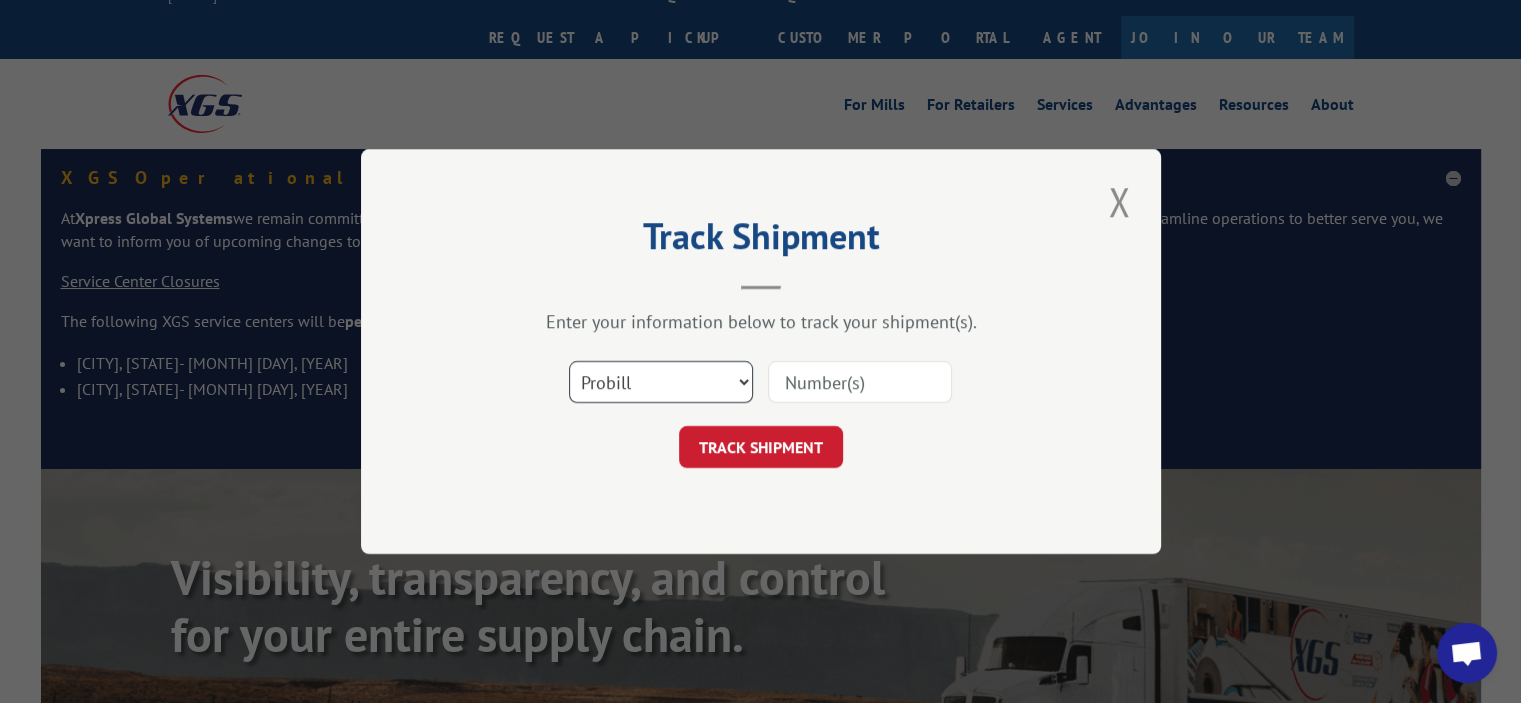 click on "Select category... Probill BOL PO" at bounding box center (661, 382) 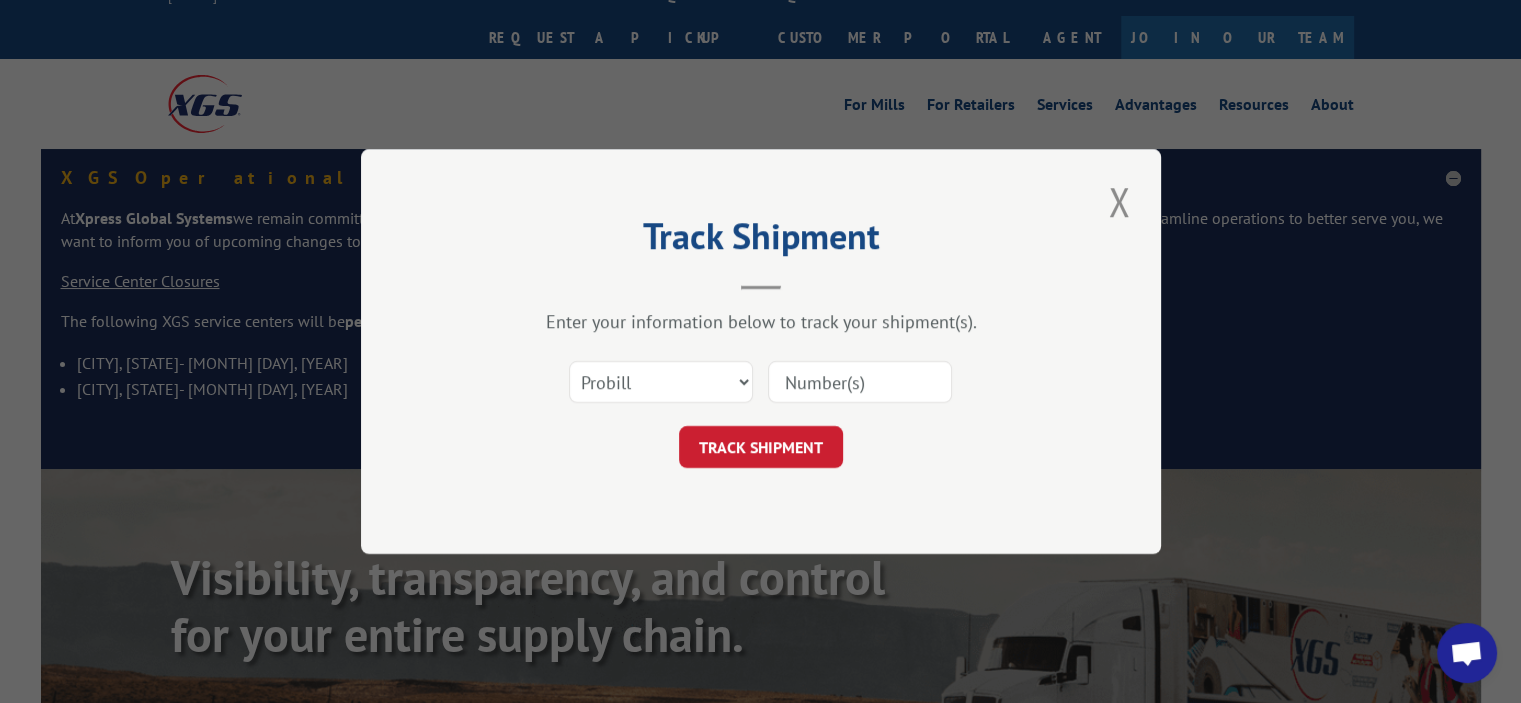 click at bounding box center (860, 382) 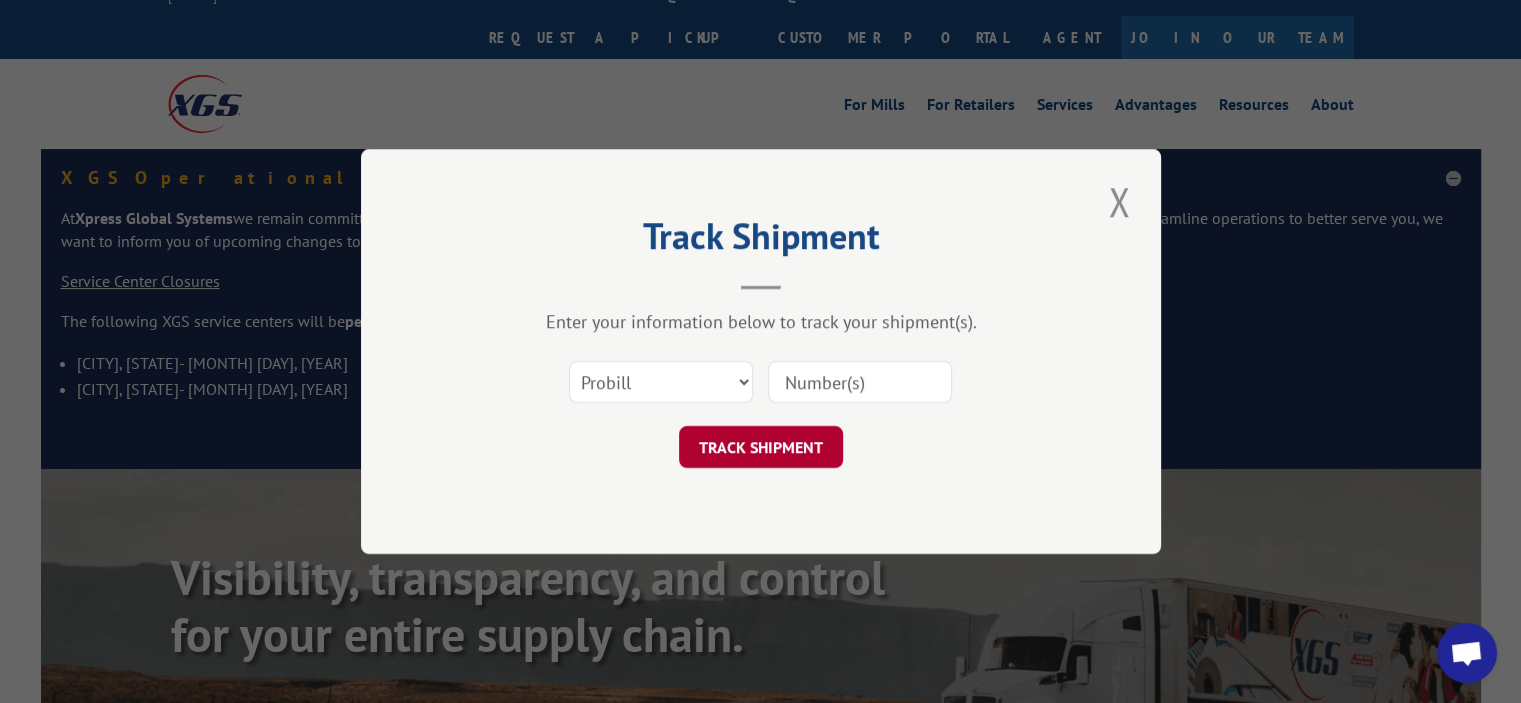 paste on "17508067" 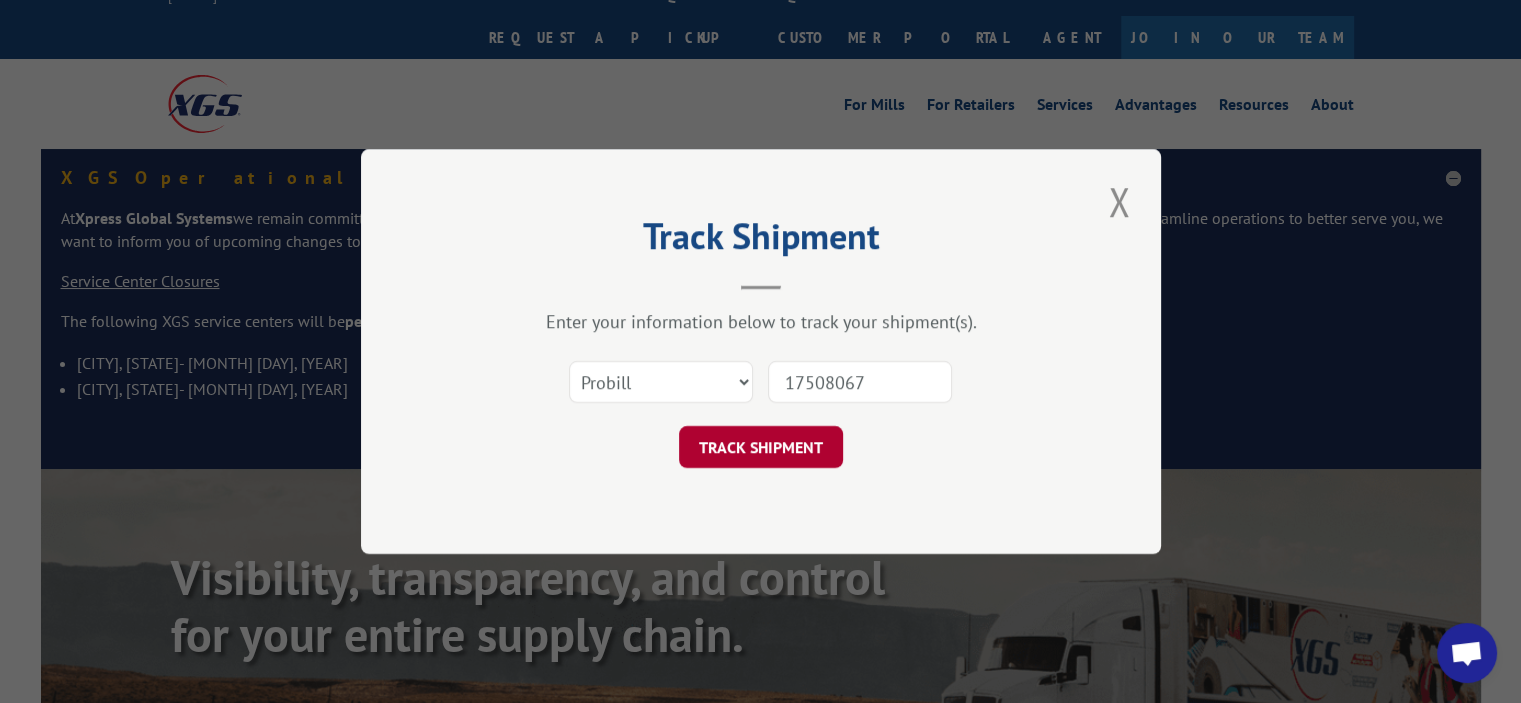 type on "17508067" 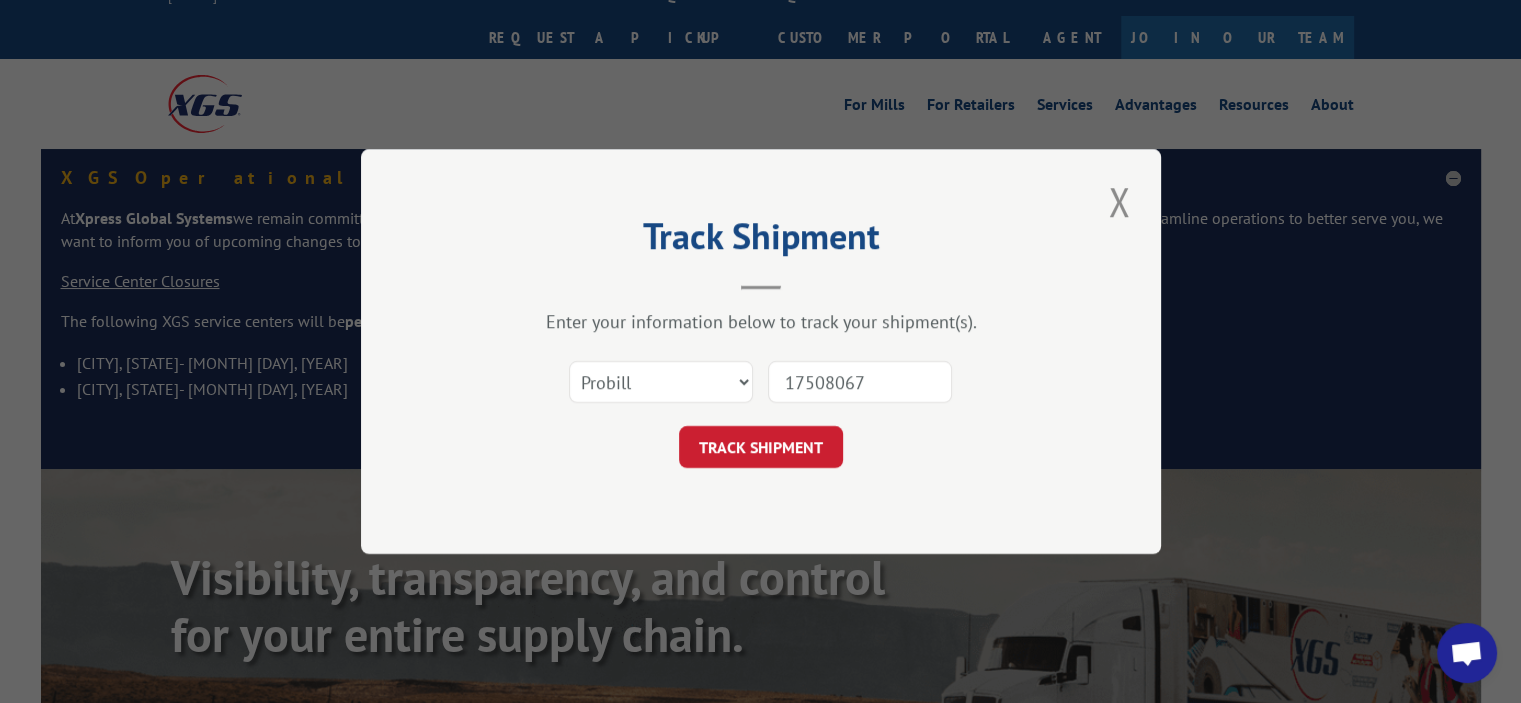 click on "TRACK SHIPMENT" at bounding box center [761, 447] 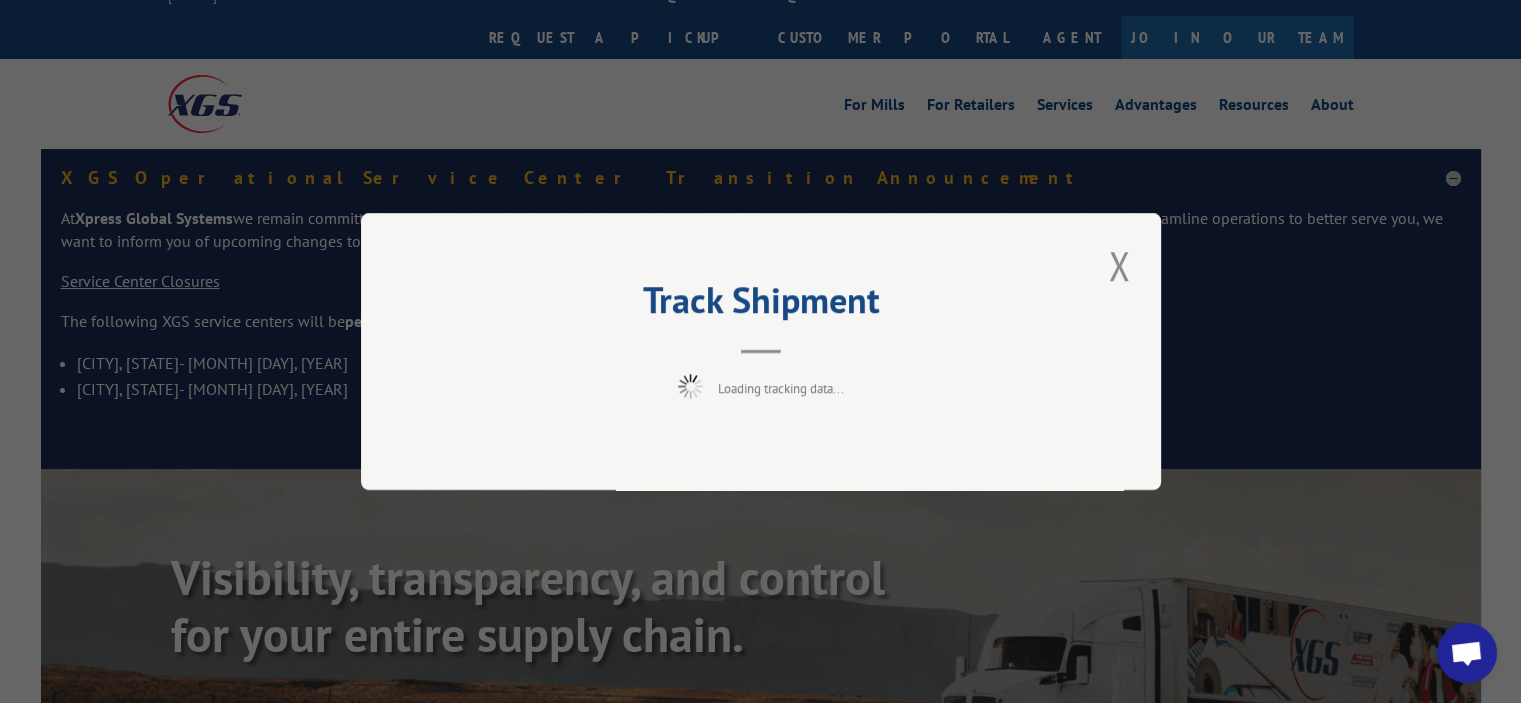 click on "Track Shipment Loading tracking data..." at bounding box center [761, 351] 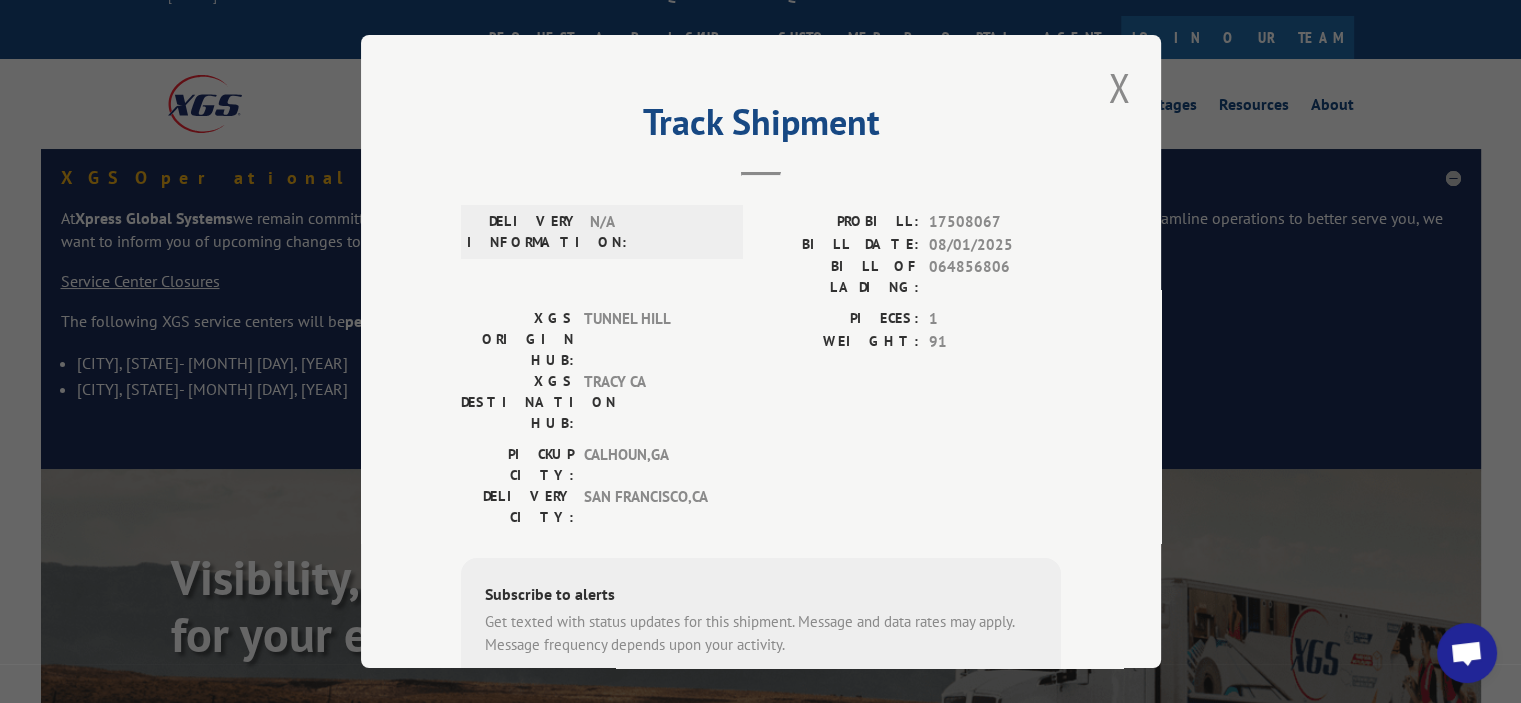 click on "PICKUP CITY: [CITY] , [STATE] DELIVERY CITY: [CITY] , [STATE]" at bounding box center (761, 491) 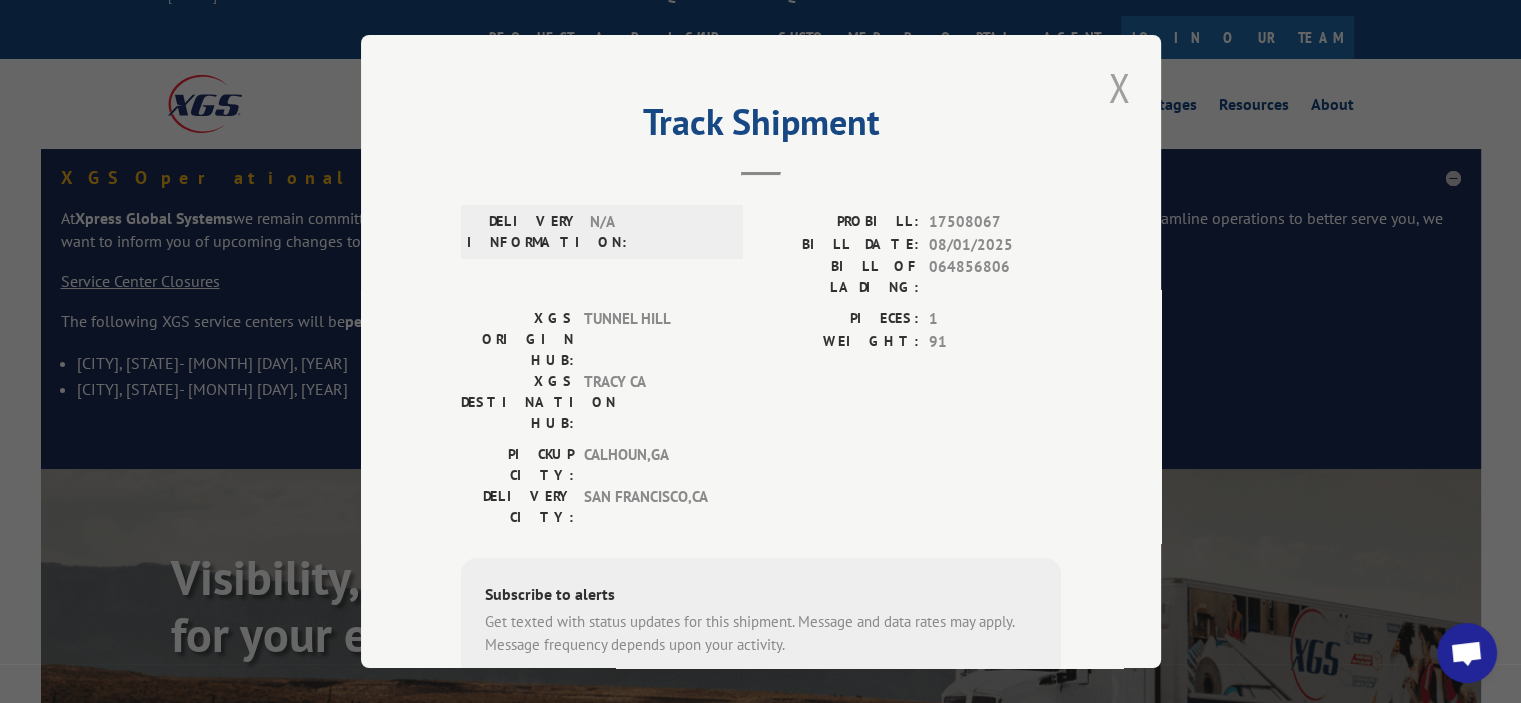 click at bounding box center (1119, 87) 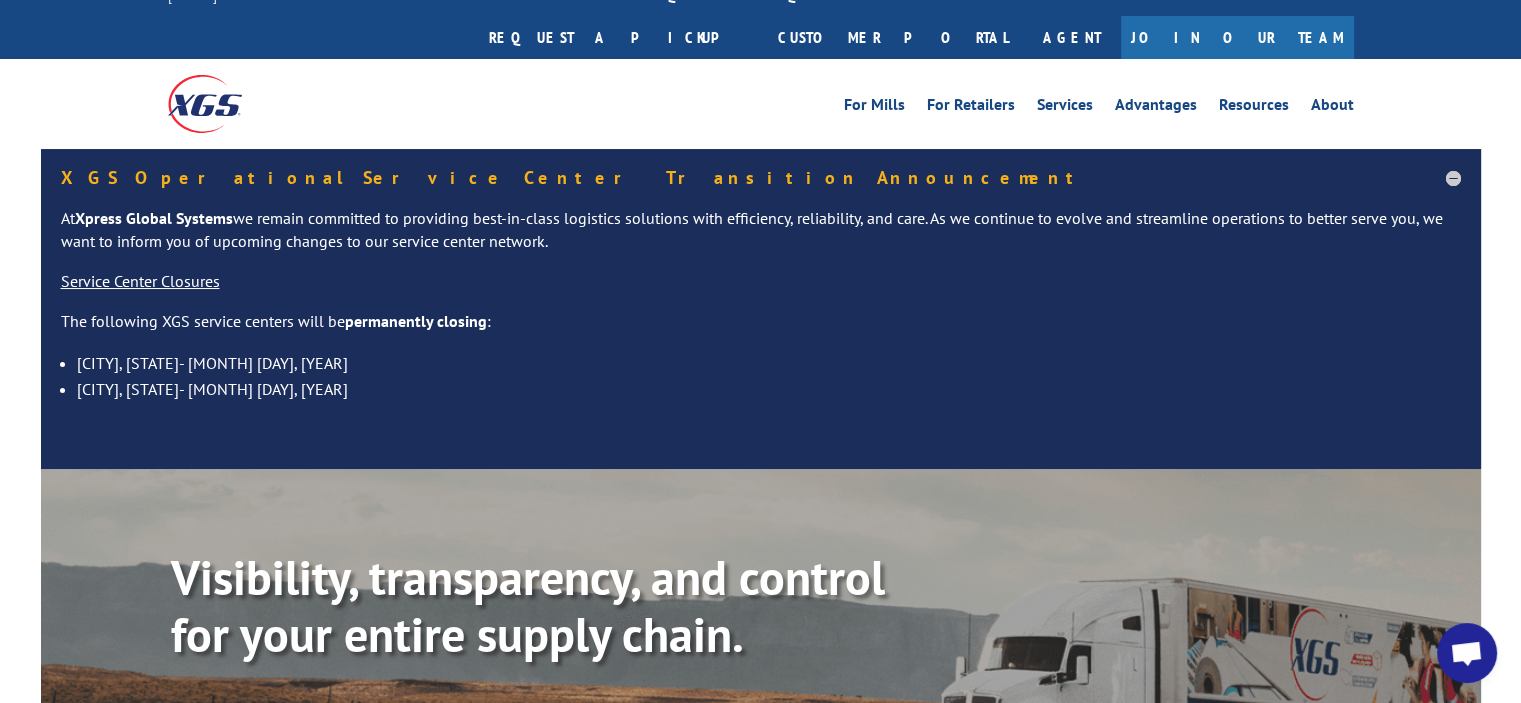 click on "Track shipment" at bounding box center [472, 726] 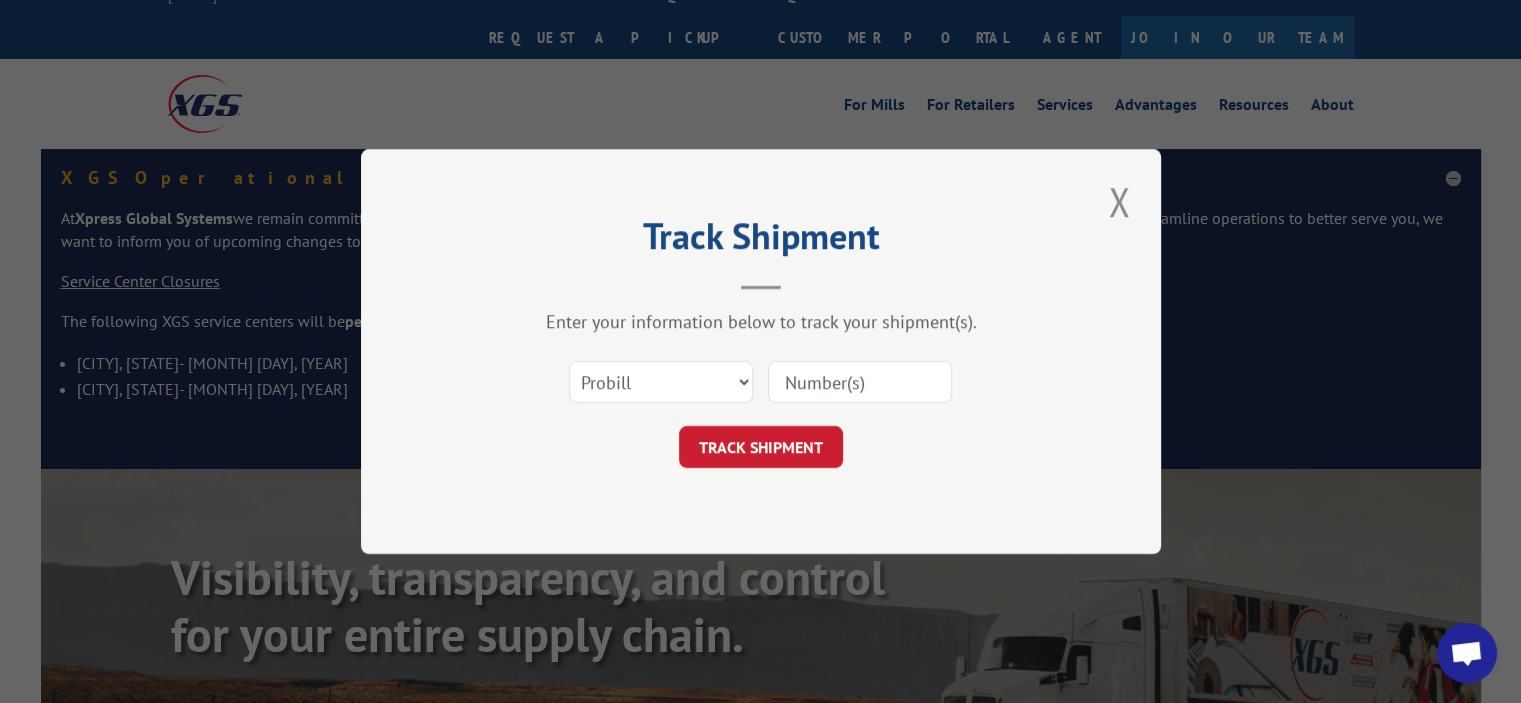 click on "Select category... Probill BOL PO" at bounding box center [761, 382] 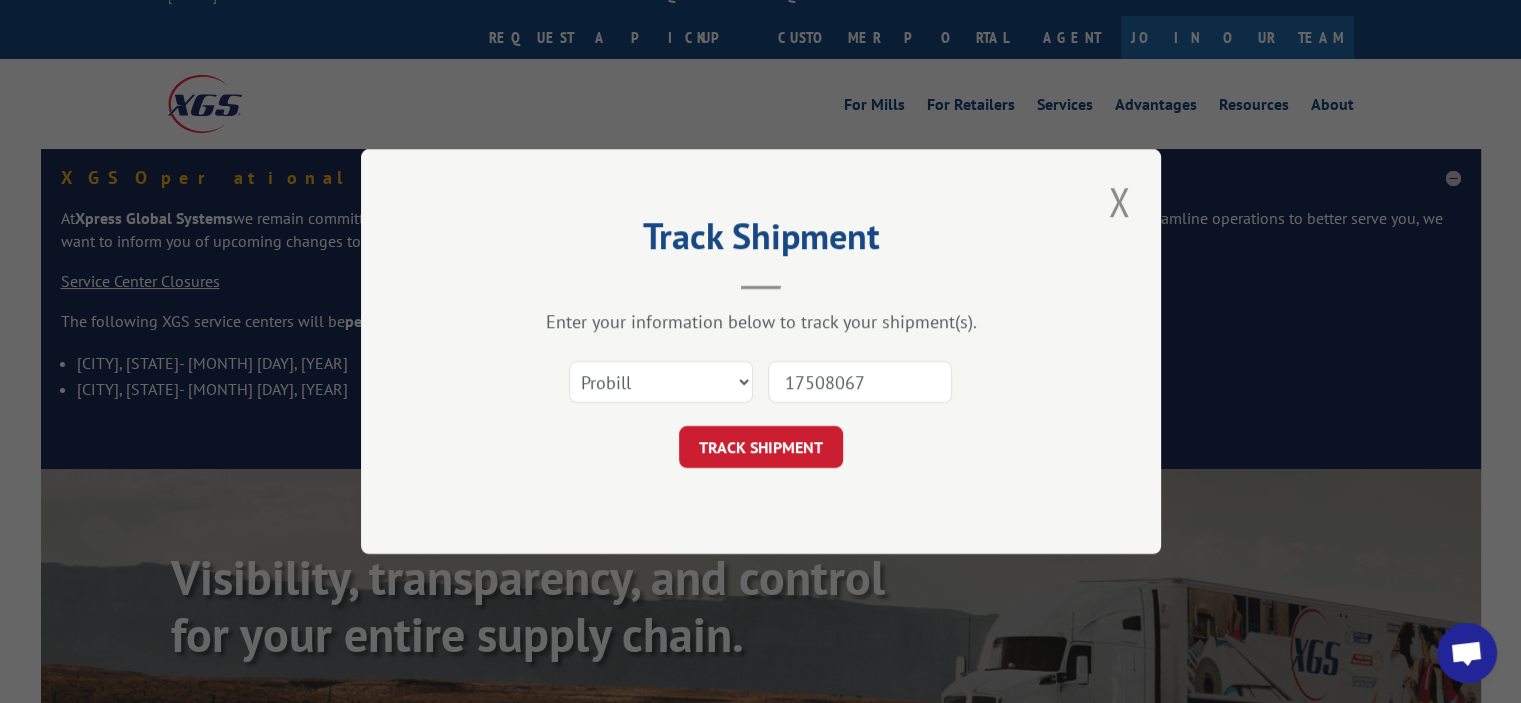 type on "17508067" 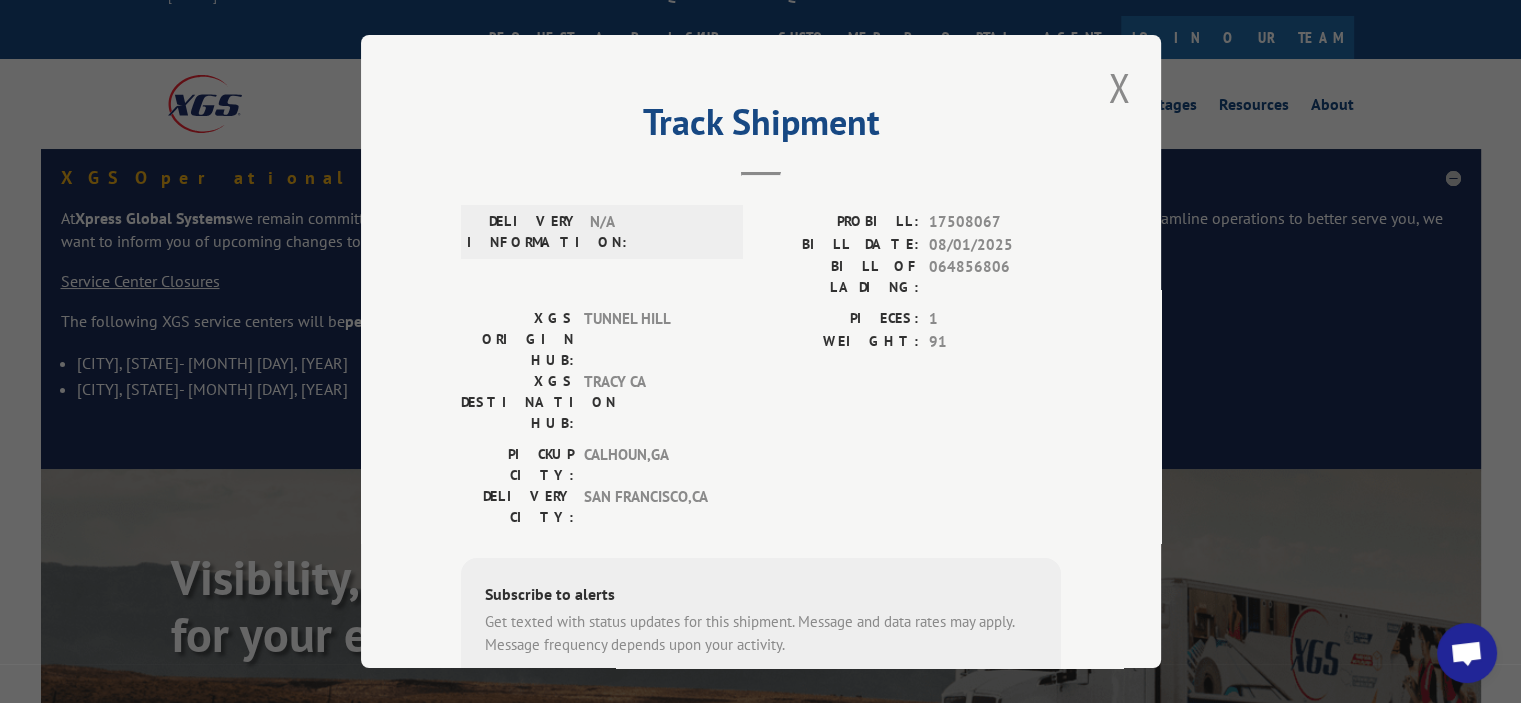 click on "TRACY CA" at bounding box center [651, 402] 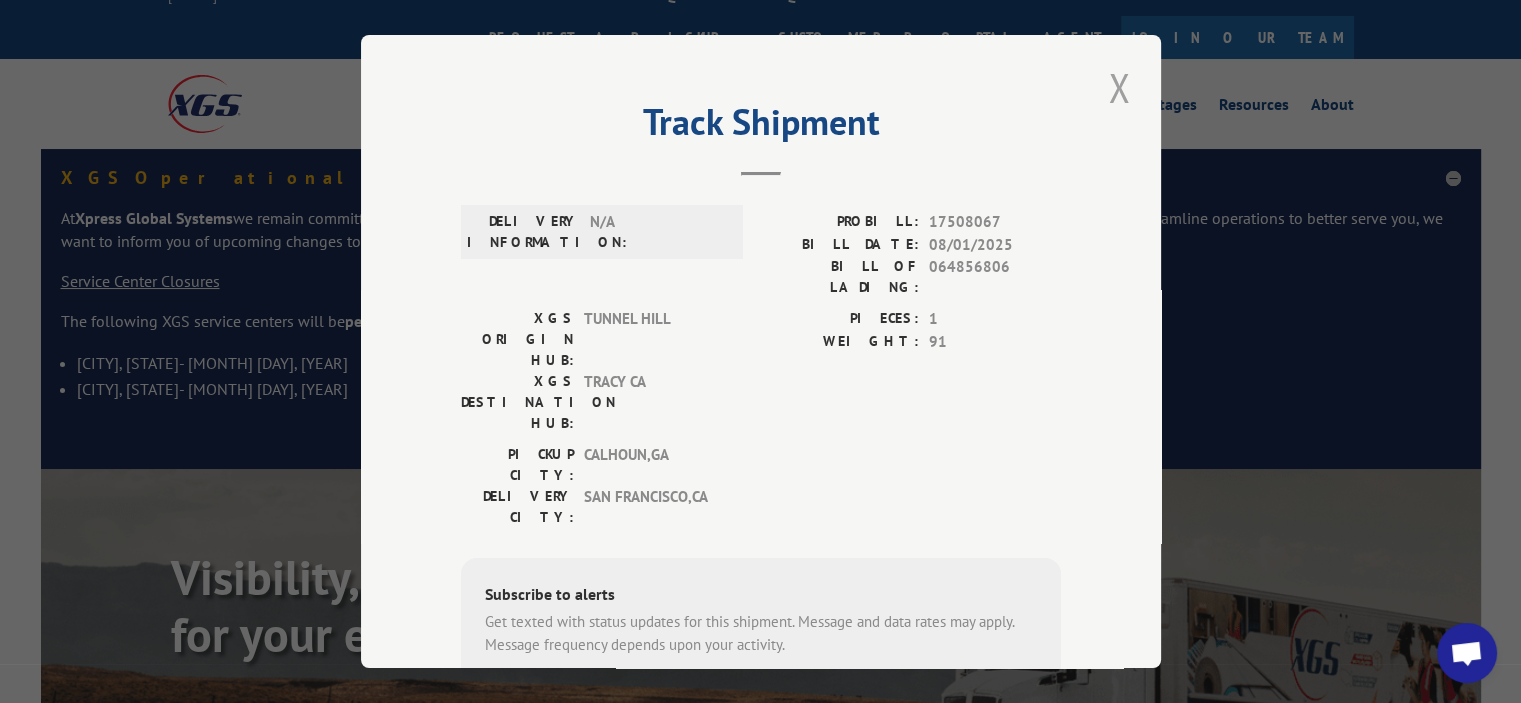 click at bounding box center (1119, 87) 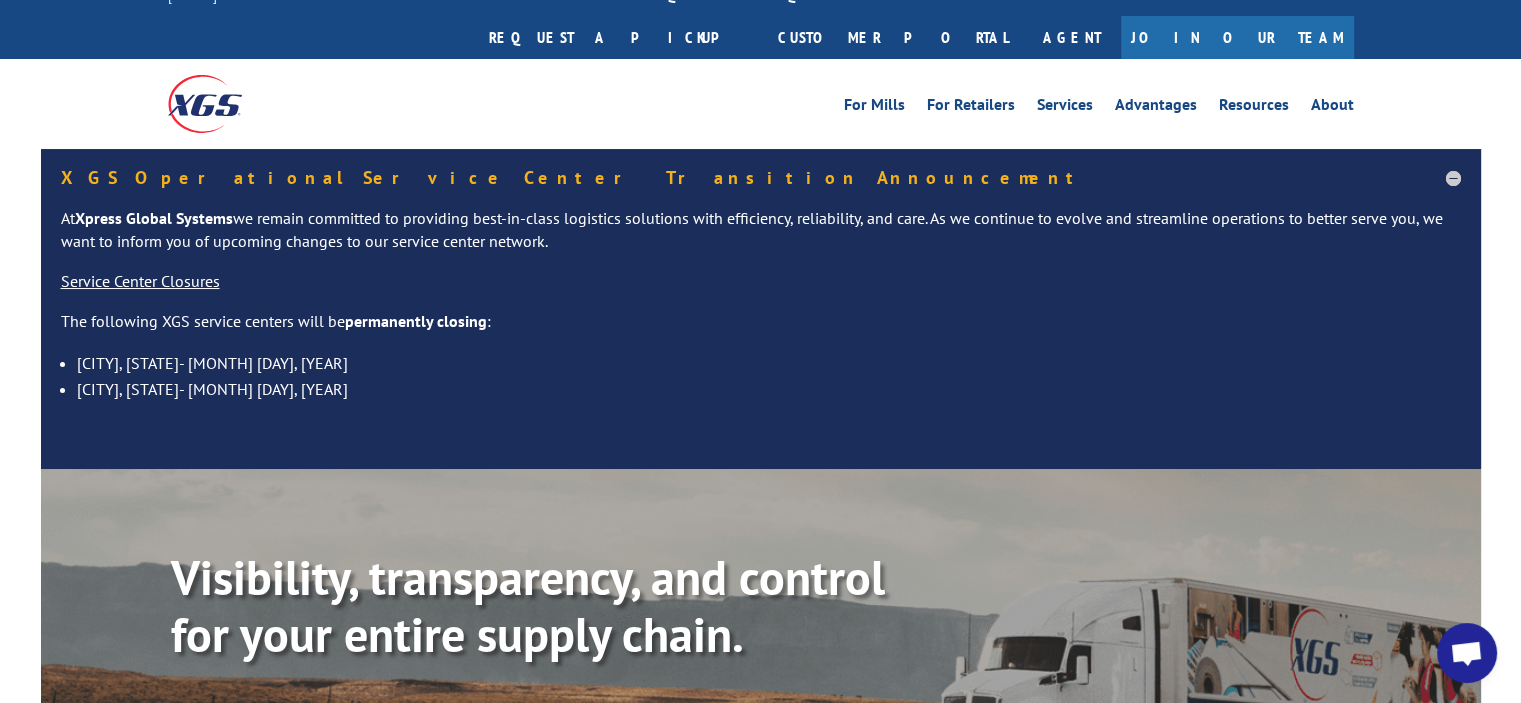 click on "Track shipment" at bounding box center [472, 726] 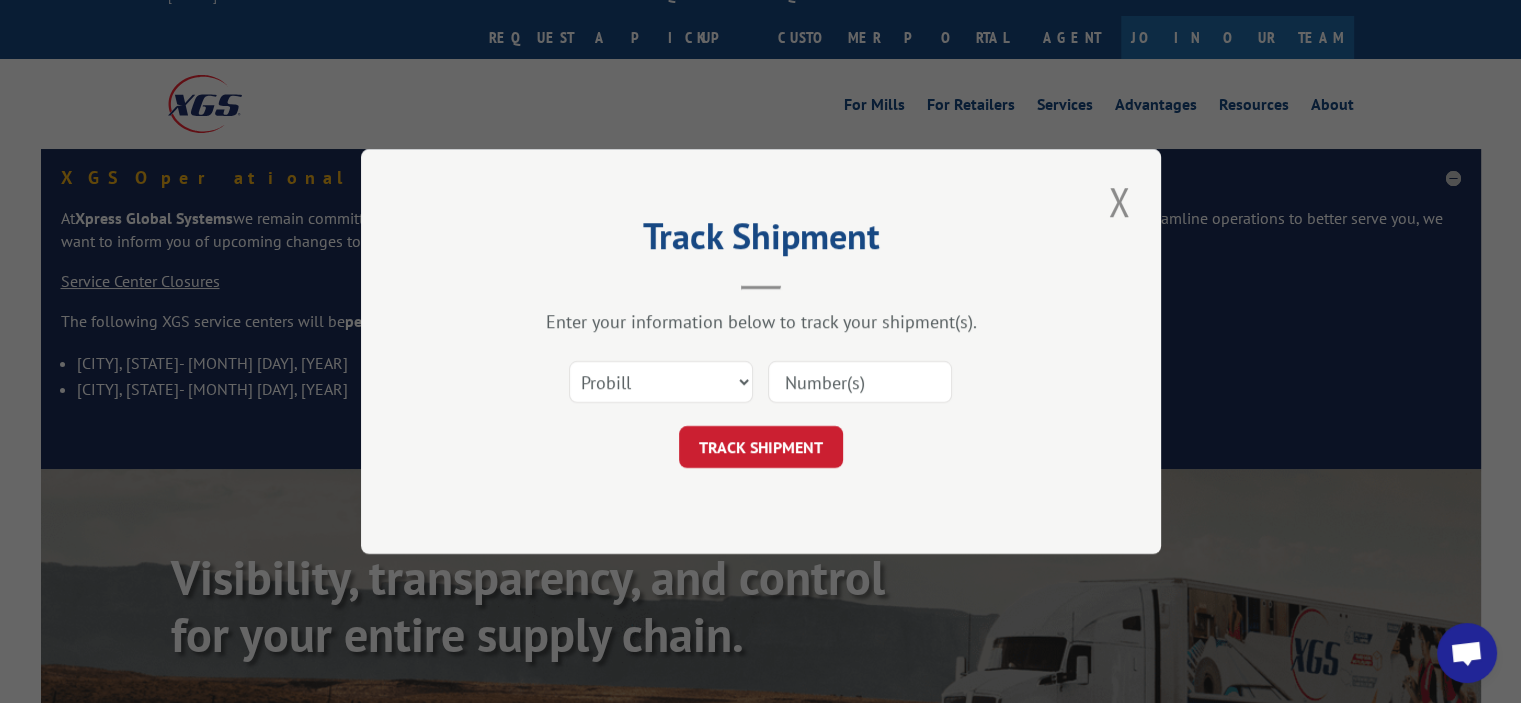 click at bounding box center (860, 382) 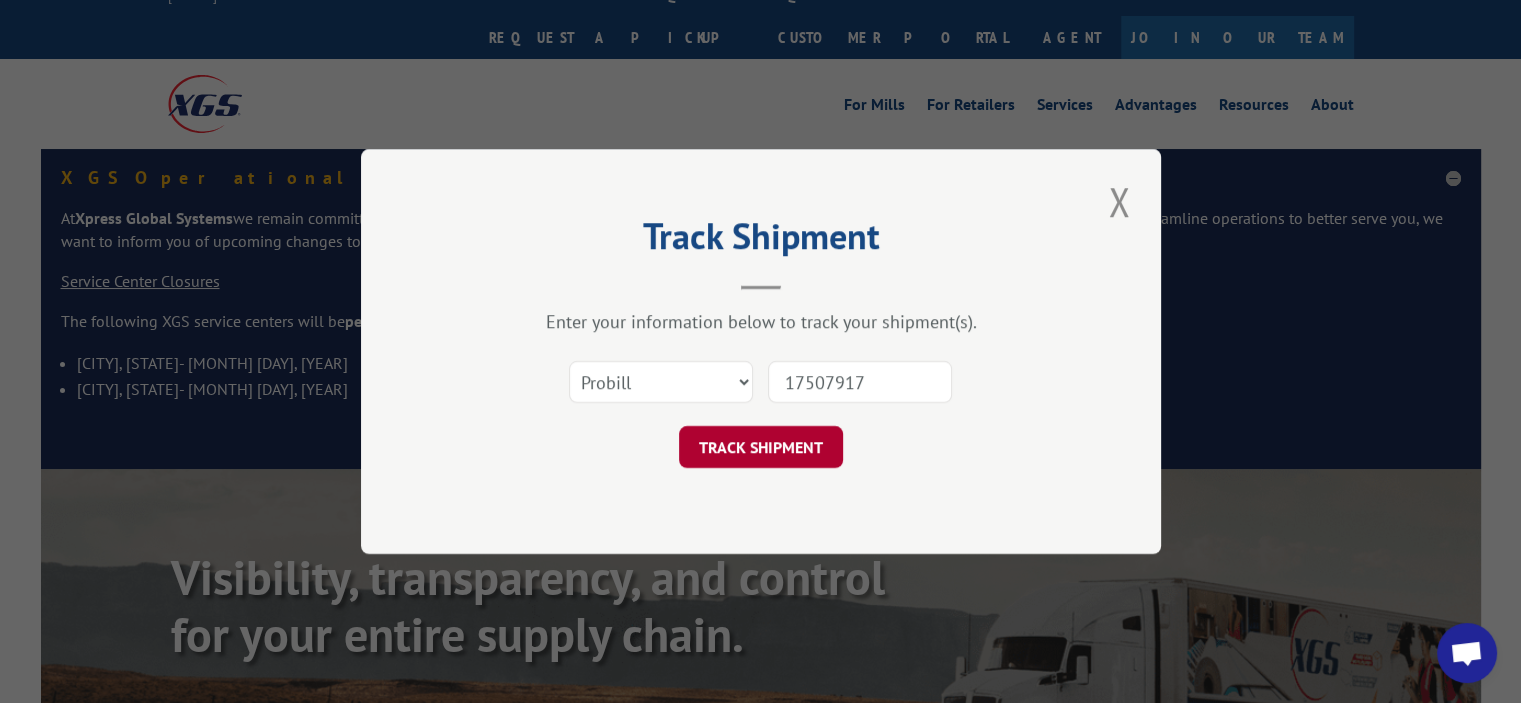 type on "17507917" 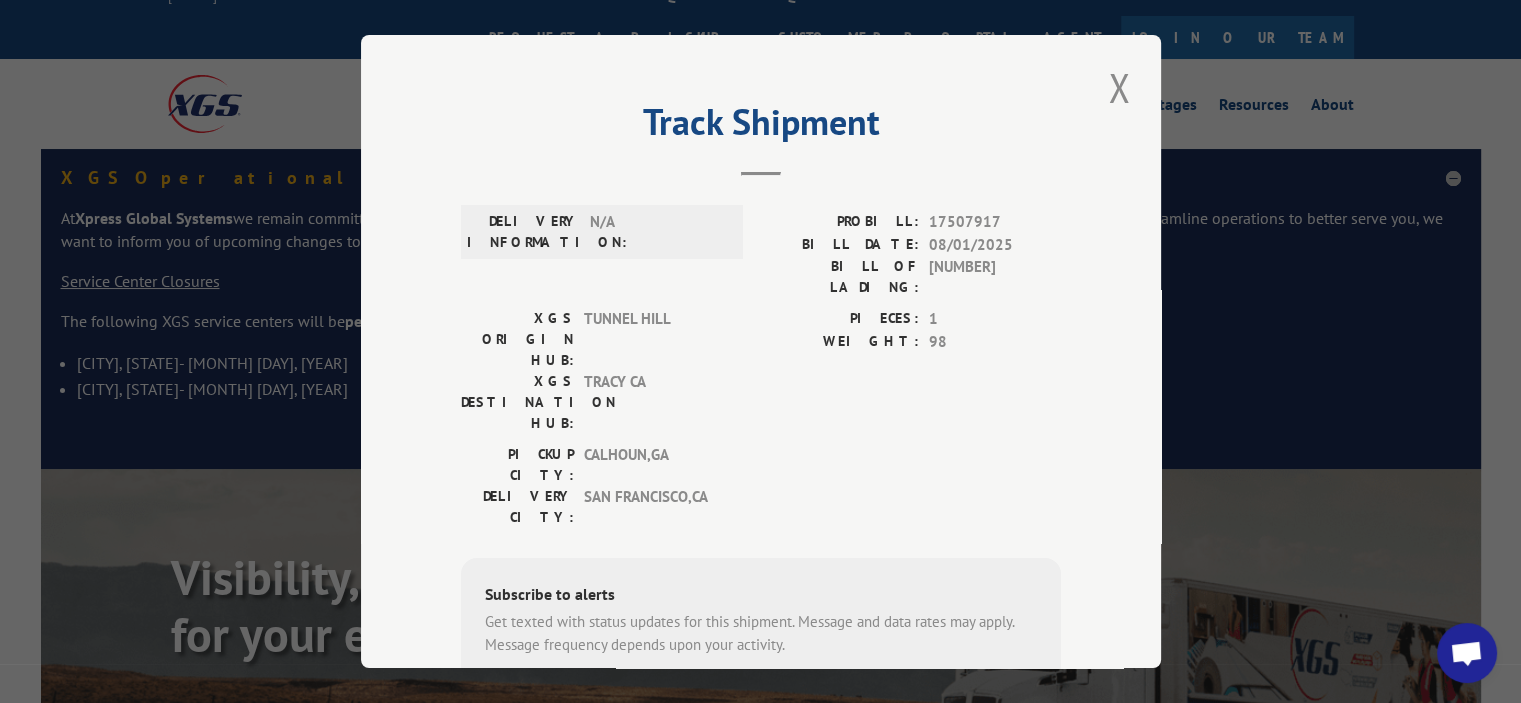 click on "N/A" at bounding box center (657, 232) 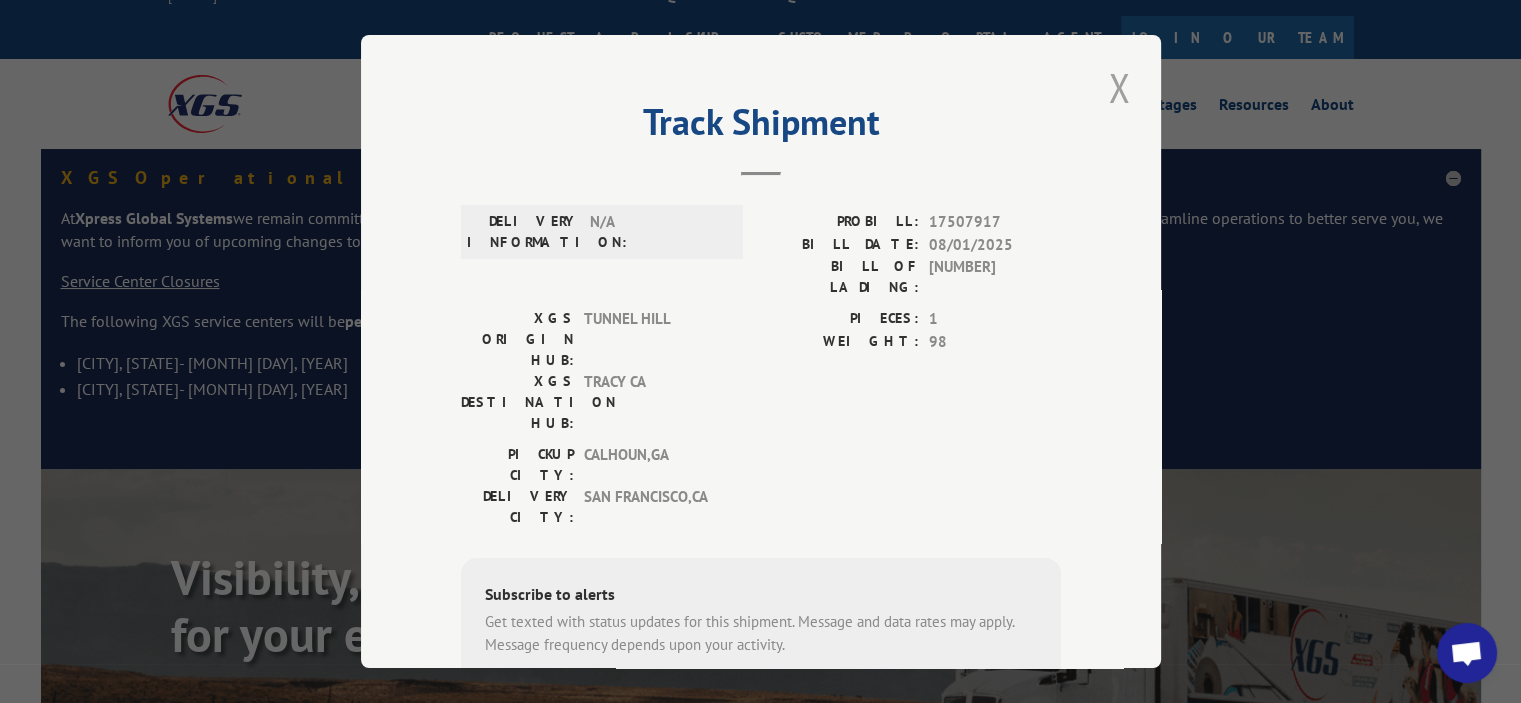 click at bounding box center [1119, 87] 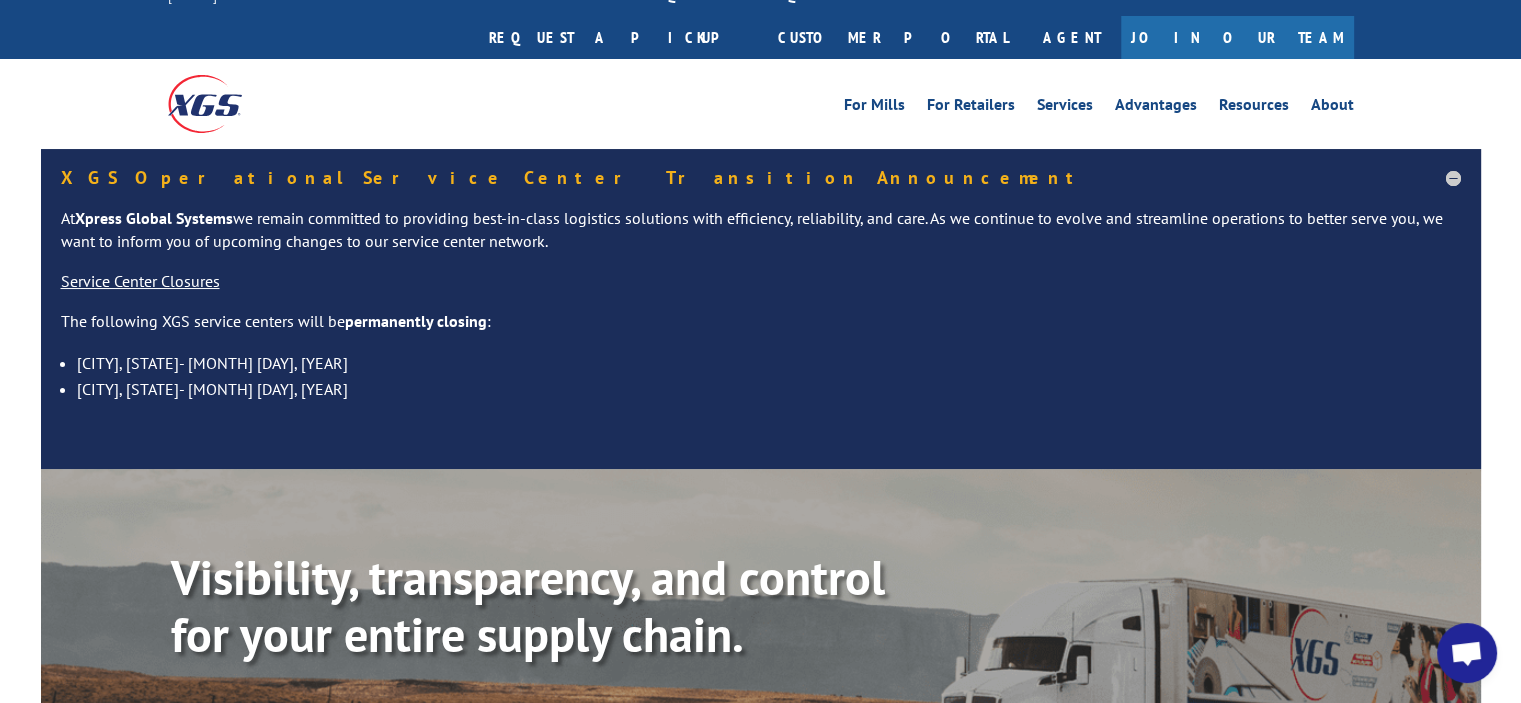 click on "Track shipment" at bounding box center [472, 726] 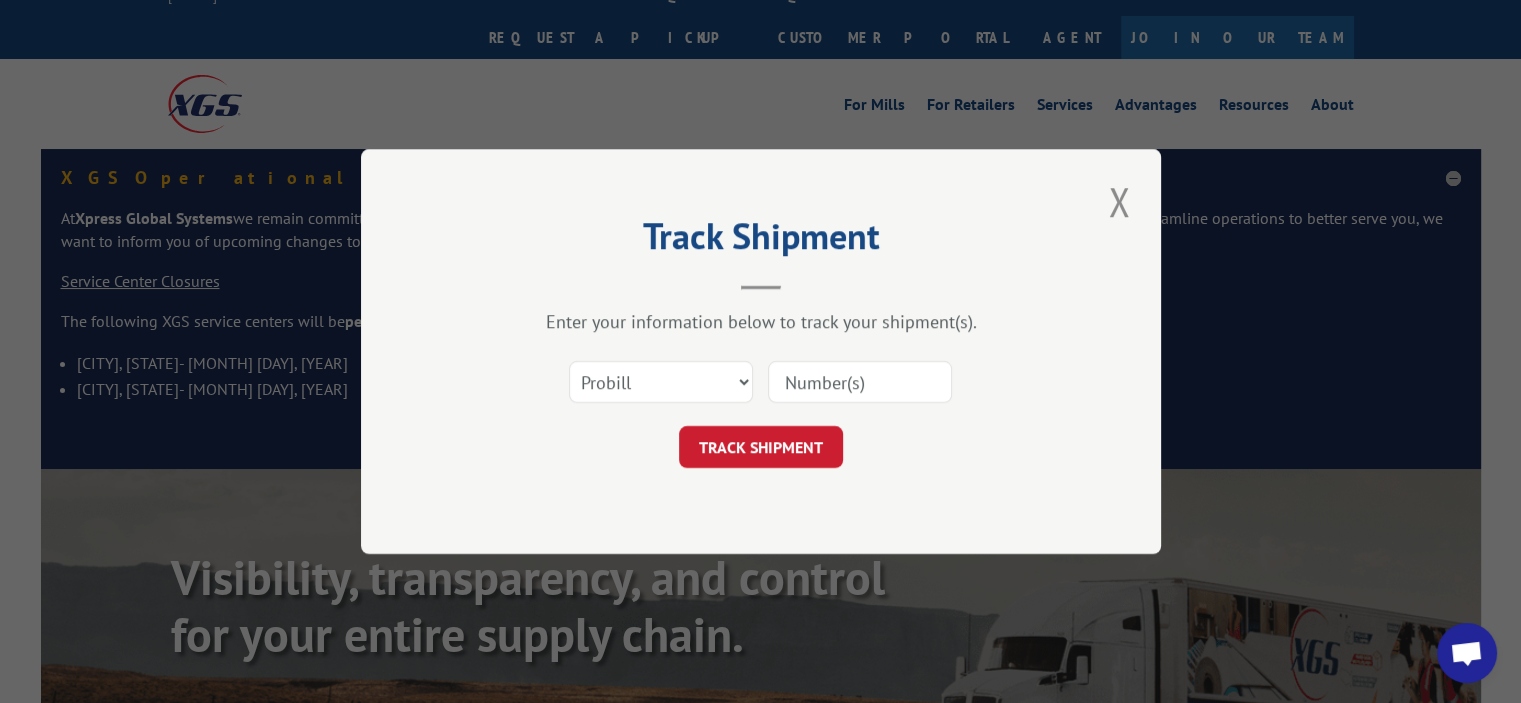 click at bounding box center (860, 382) 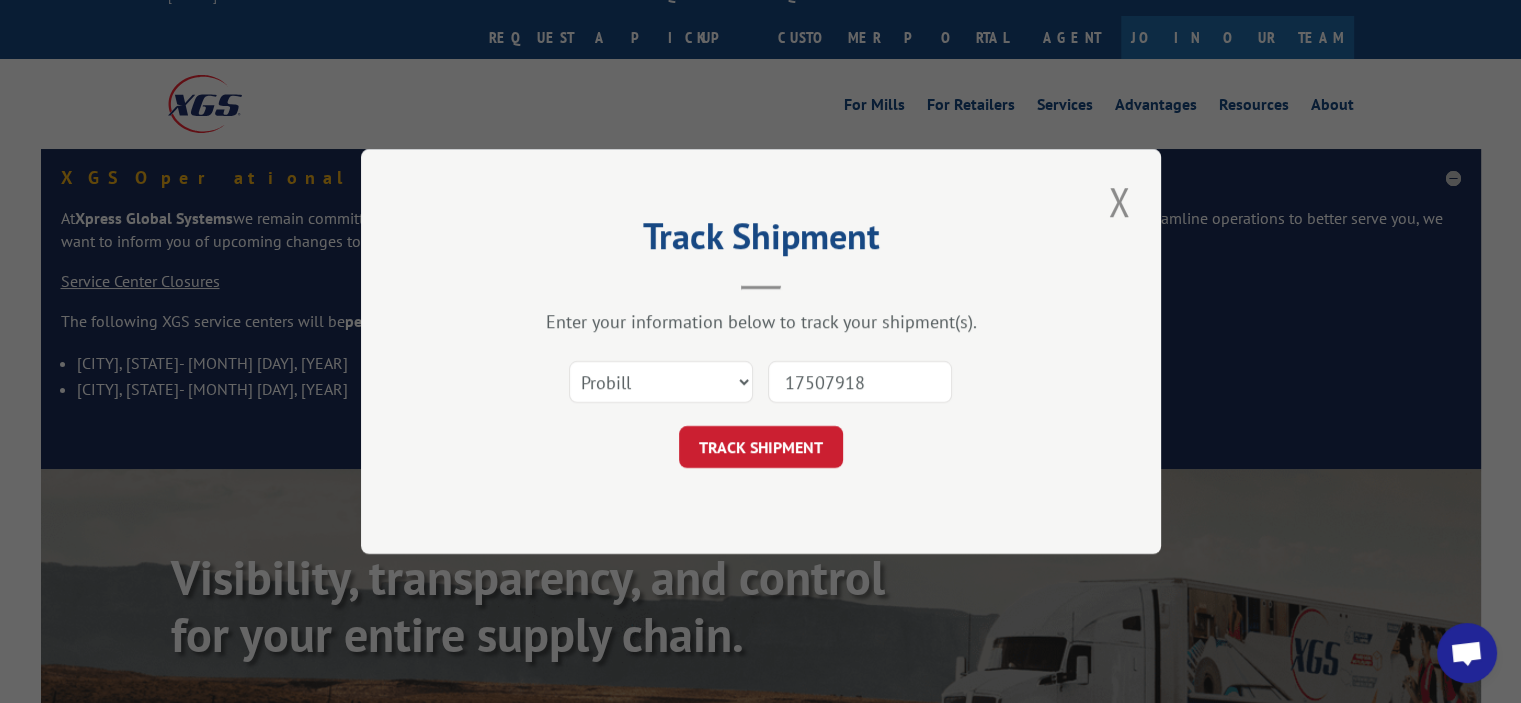 type on "17507918" 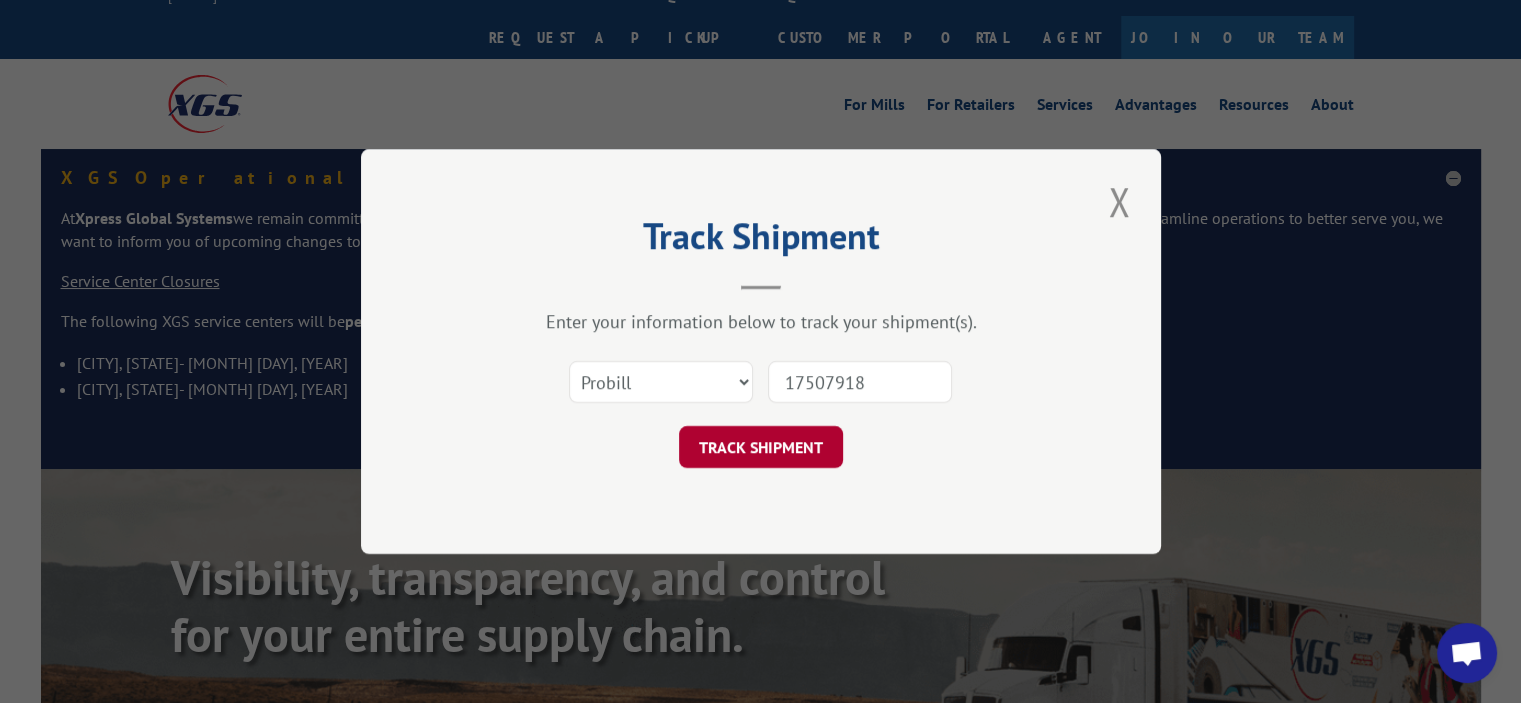 click on "TRACK SHIPMENT" at bounding box center (761, 447) 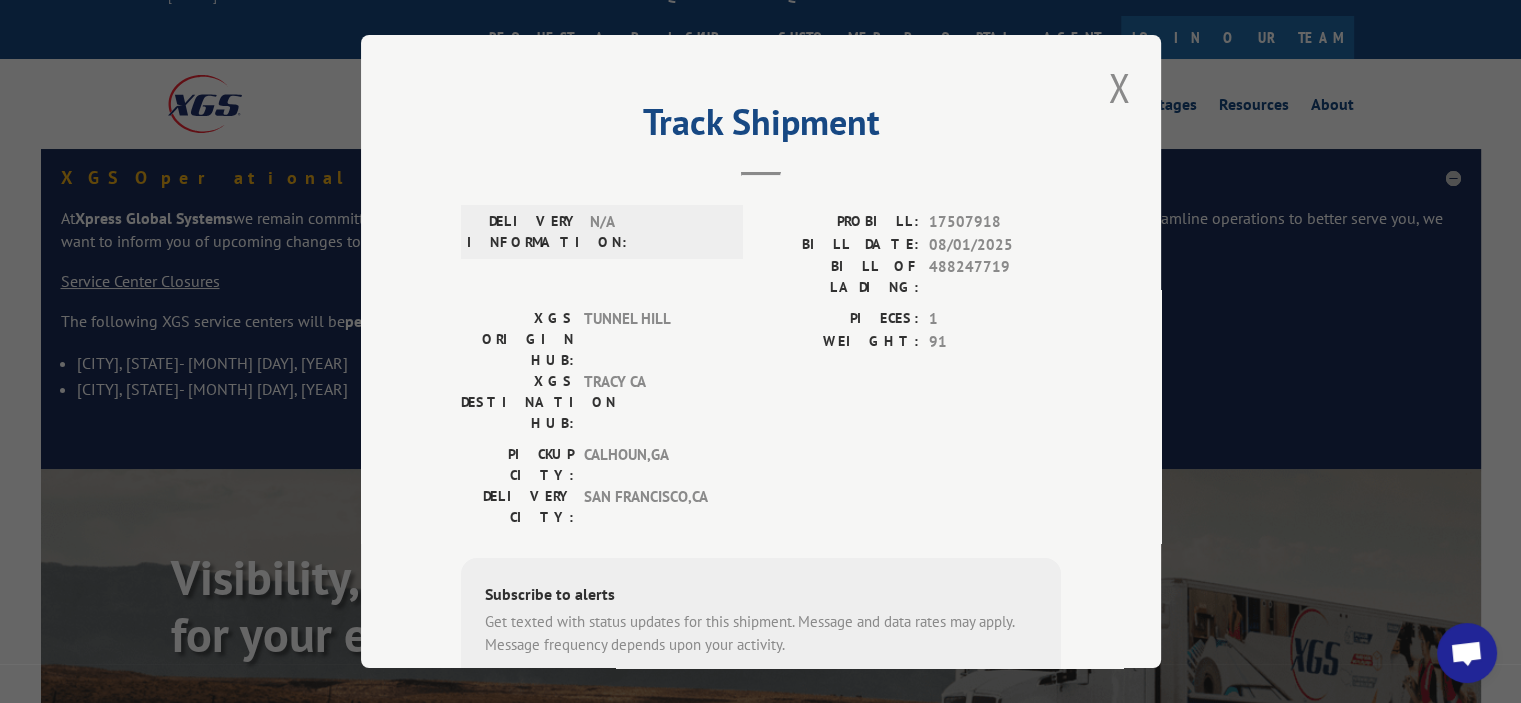 click on "PICKUP CITY: [CITY] , [STATE] DELIVERY CITY: [CITY] , [STATE]" at bounding box center [761, 491] 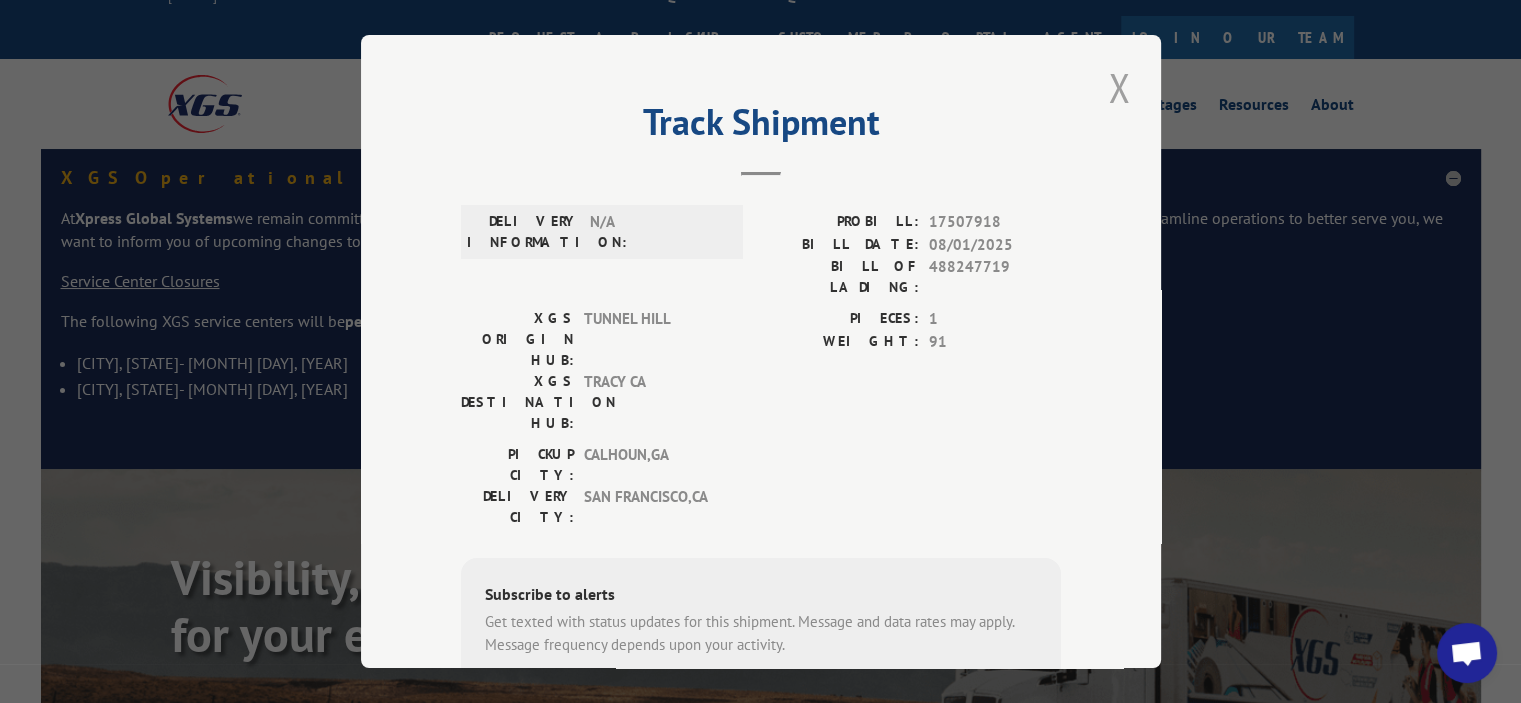 click at bounding box center [1119, 87] 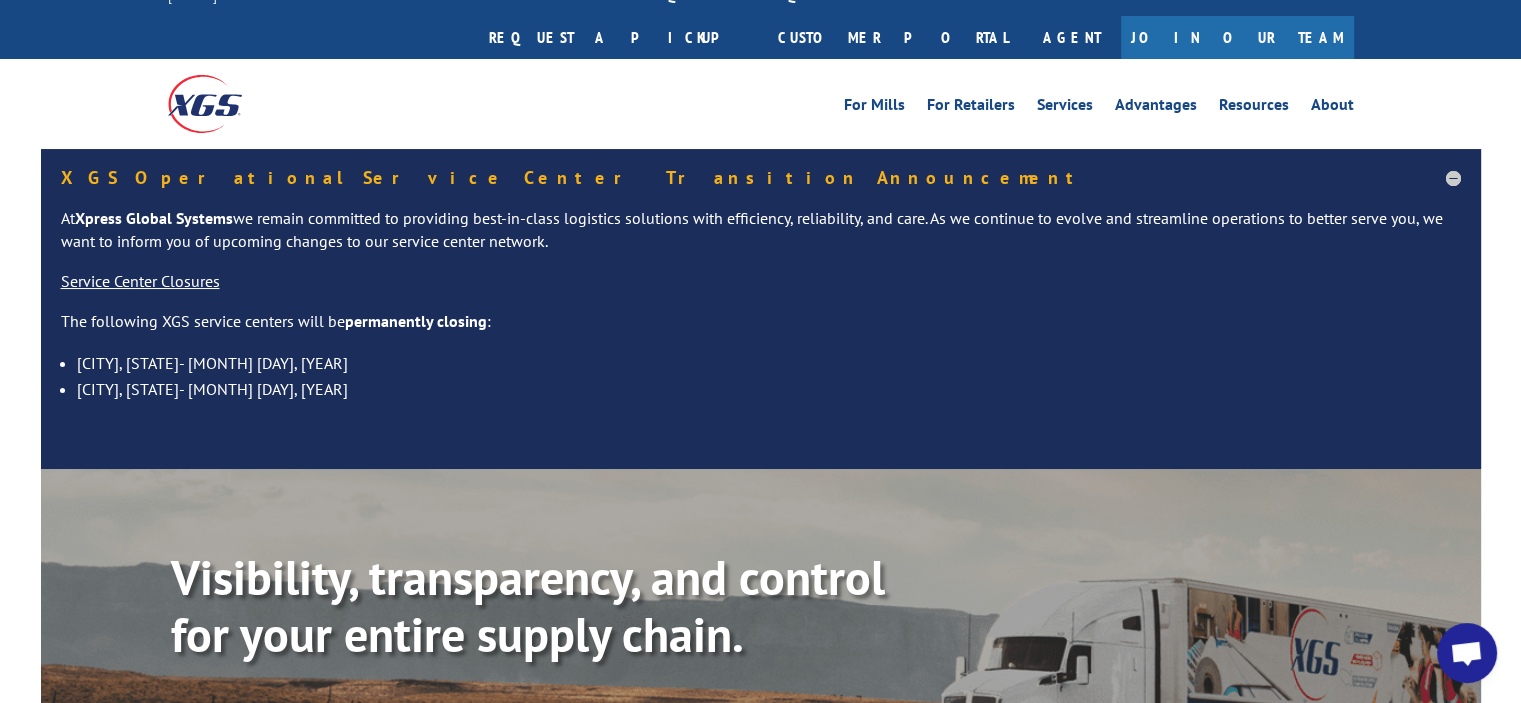 click on "Track shipment" at bounding box center [472, 726] 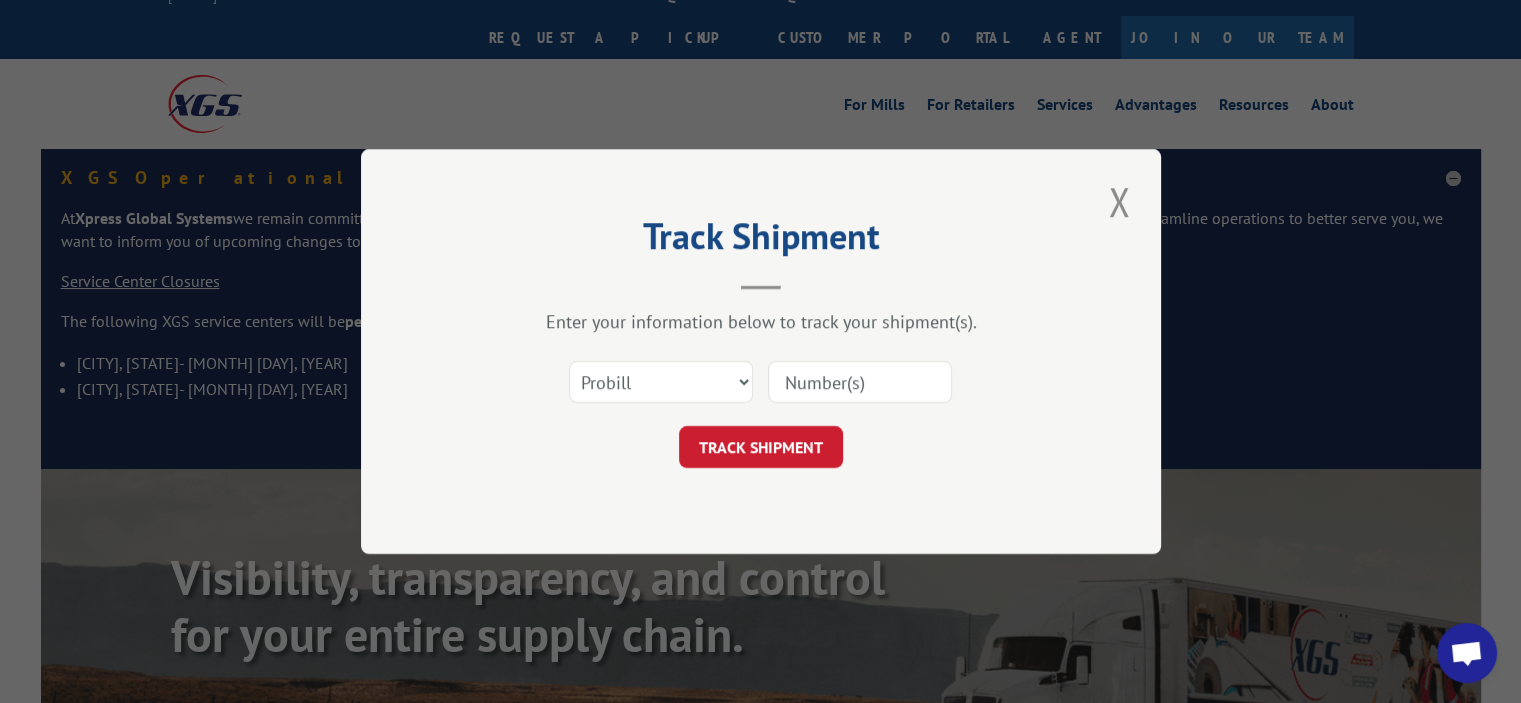click at bounding box center [860, 382] 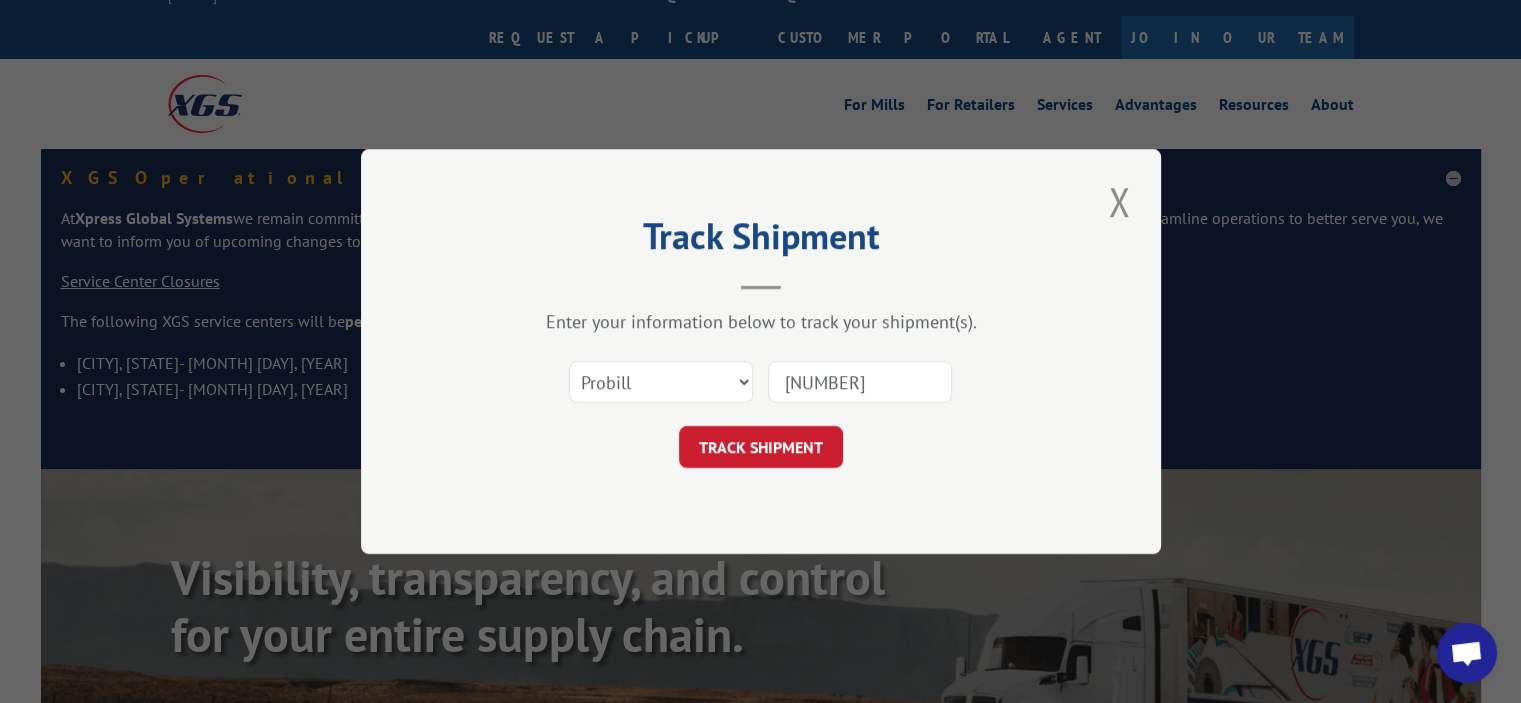 type on "[NUMBER]" 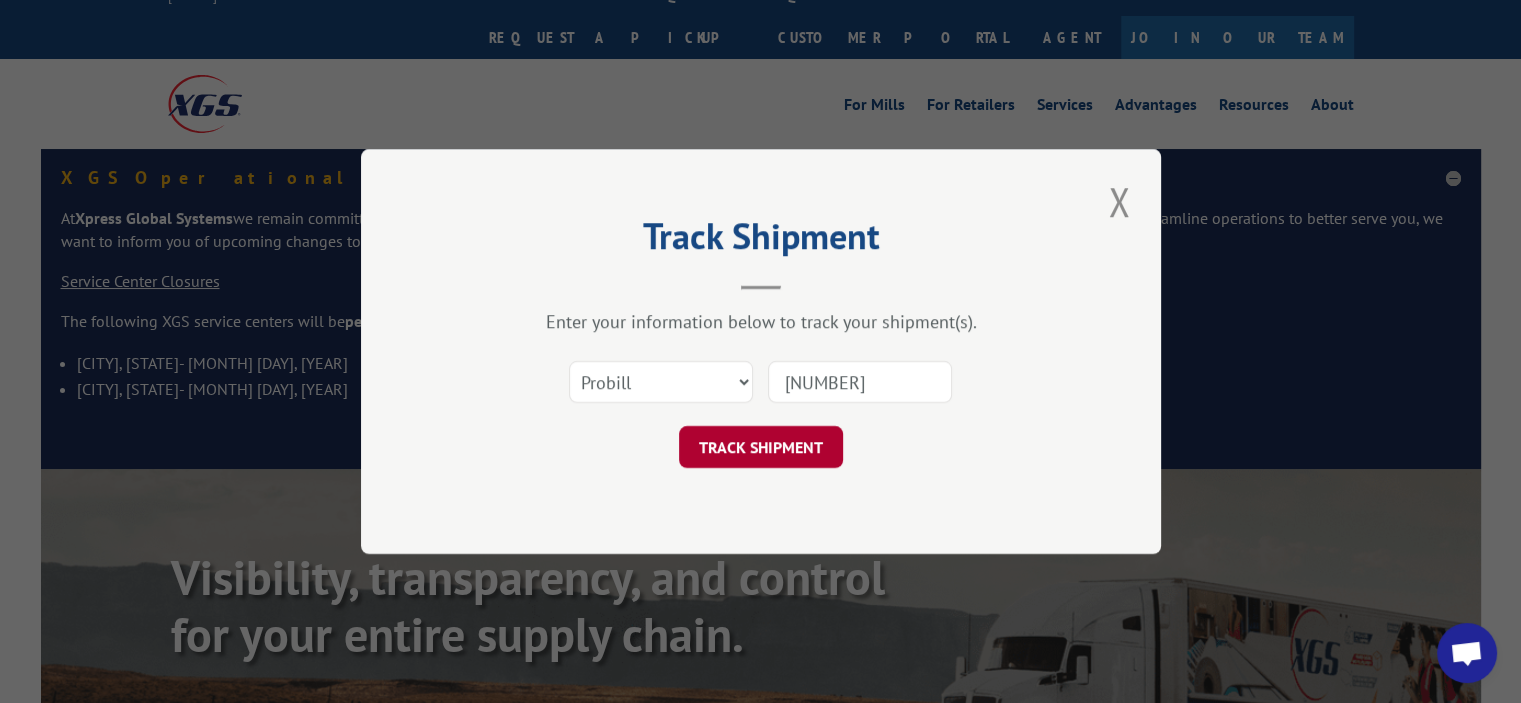 click on "TRACK SHIPMENT" at bounding box center [761, 447] 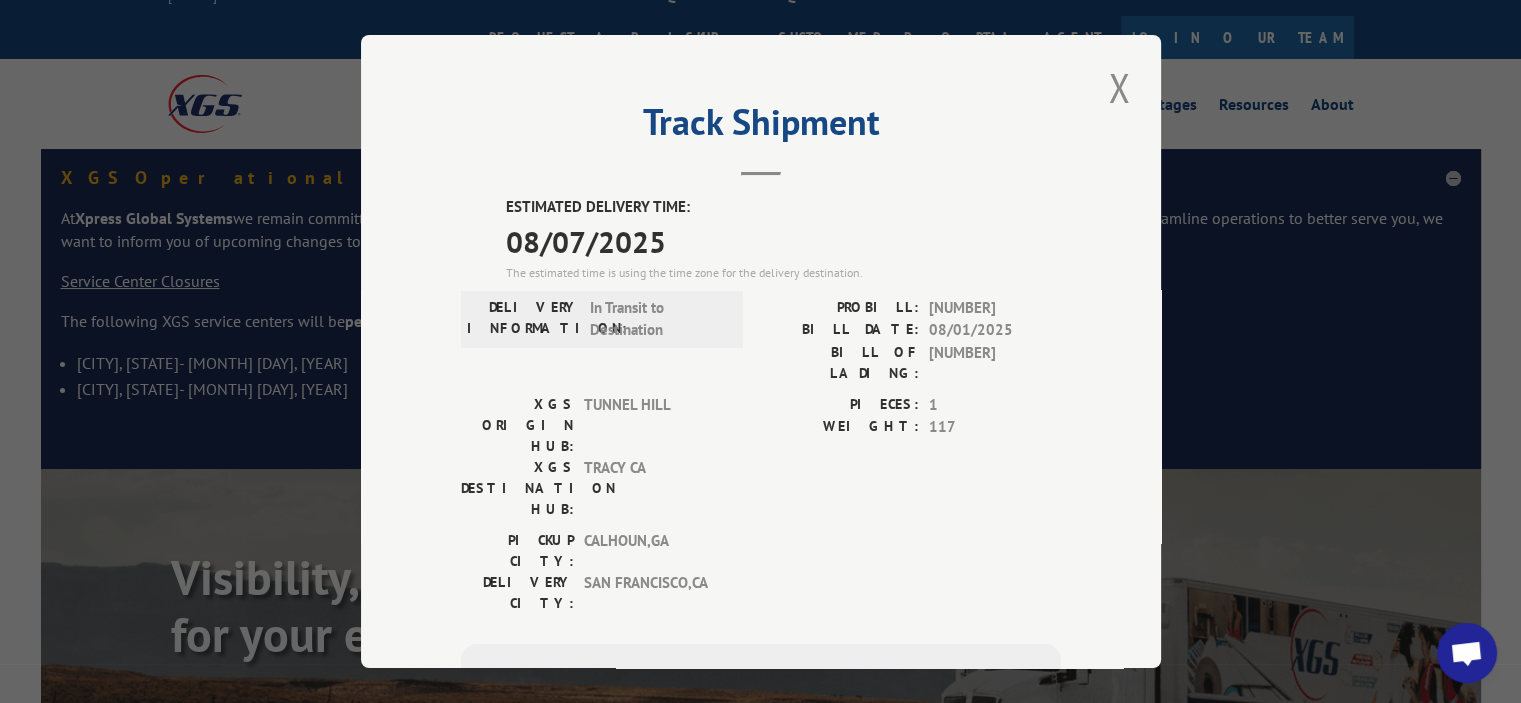 click on "PICKUP CITY: [CITY] , [STATE] DELIVERY CITY: [CITY] , [STATE]" at bounding box center (761, 577) 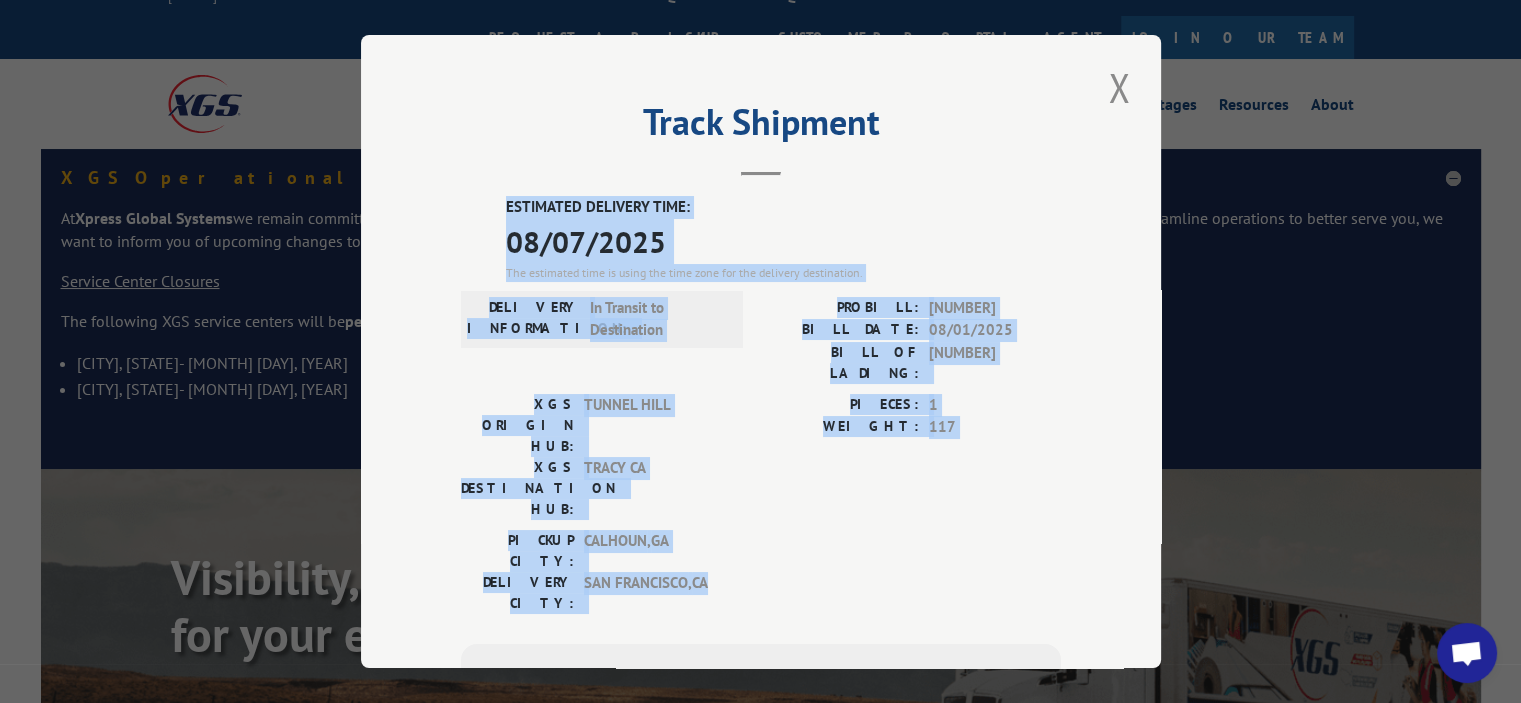 drag, startPoint x: 743, startPoint y: 488, endPoint x: 476, endPoint y: 191, distance: 399.372 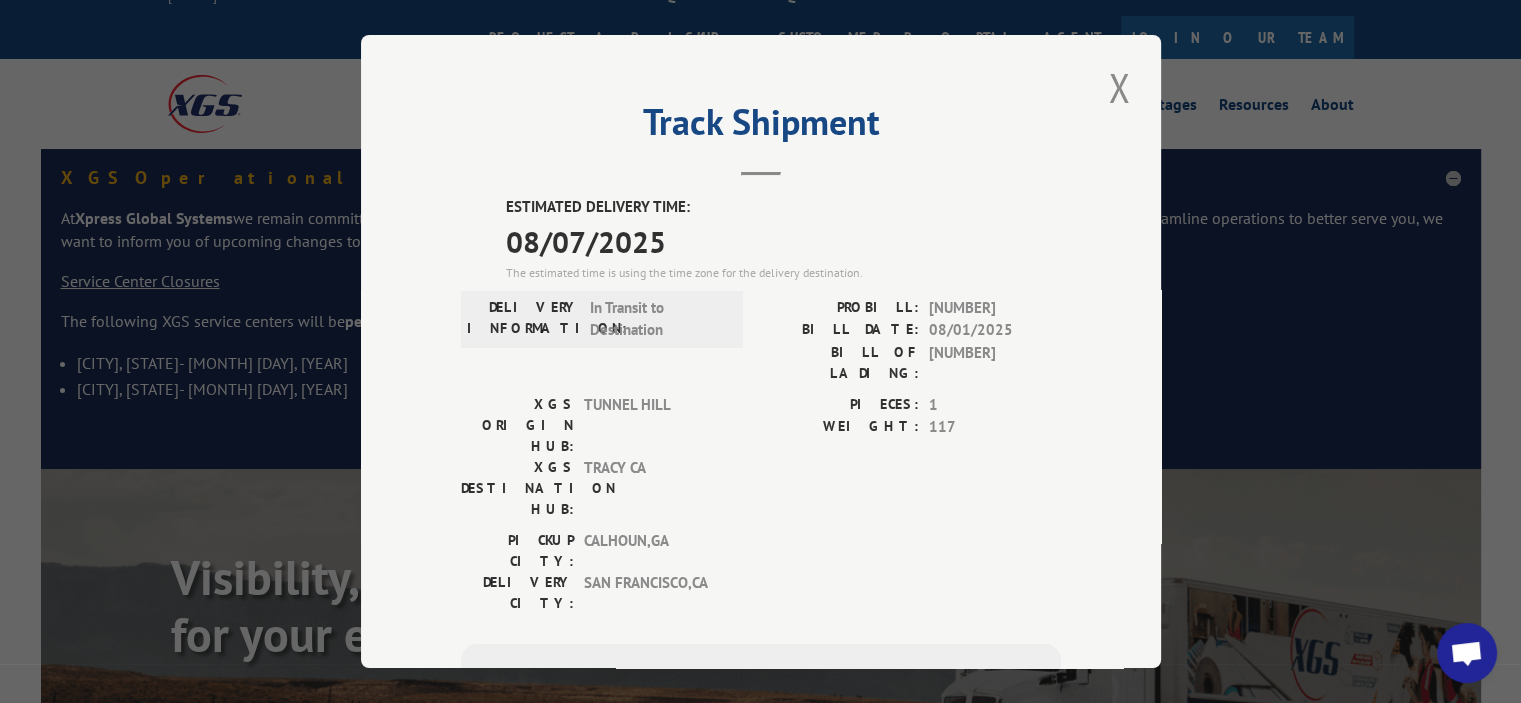 click on "[NUMBER]" at bounding box center [995, 308] 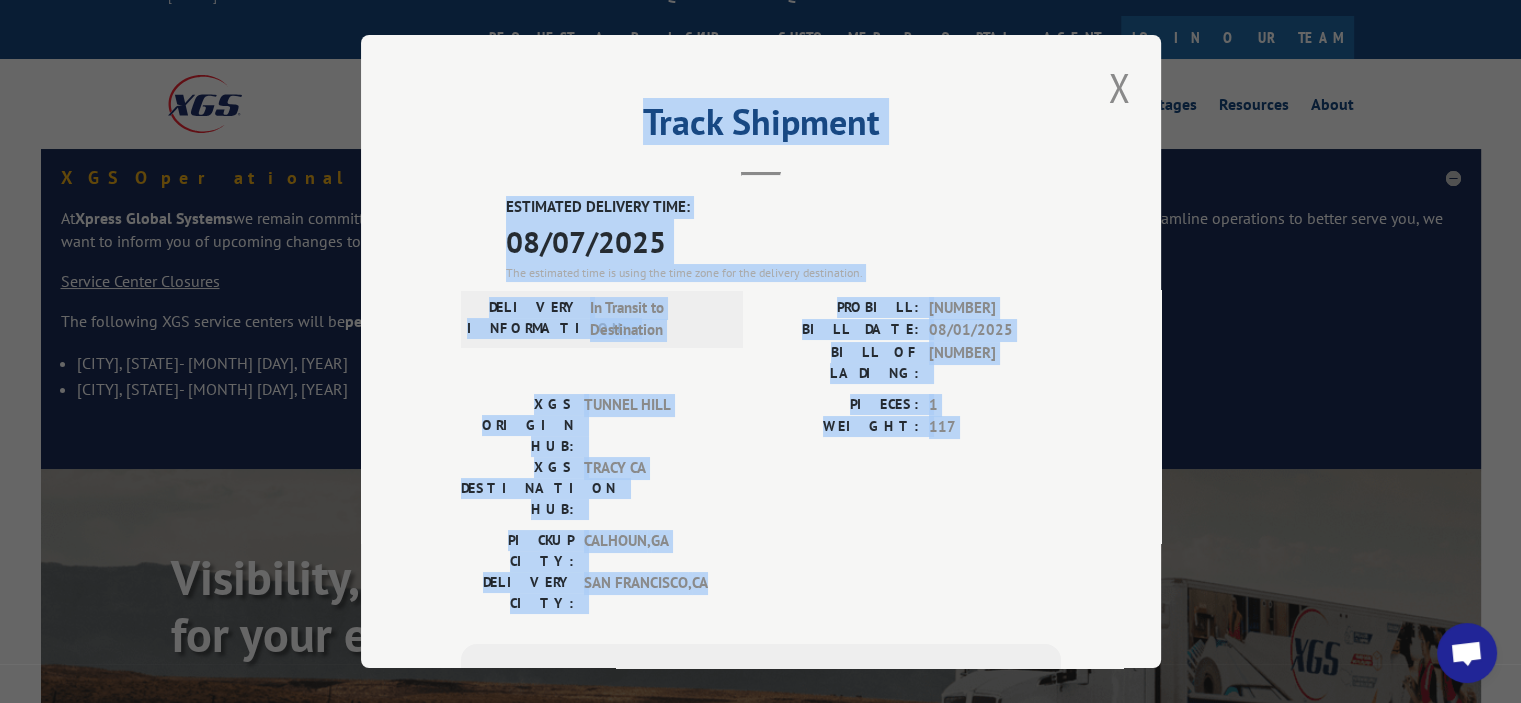 drag, startPoint x: 711, startPoint y: 487, endPoint x: 414, endPoint y: 174, distance: 431.4835 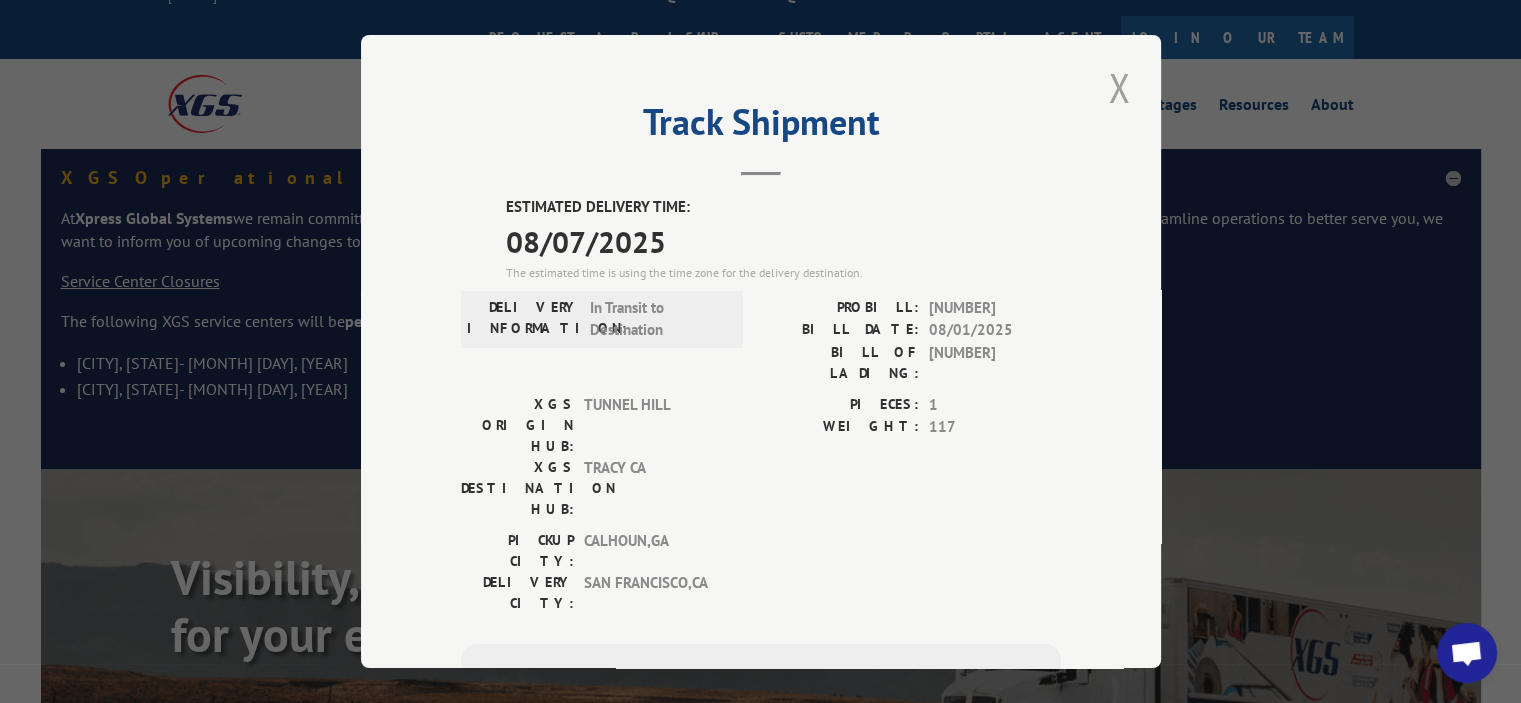 click at bounding box center (1119, 87) 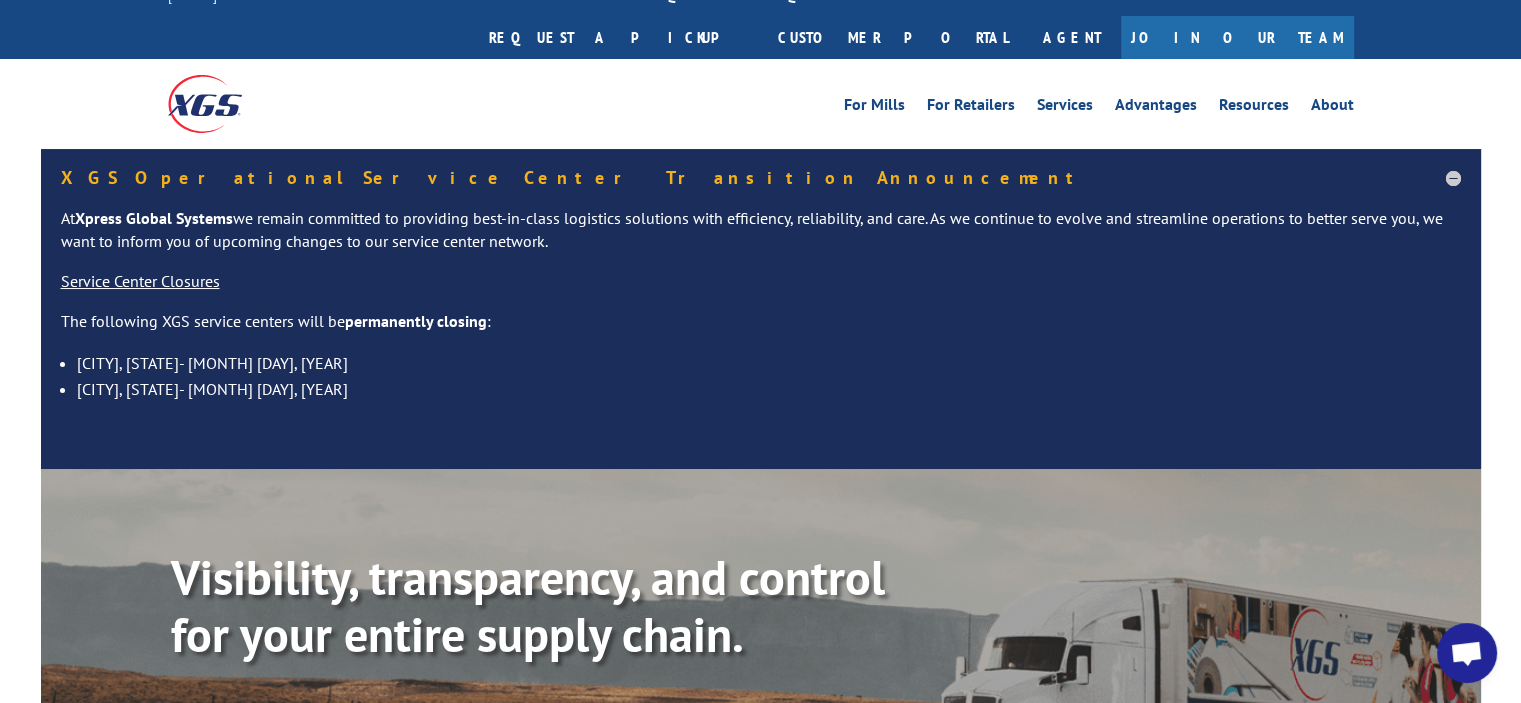 click on "Track shipment" at bounding box center [472, 726] 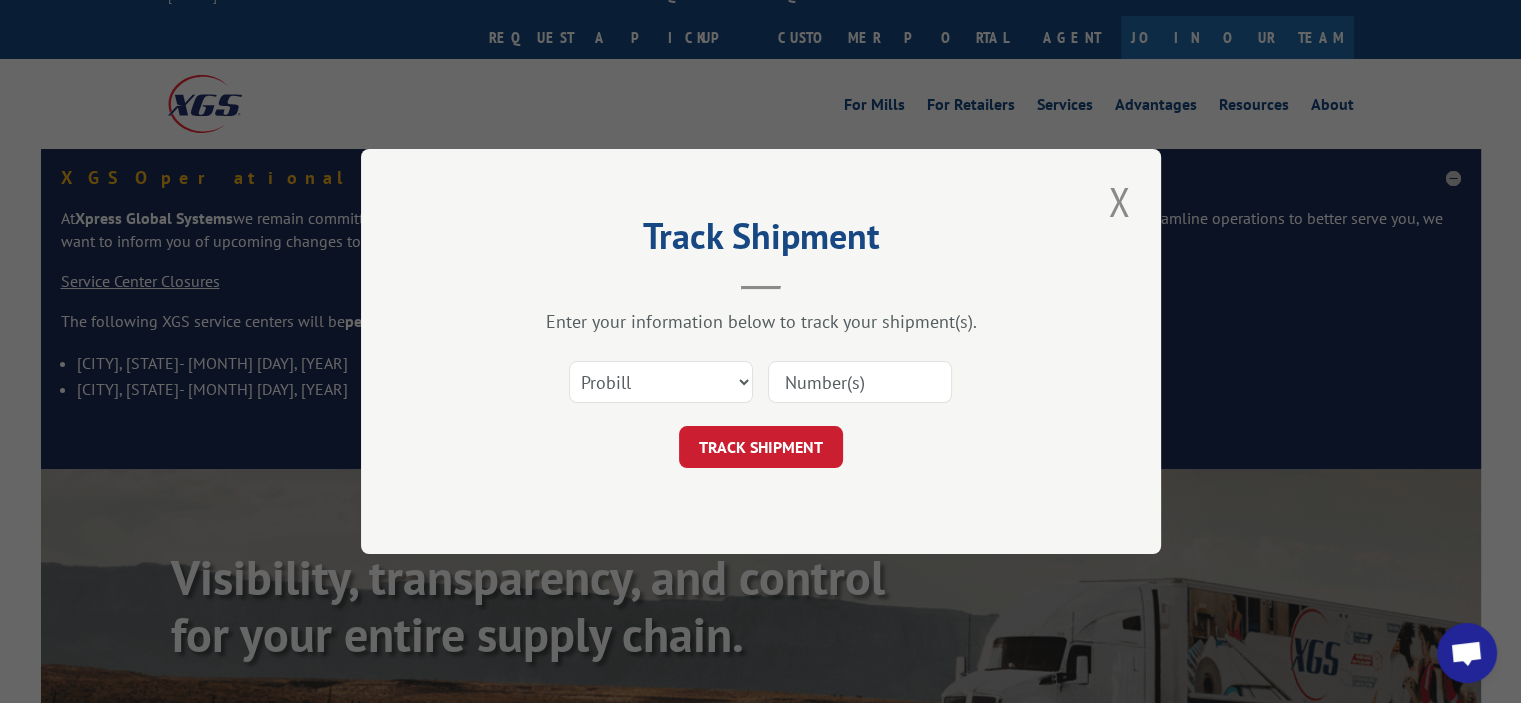 click at bounding box center (860, 382) 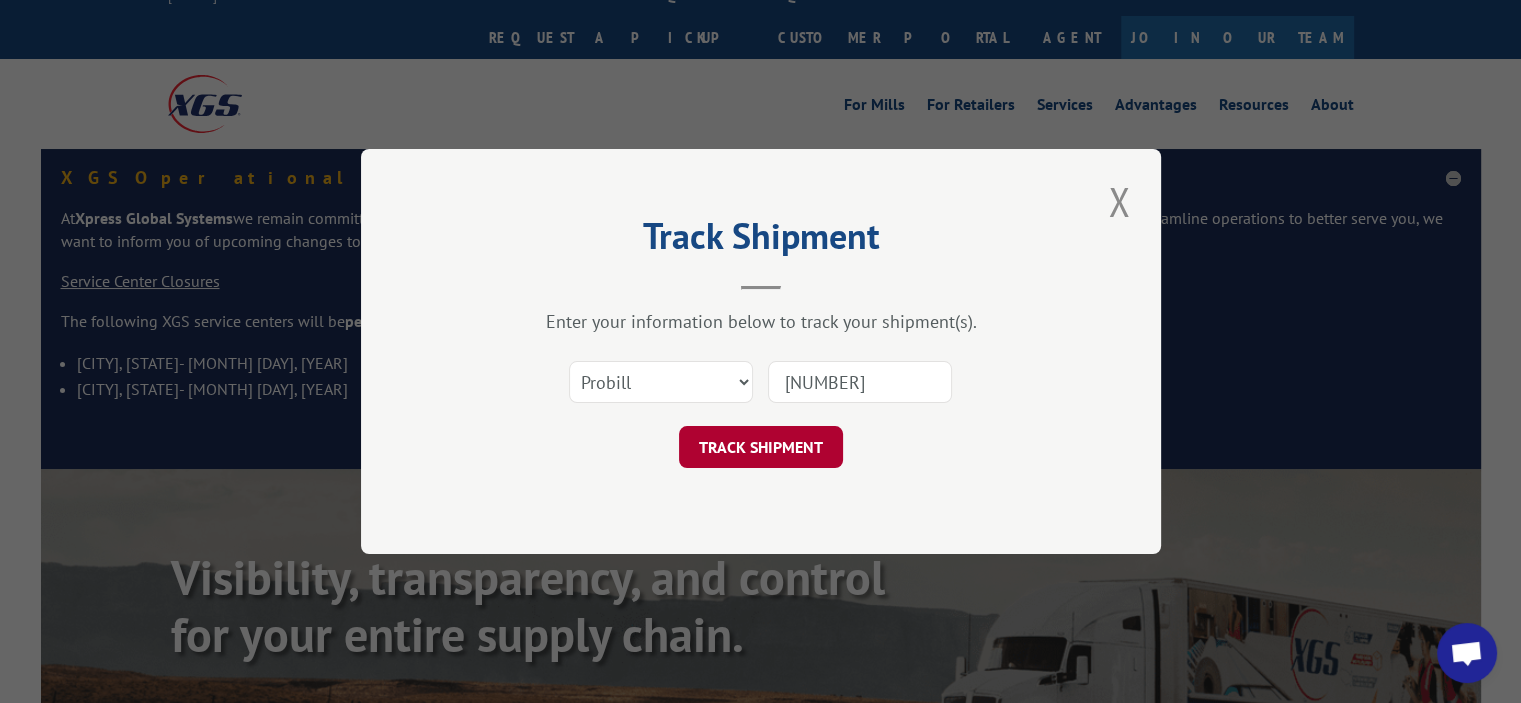 type on "[NUMBER]" 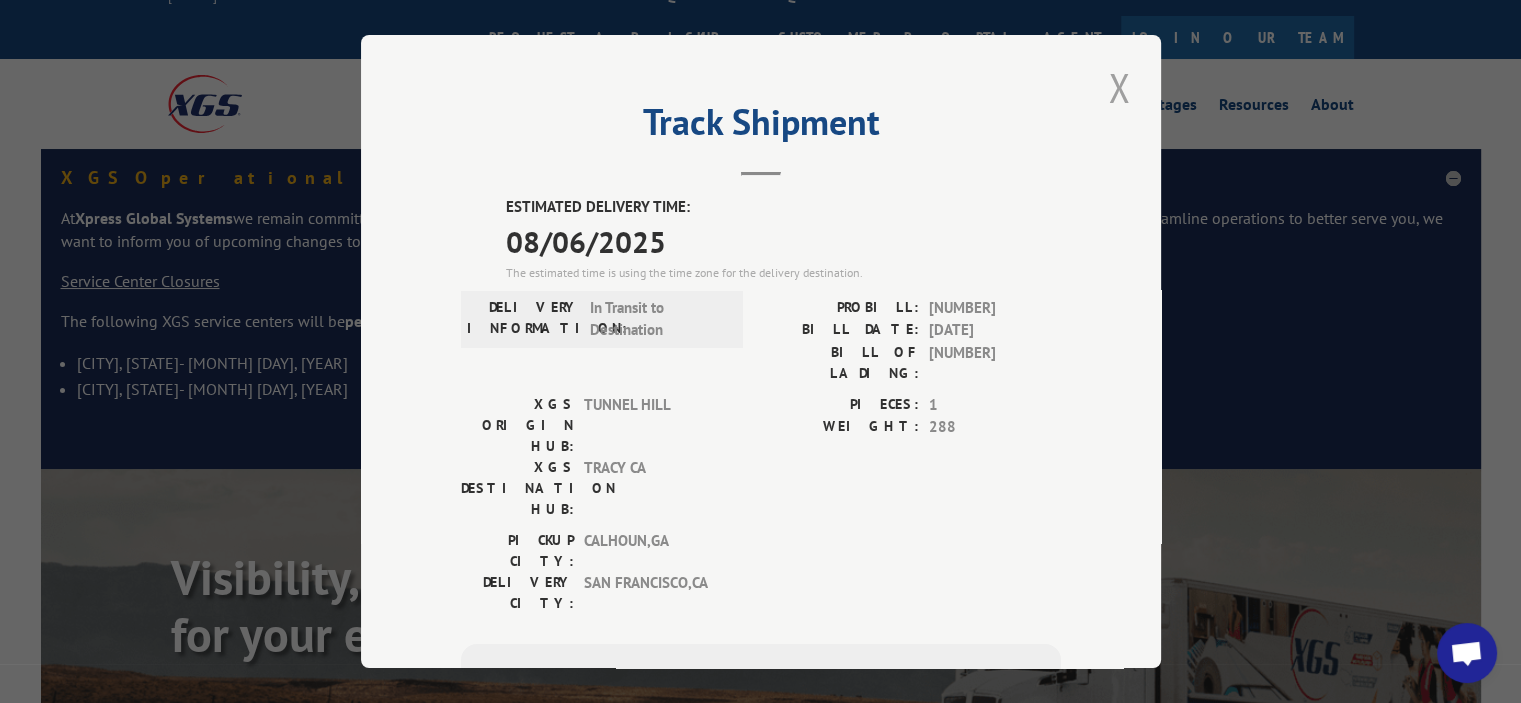 click at bounding box center (1119, 87) 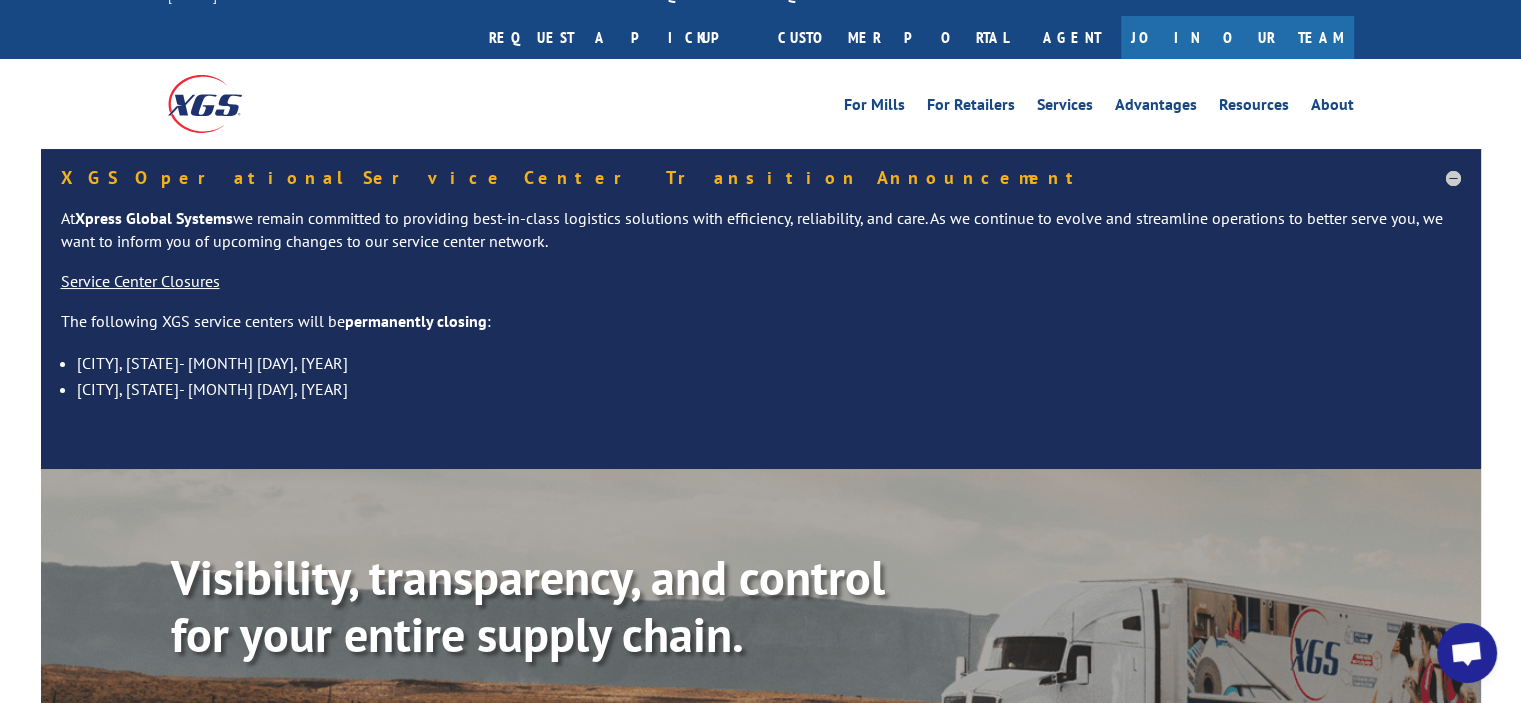 click on "Visibility, transparency, and control for your entire supply chain.
Request a quote
Track shipment
Calculate transit time
XGS AI" at bounding box center [826, 688] 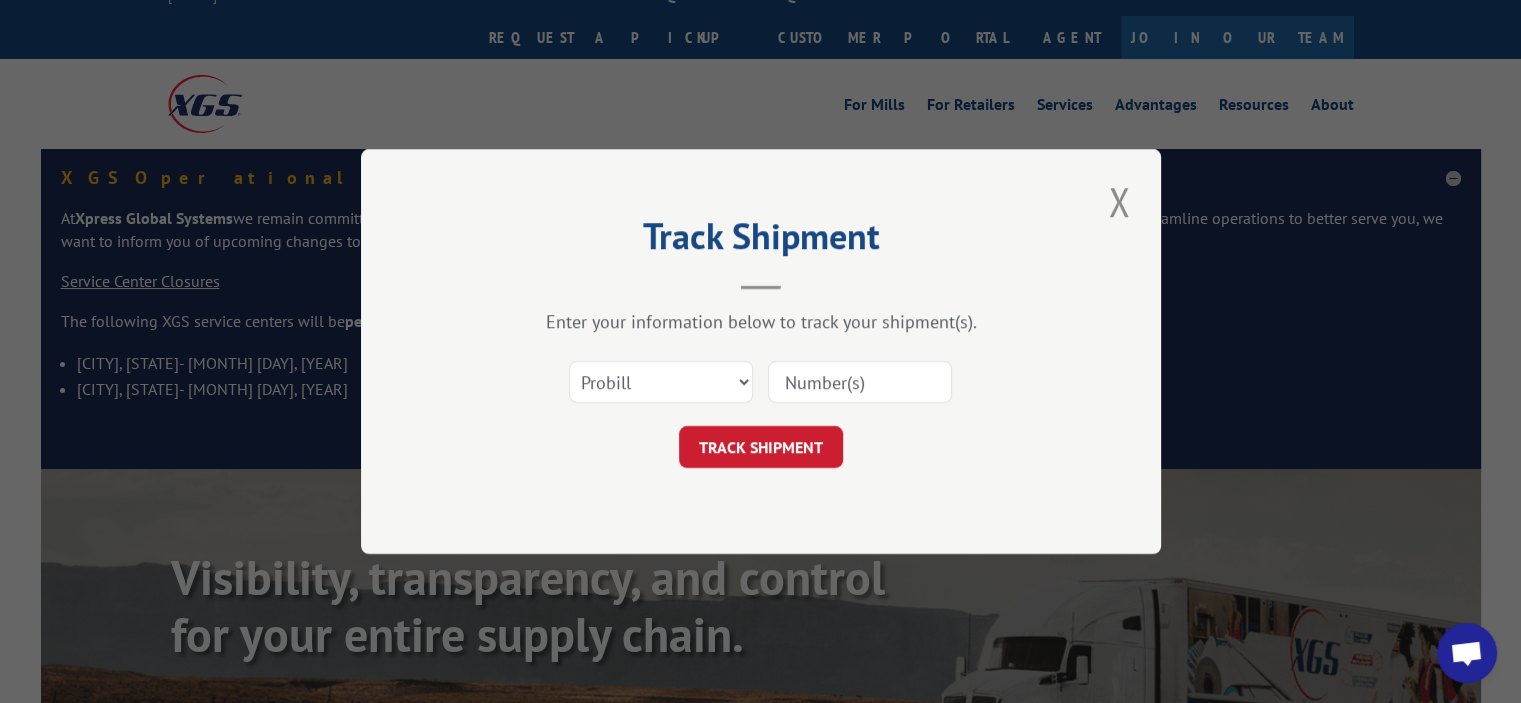 scroll, scrollTop: 0, scrollLeft: 0, axis: both 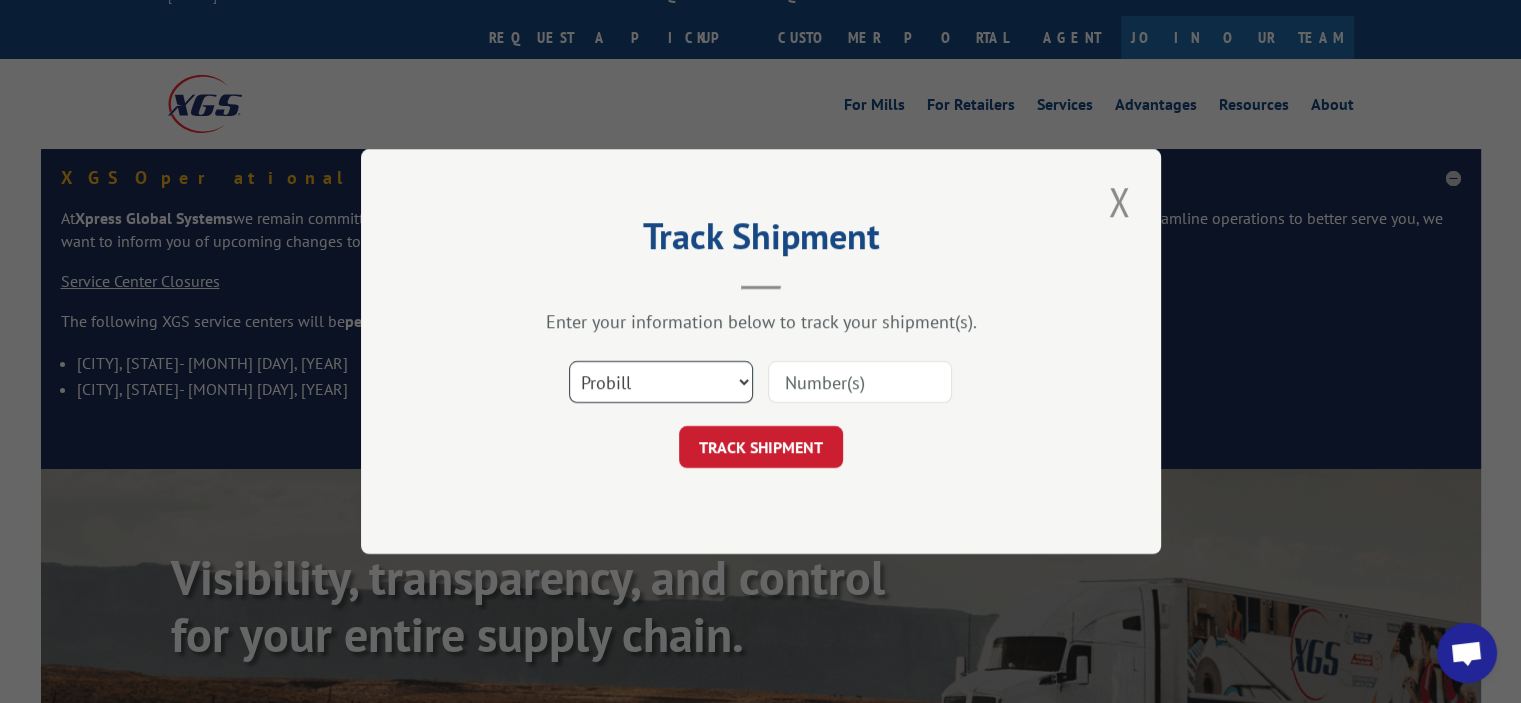 click on "Select category... Probill BOL PO" at bounding box center [661, 382] 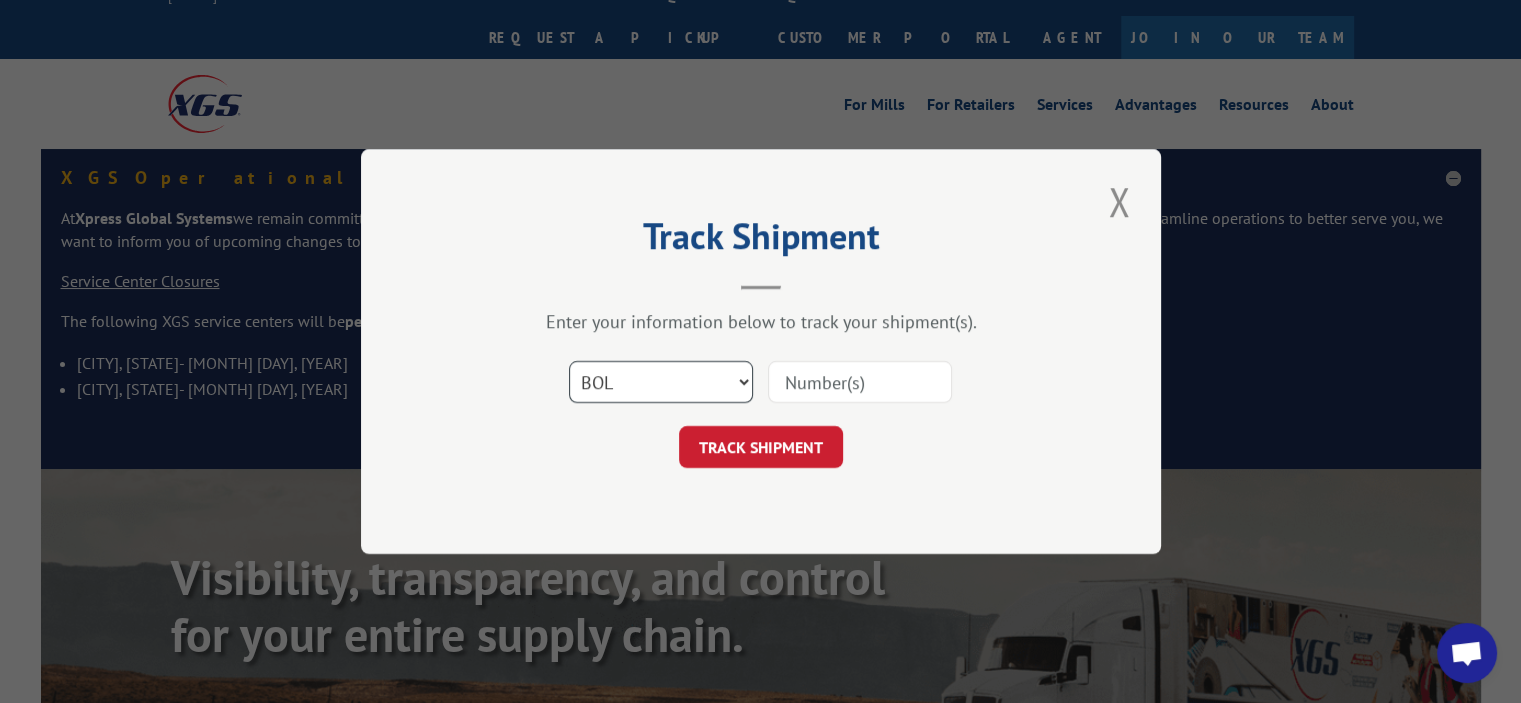 click on "Select category... Probill BOL PO" at bounding box center [661, 382] 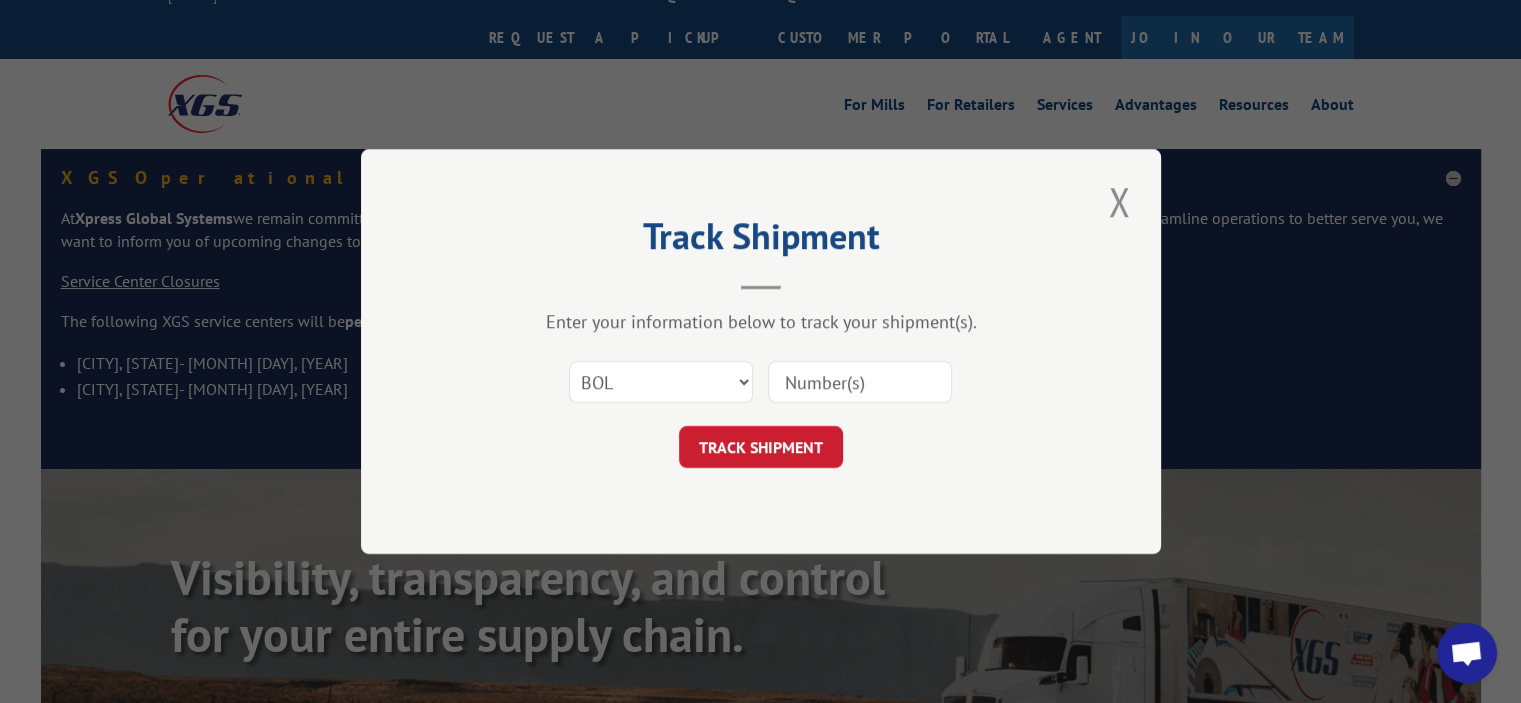 click at bounding box center [860, 382] 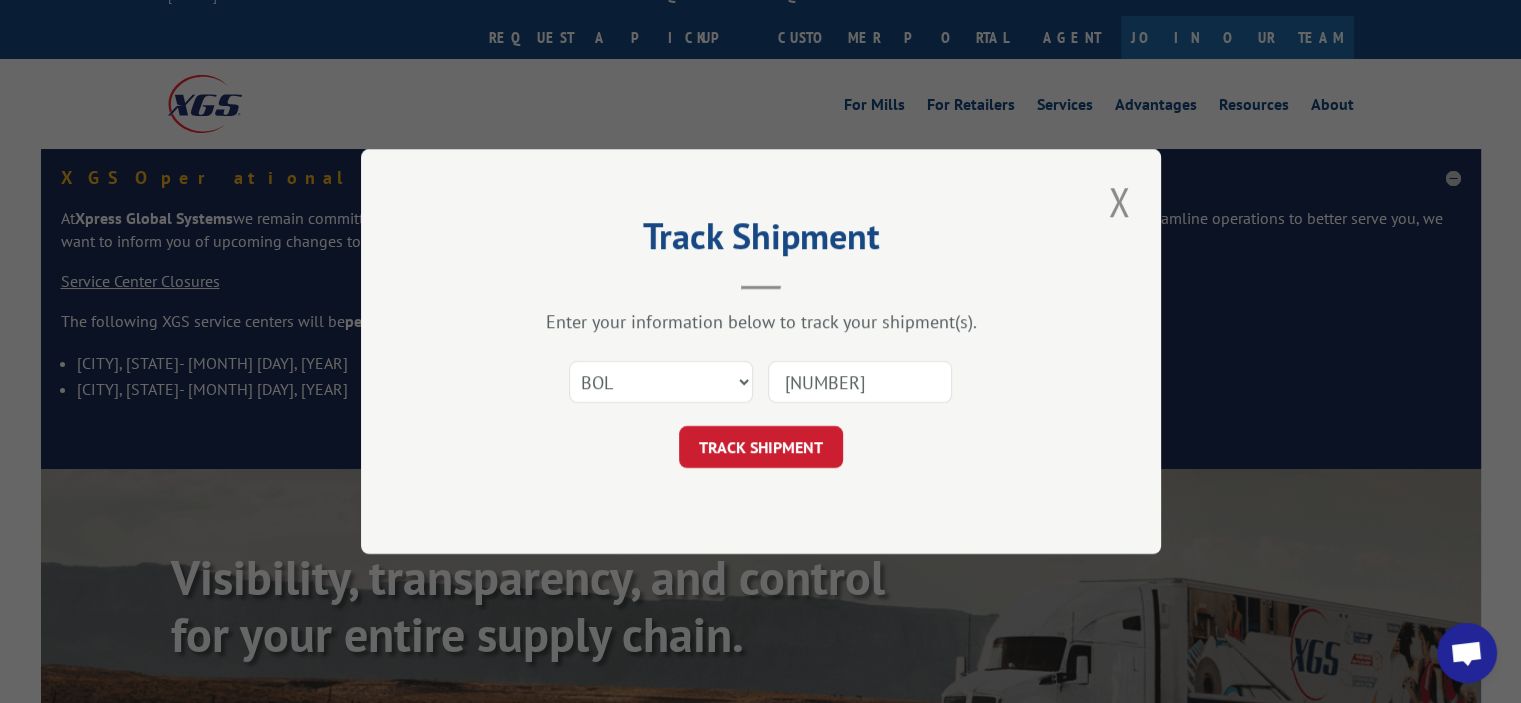 type on "[NUMBER]" 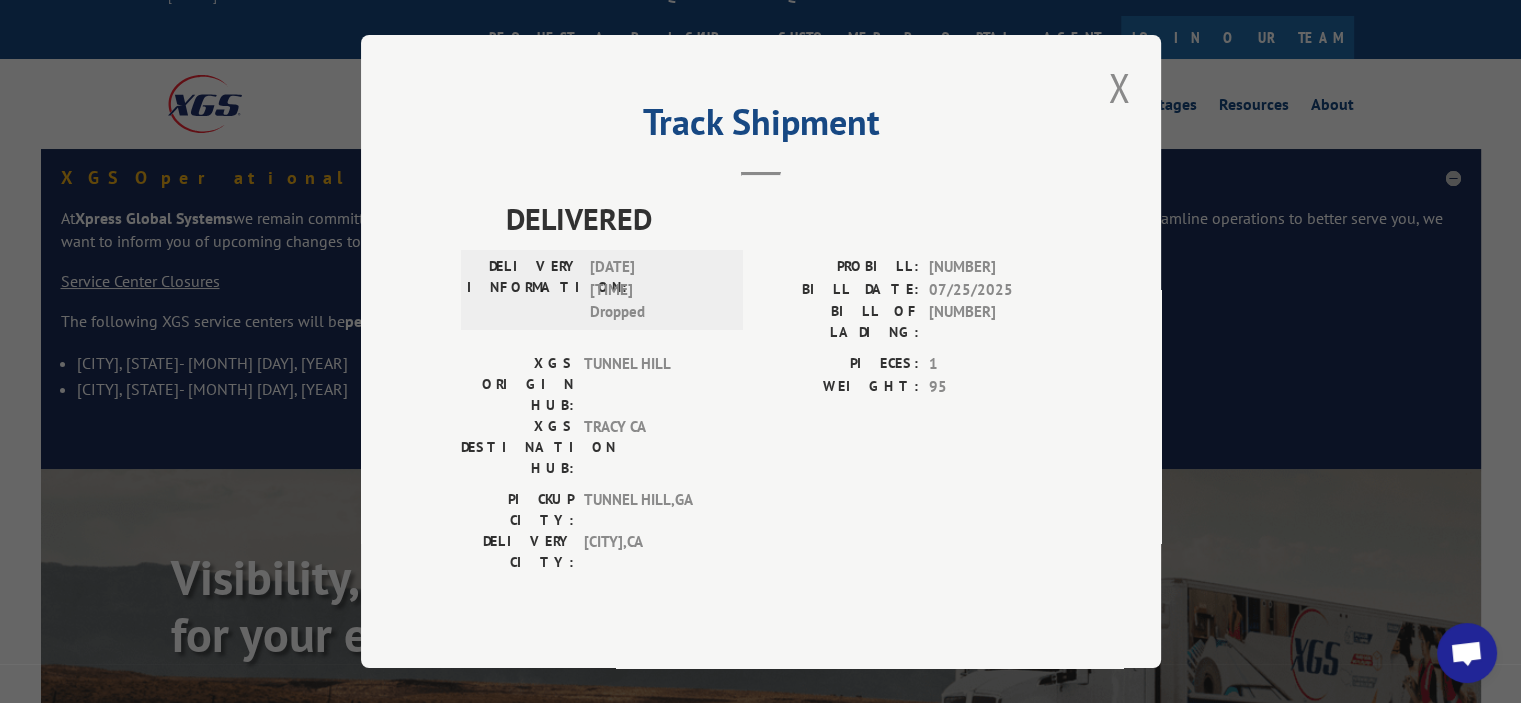 click on "TRACY CA" at bounding box center (651, 447) 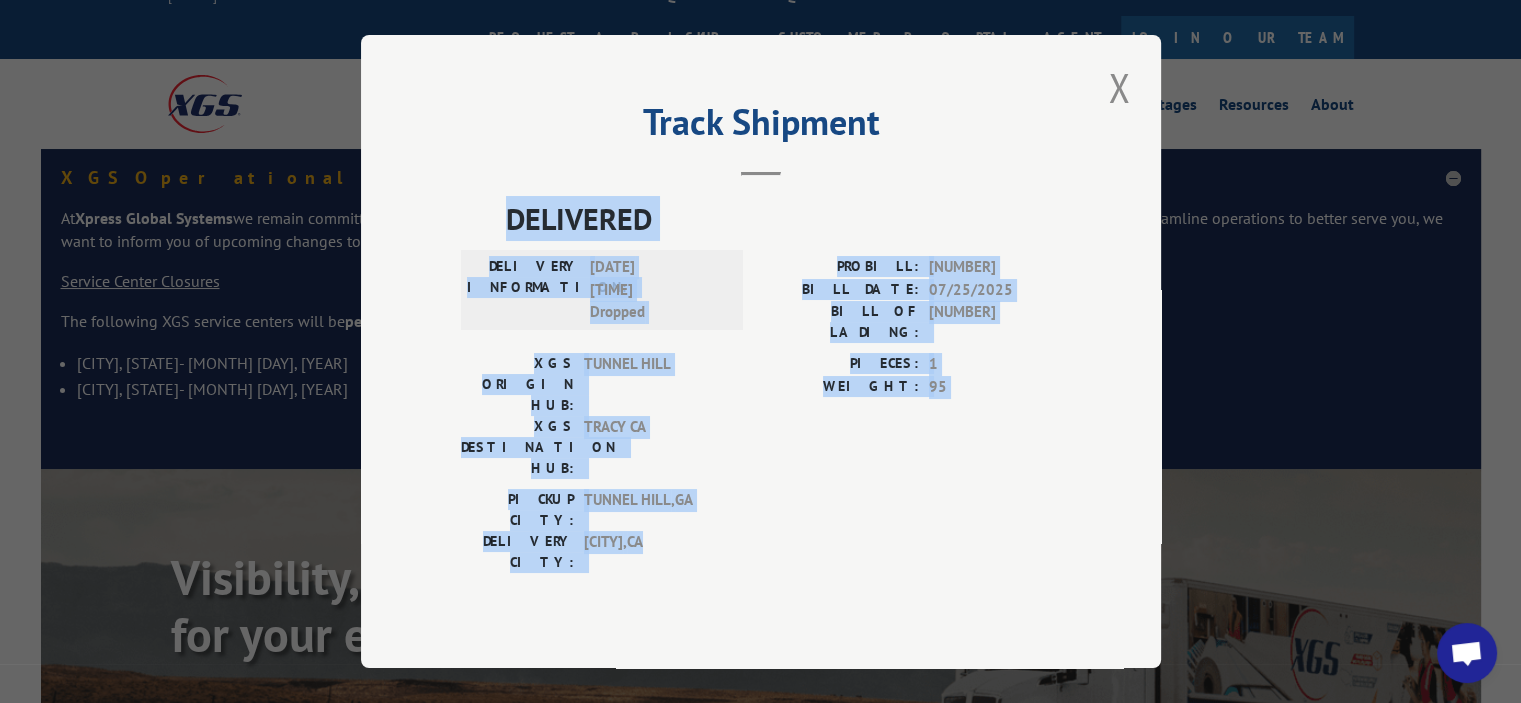 drag, startPoint x: 760, startPoint y: 472, endPoint x: 434, endPoint y: 212, distance: 416.9844 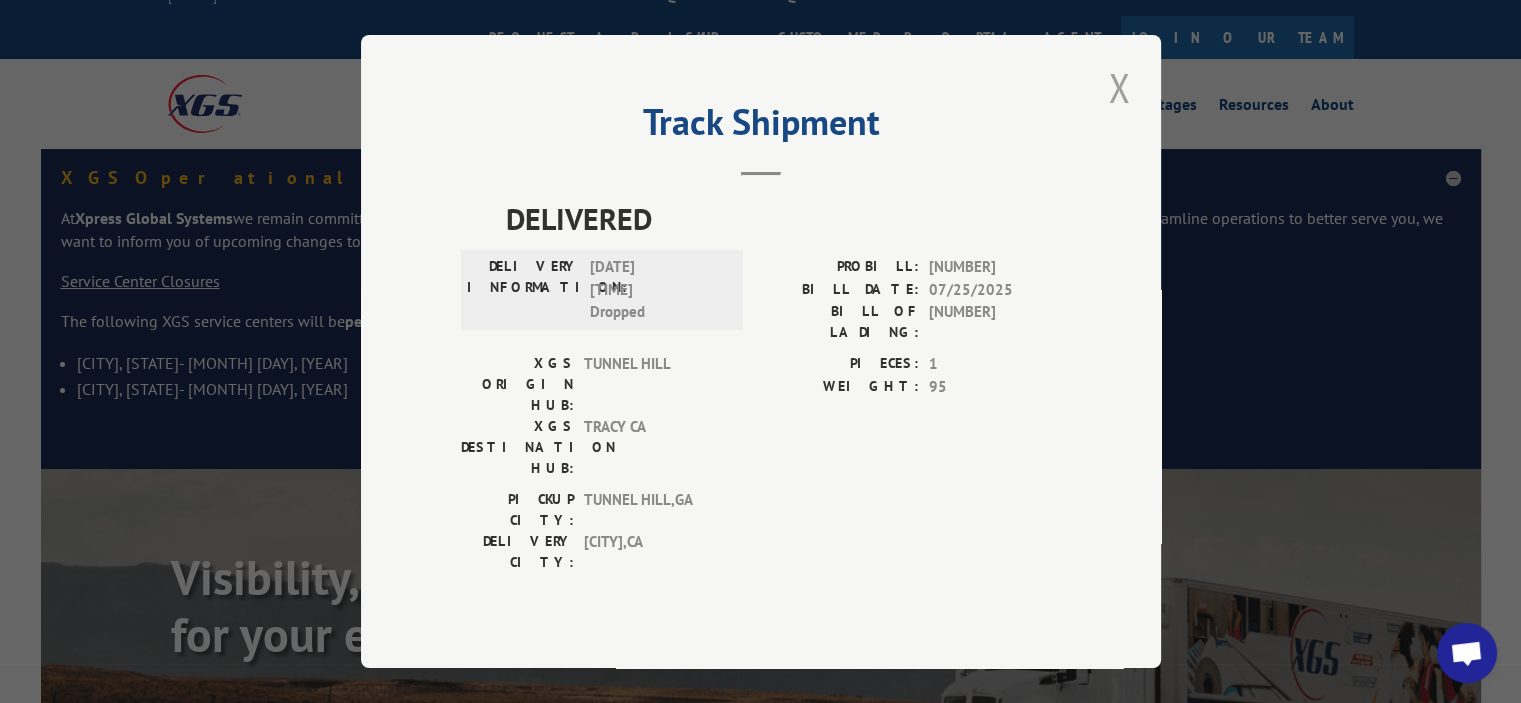 click at bounding box center (1119, 87) 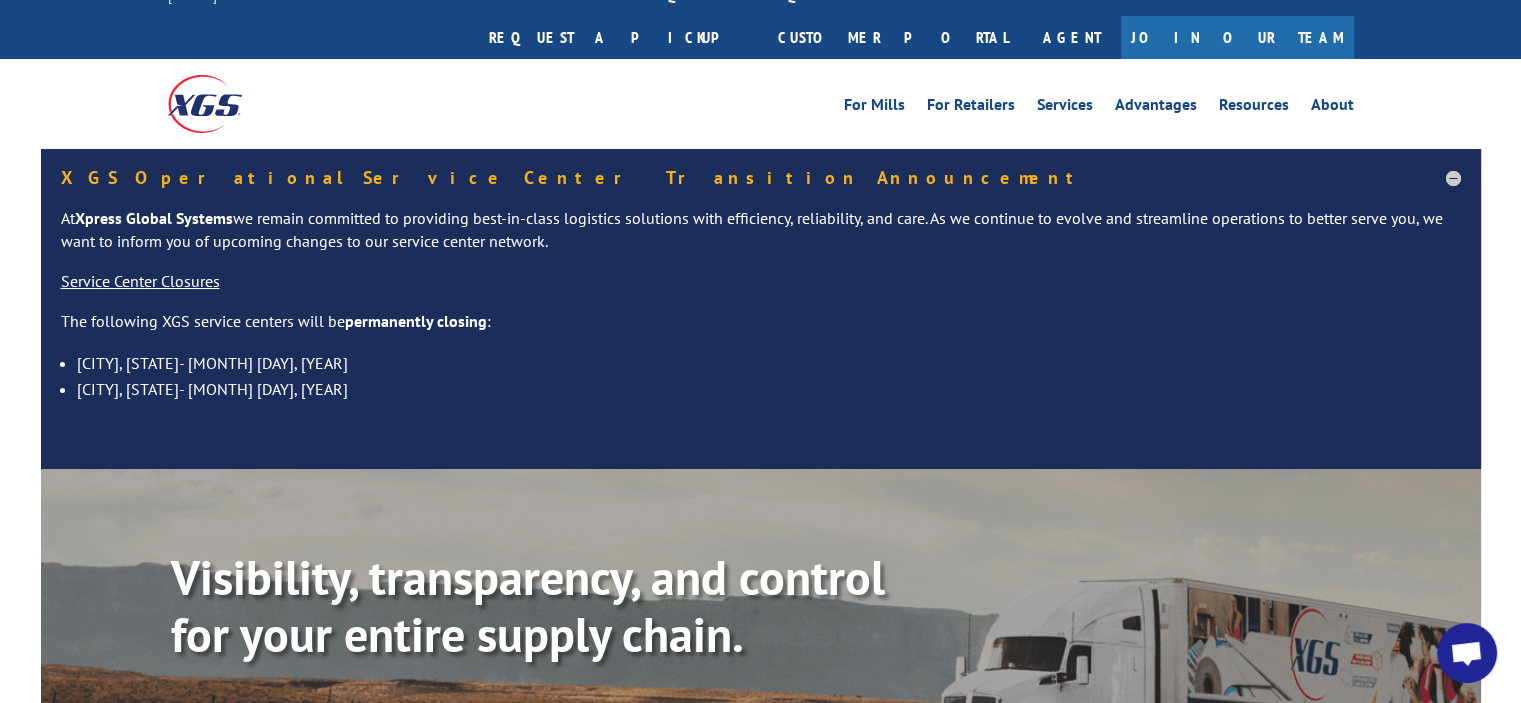 click on "Track shipment" at bounding box center [472, 726] 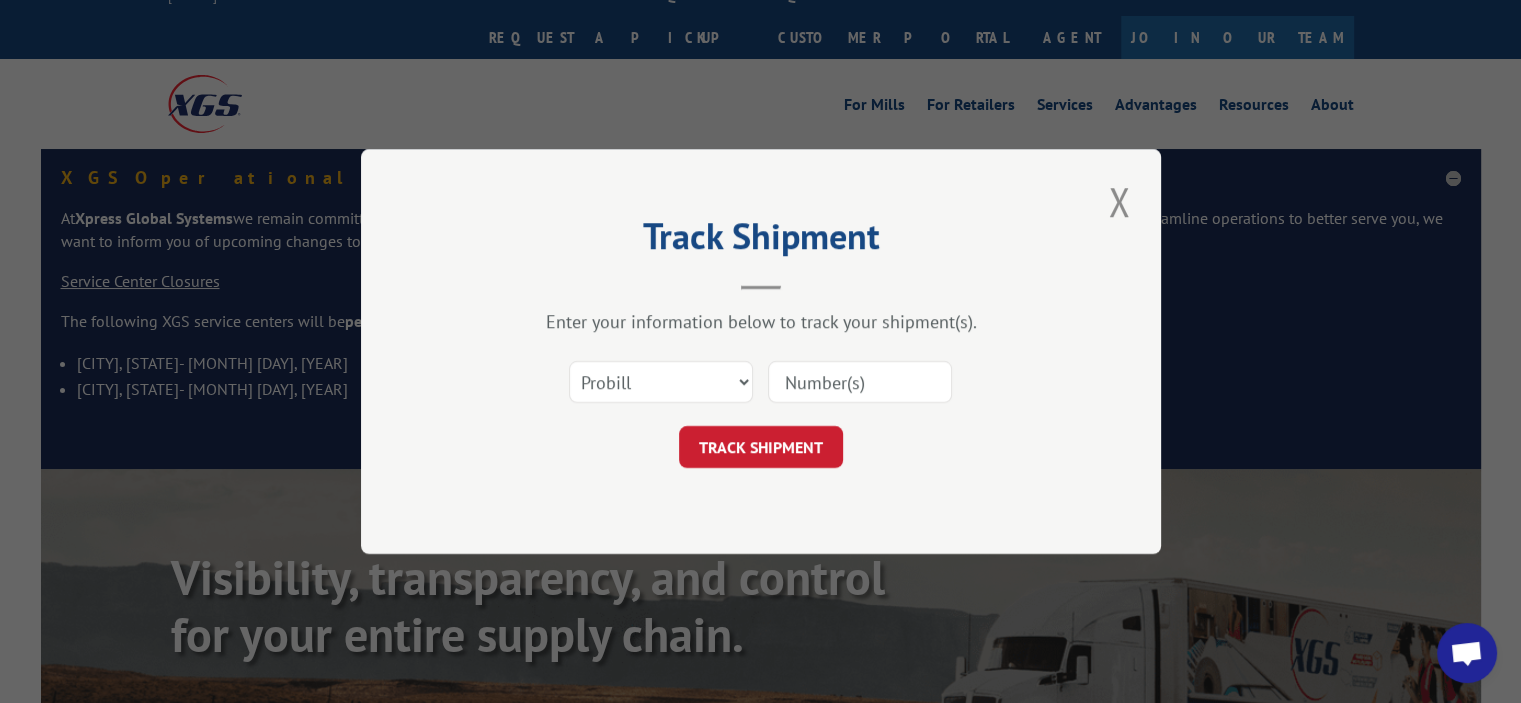 click at bounding box center [860, 382] 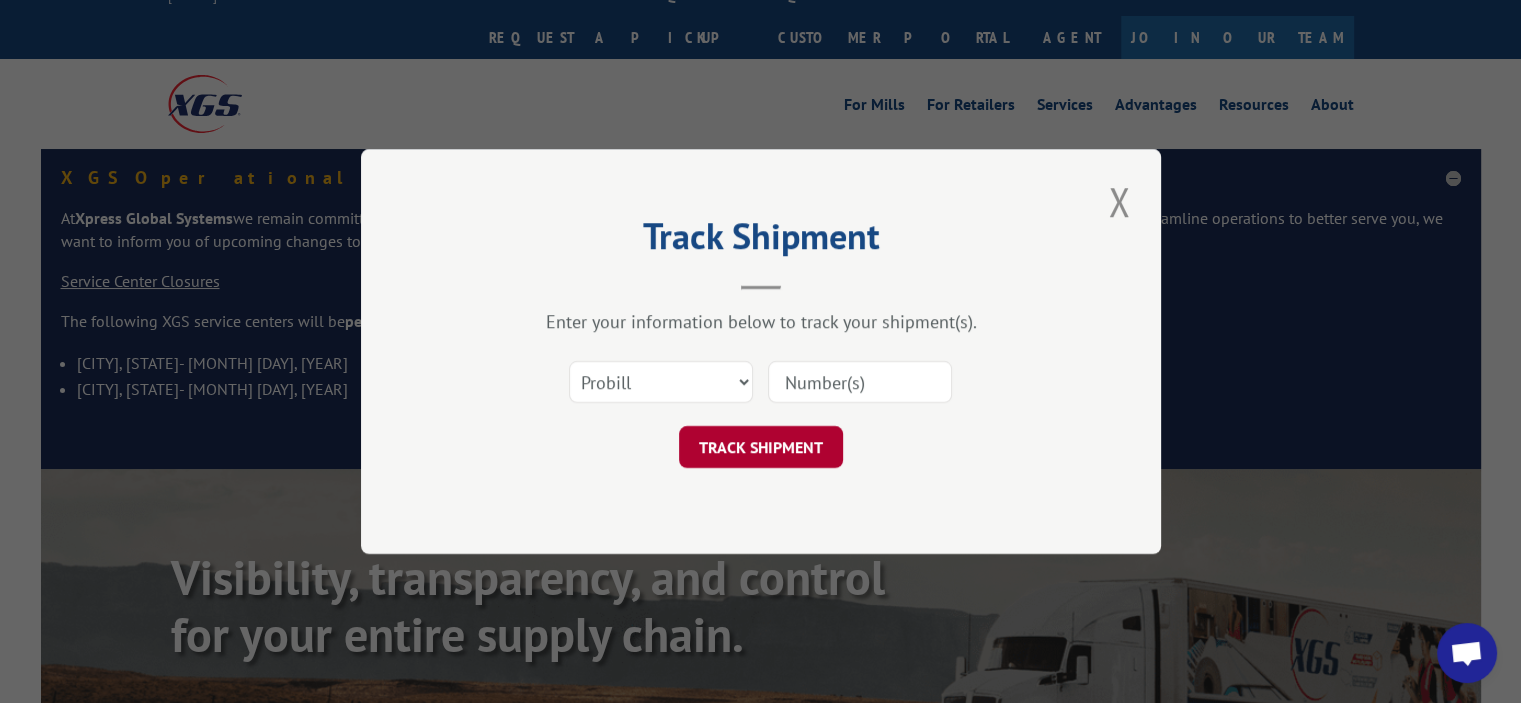 paste on "[NUMBER]" 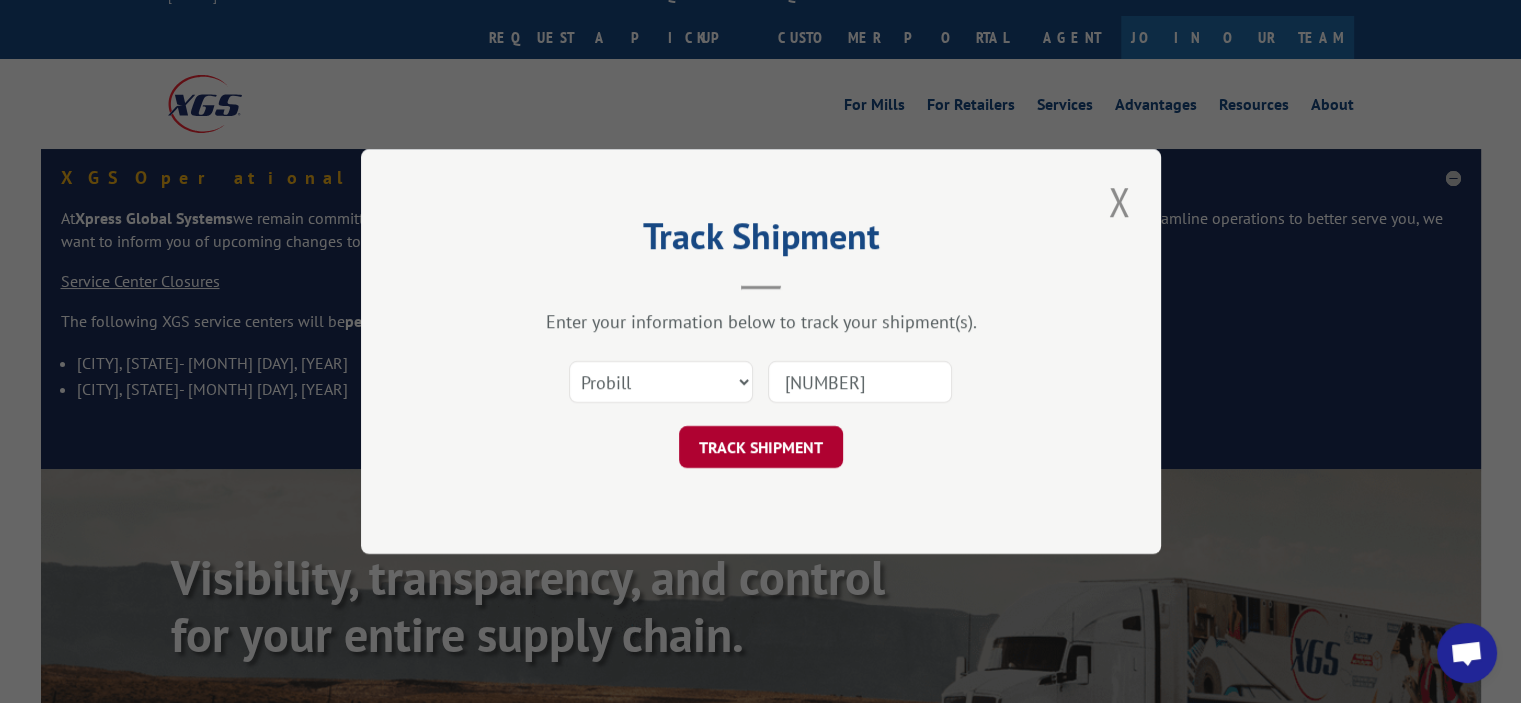 type on "[NUMBER]" 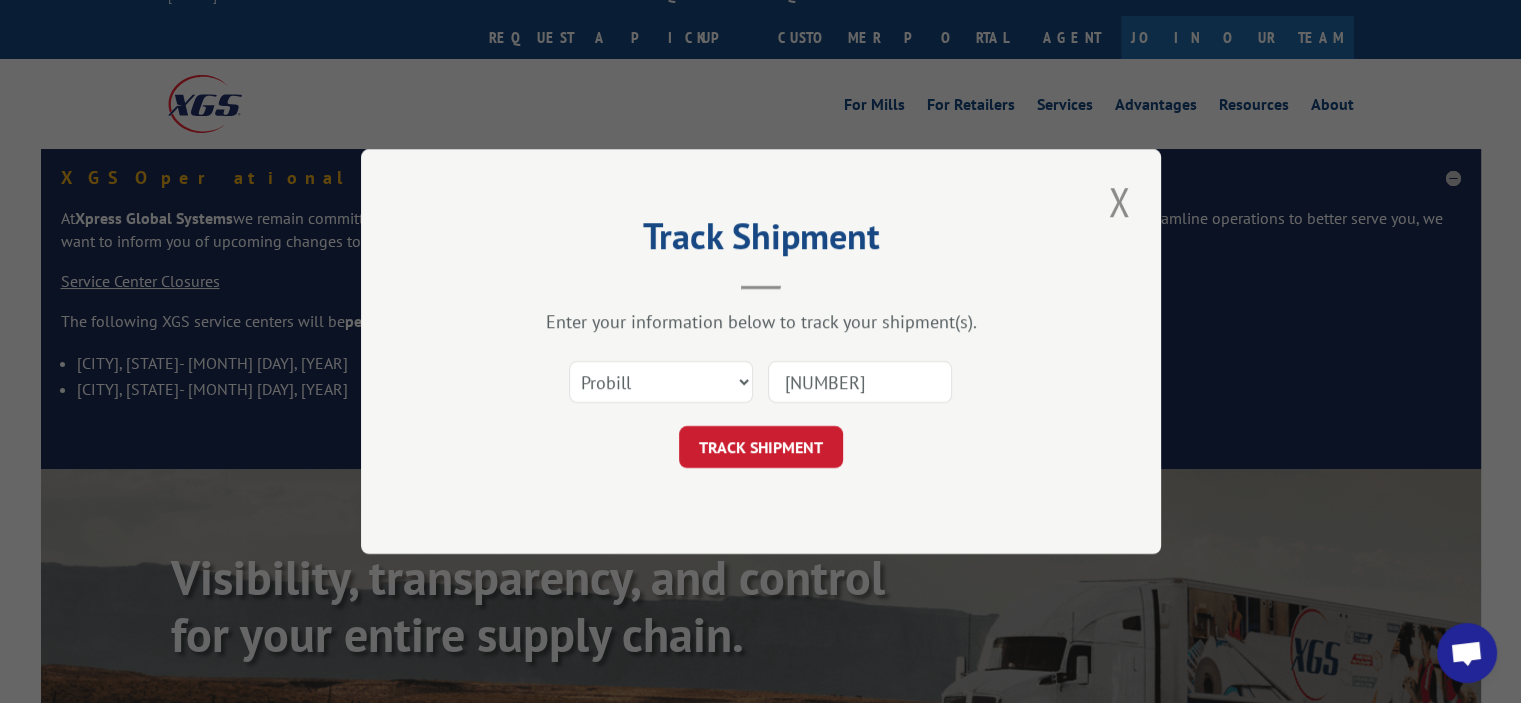 click on "TRACK SHIPMENT" at bounding box center [761, 447] 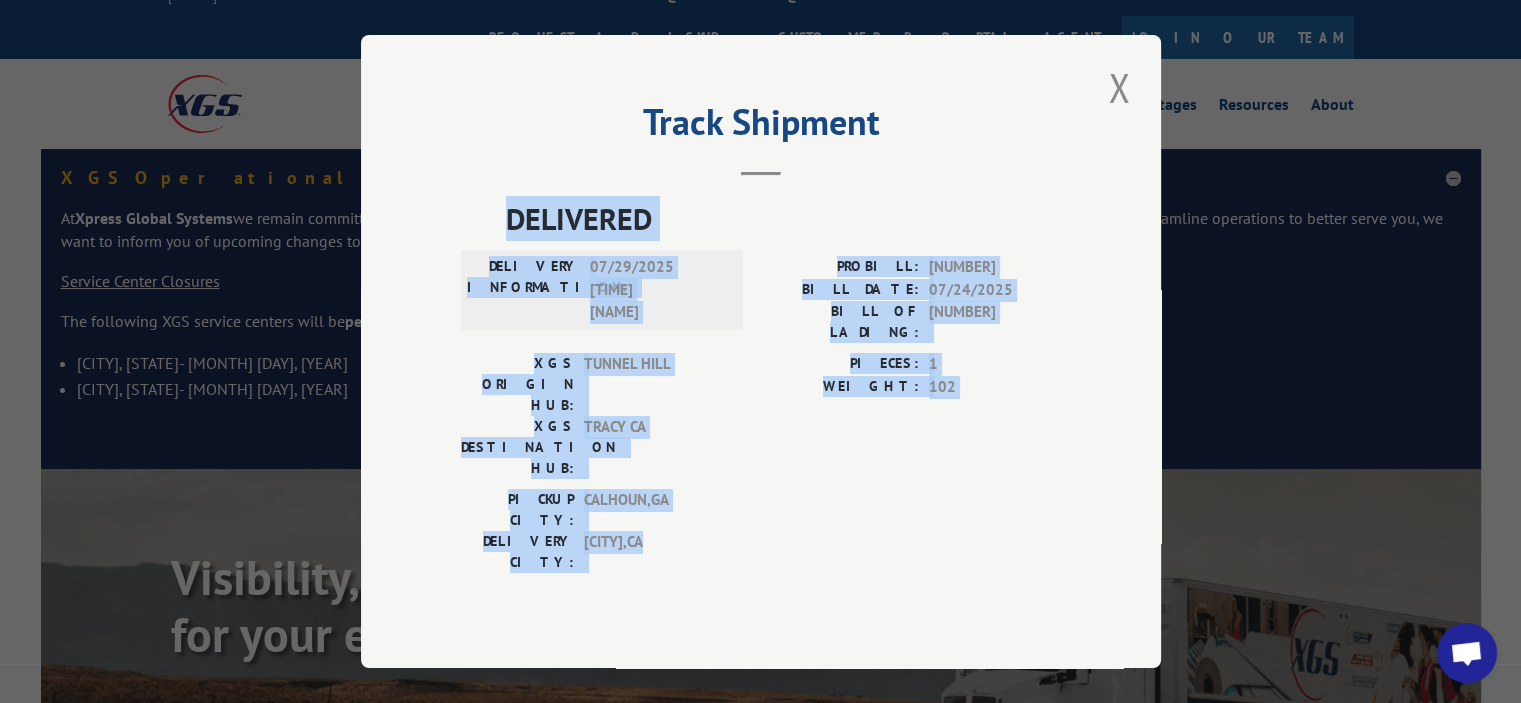 drag, startPoint x: 740, startPoint y: 471, endPoint x: 499, endPoint y: 249, distance: 327.666 